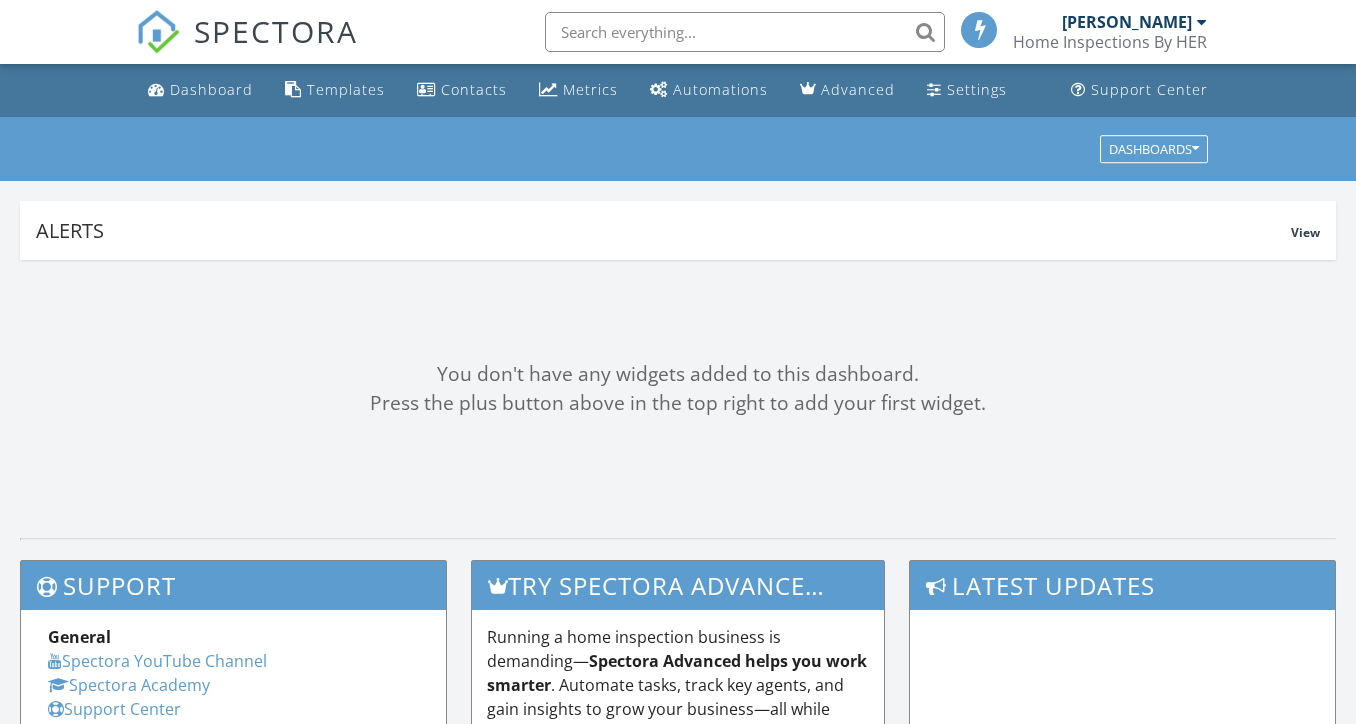 scroll, scrollTop: 0, scrollLeft: 0, axis: both 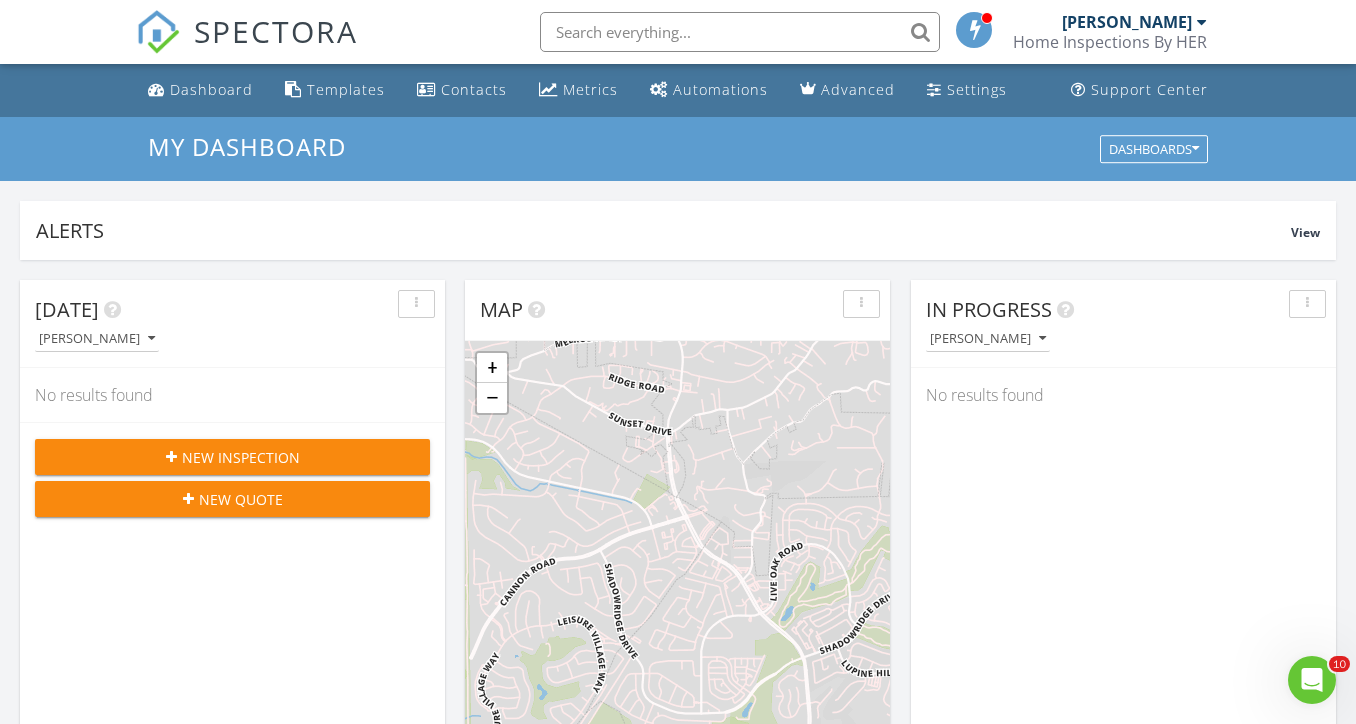 click on "New Inspection" at bounding box center [241, 457] 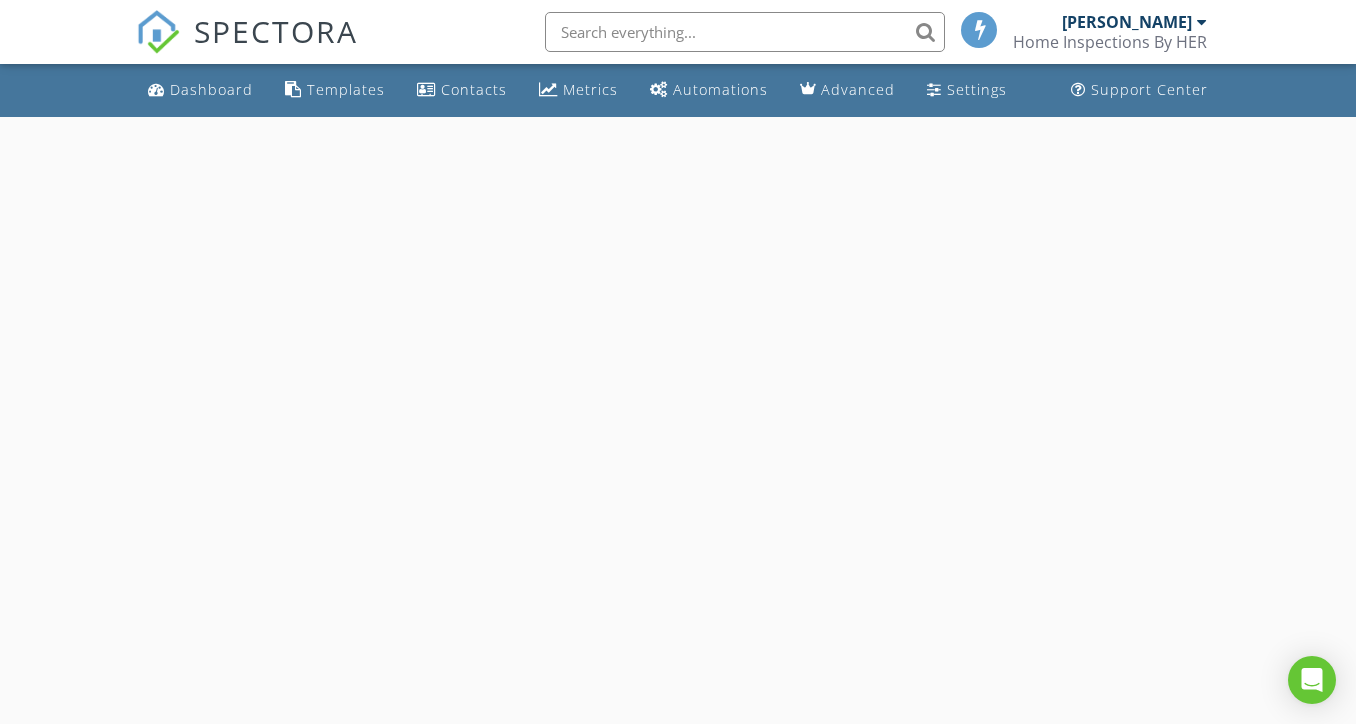 scroll, scrollTop: 0, scrollLeft: 0, axis: both 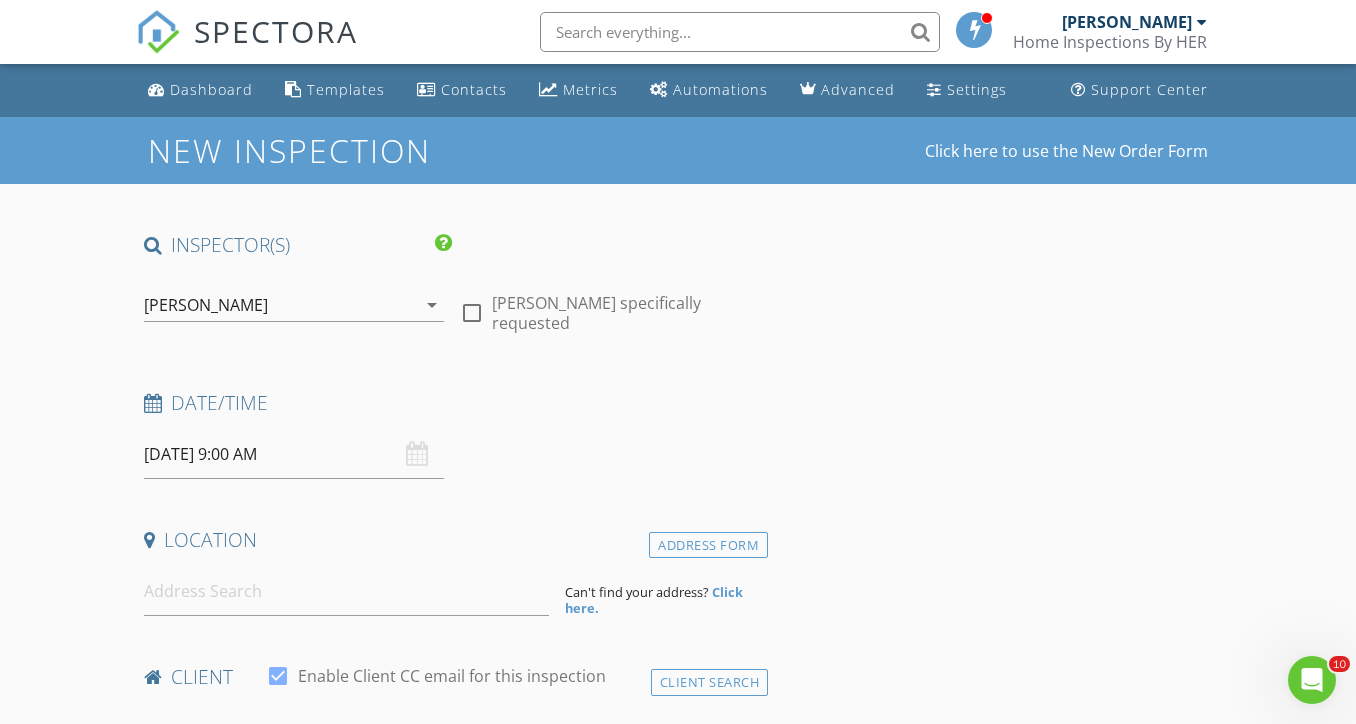 click at bounding box center (472, 313) 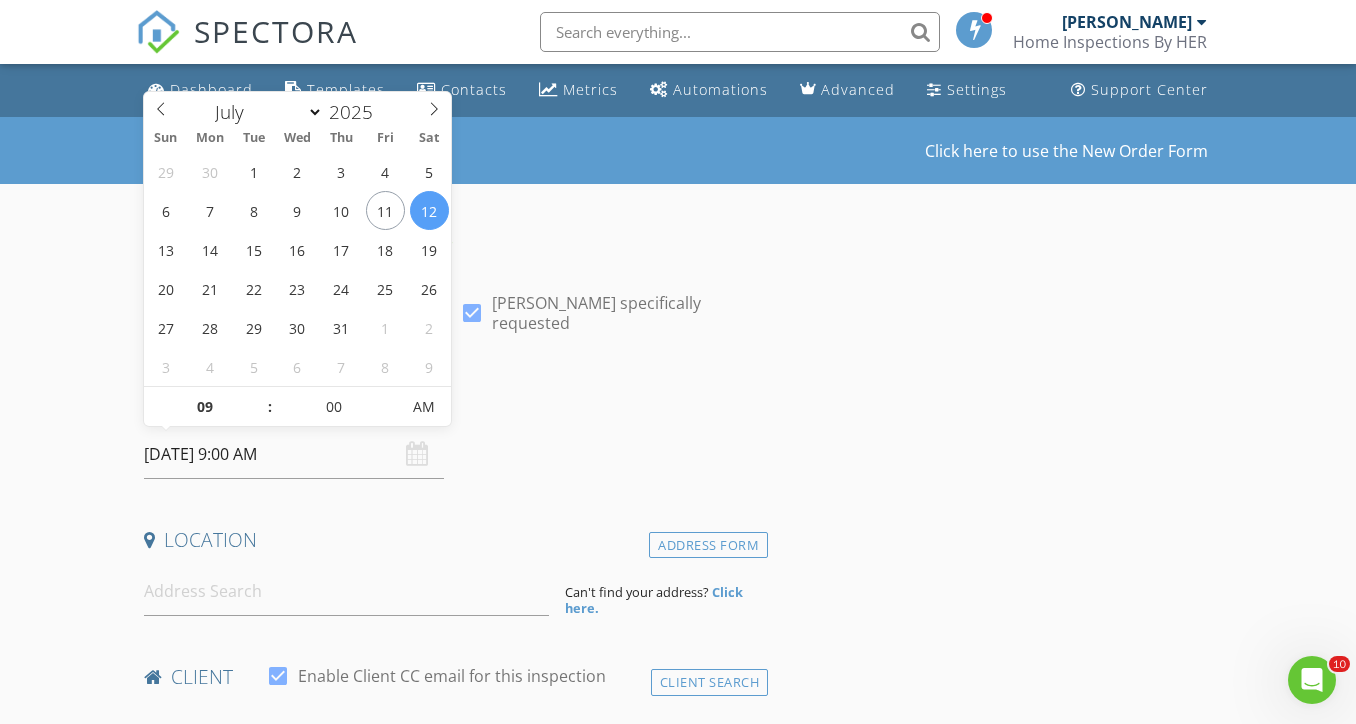 click on "07/12/2025 9:00 AM" at bounding box center (294, 454) 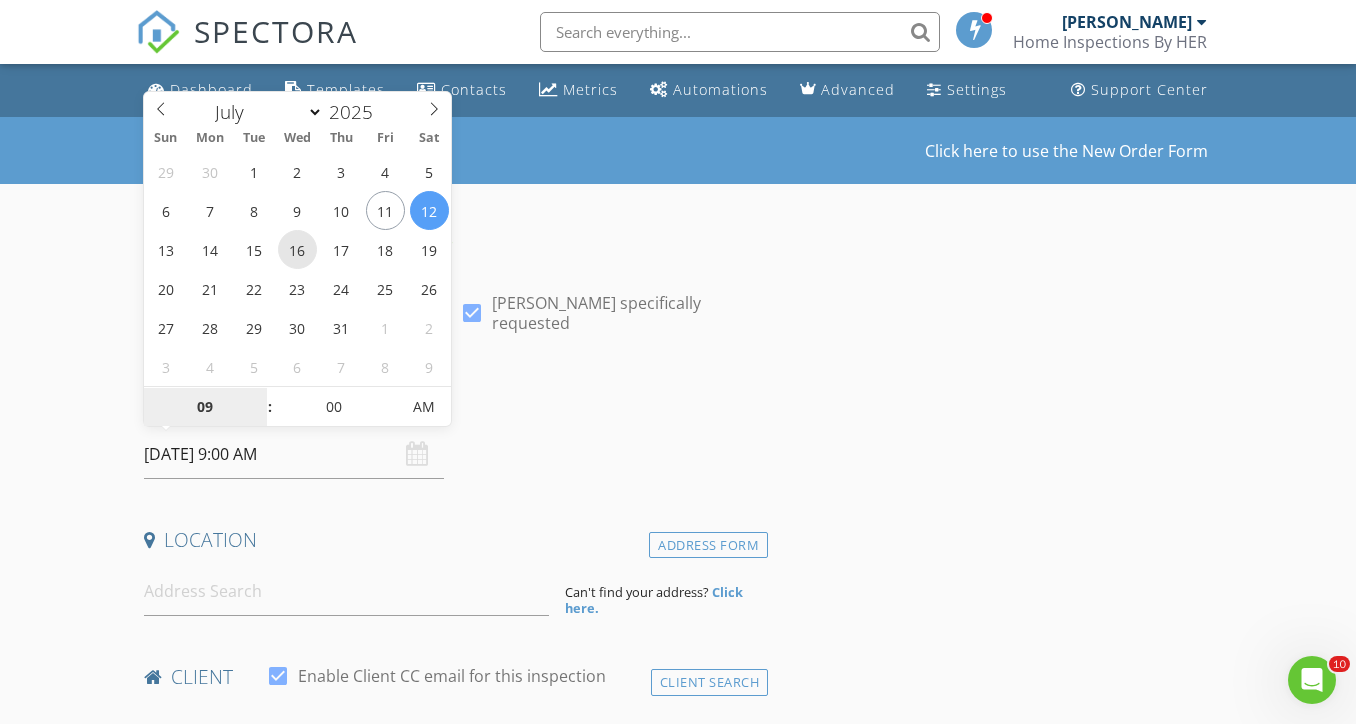 type on "07/16/2025 9:00 AM" 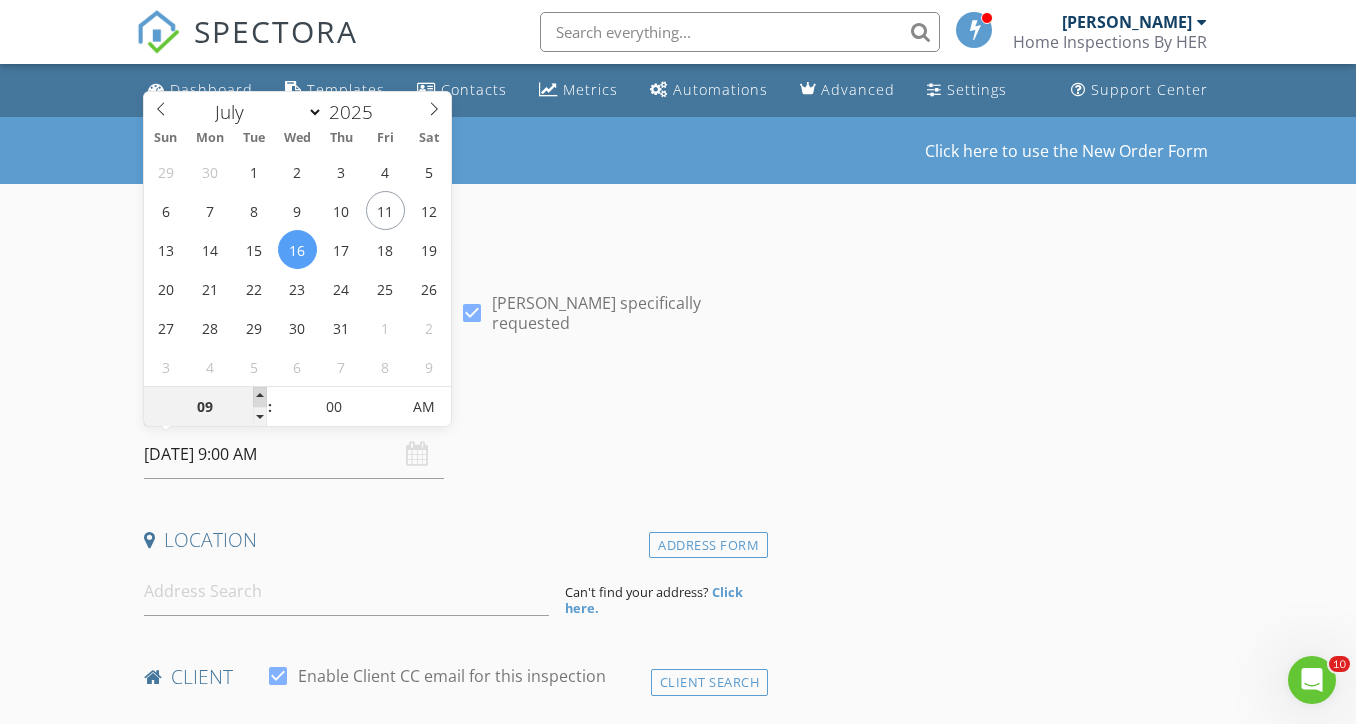 type on "10" 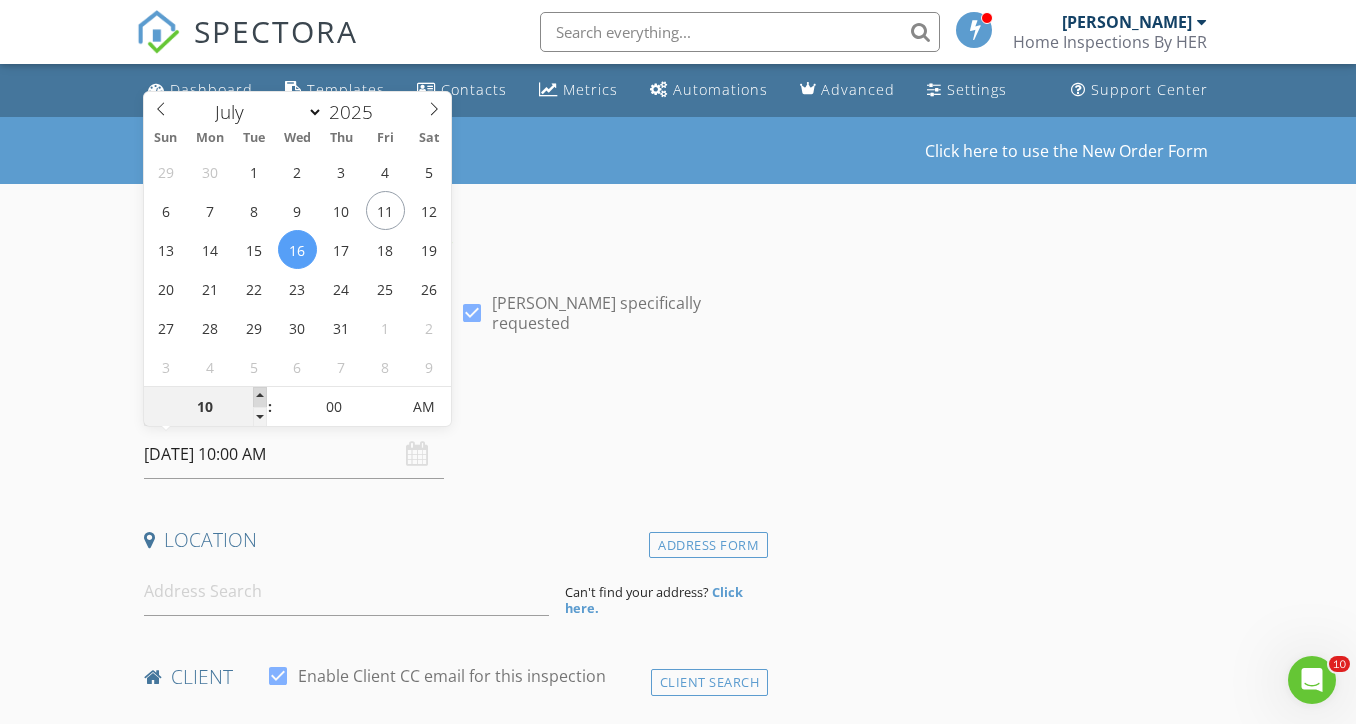 click at bounding box center (260, 397) 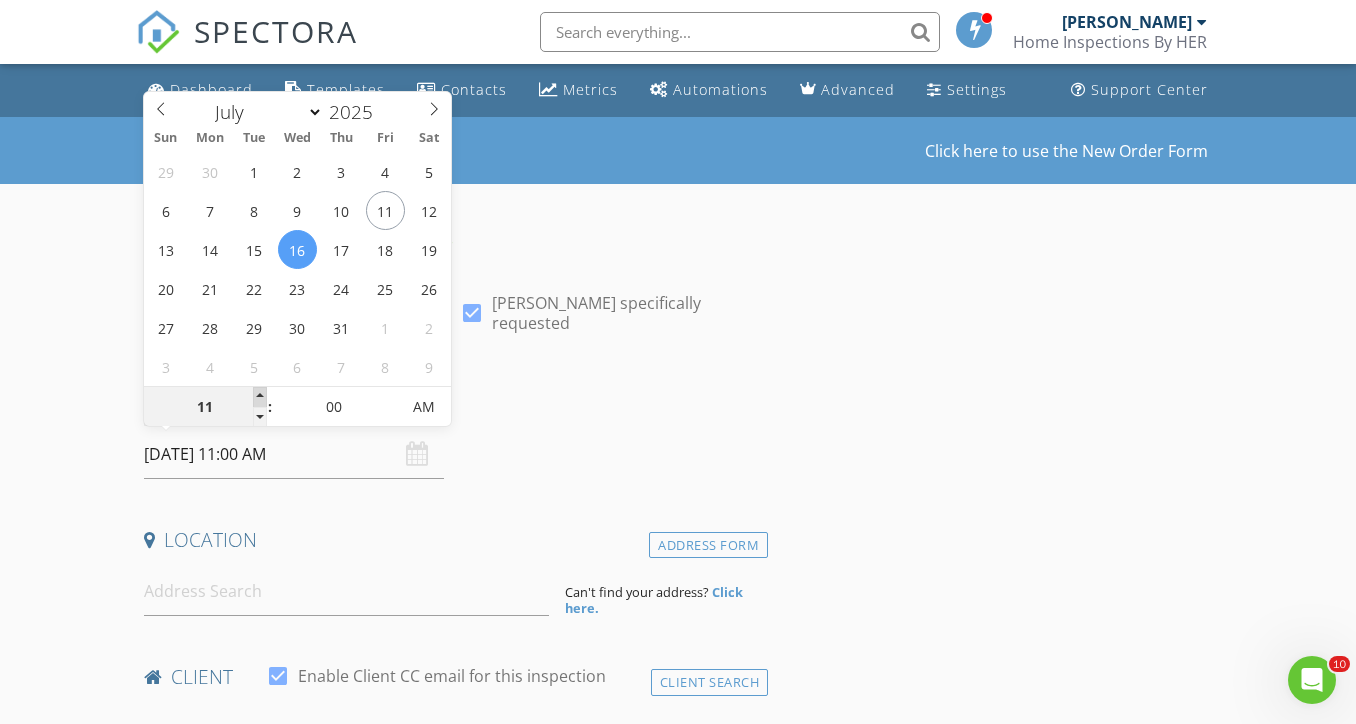 click at bounding box center (260, 397) 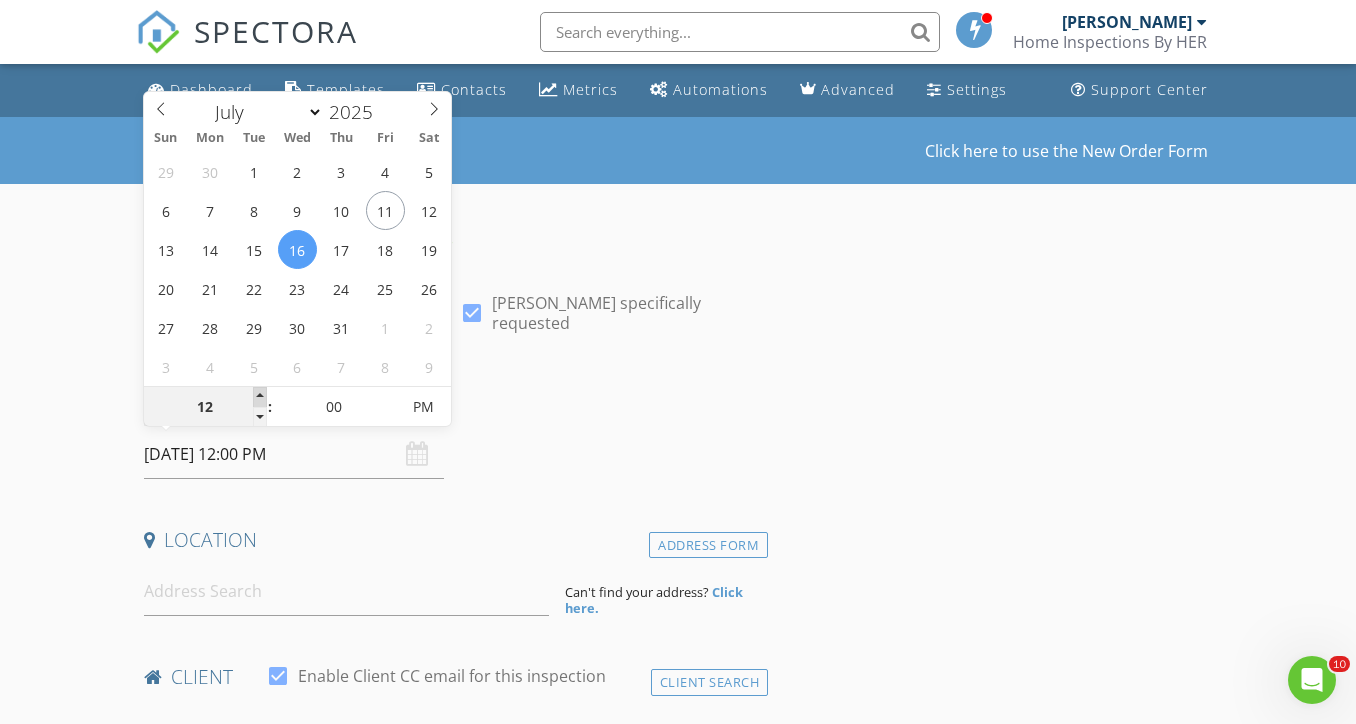 click at bounding box center [260, 397] 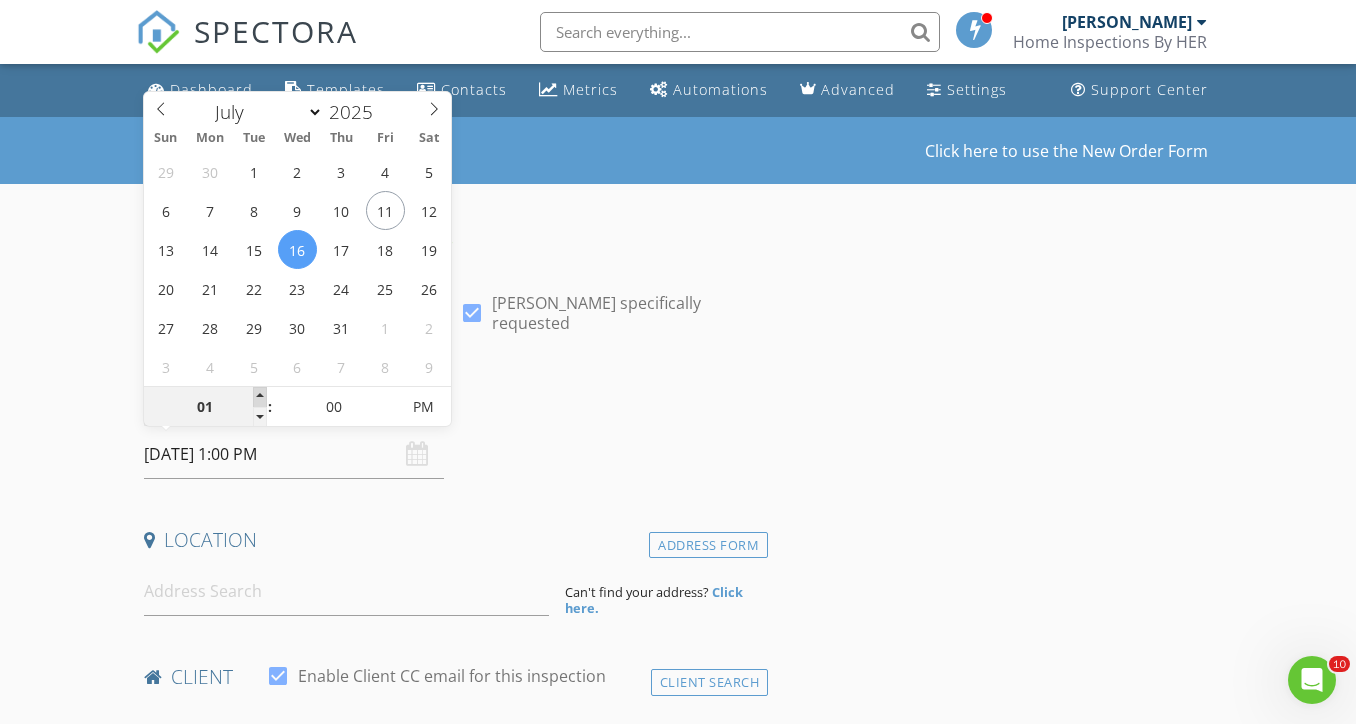 click at bounding box center (260, 397) 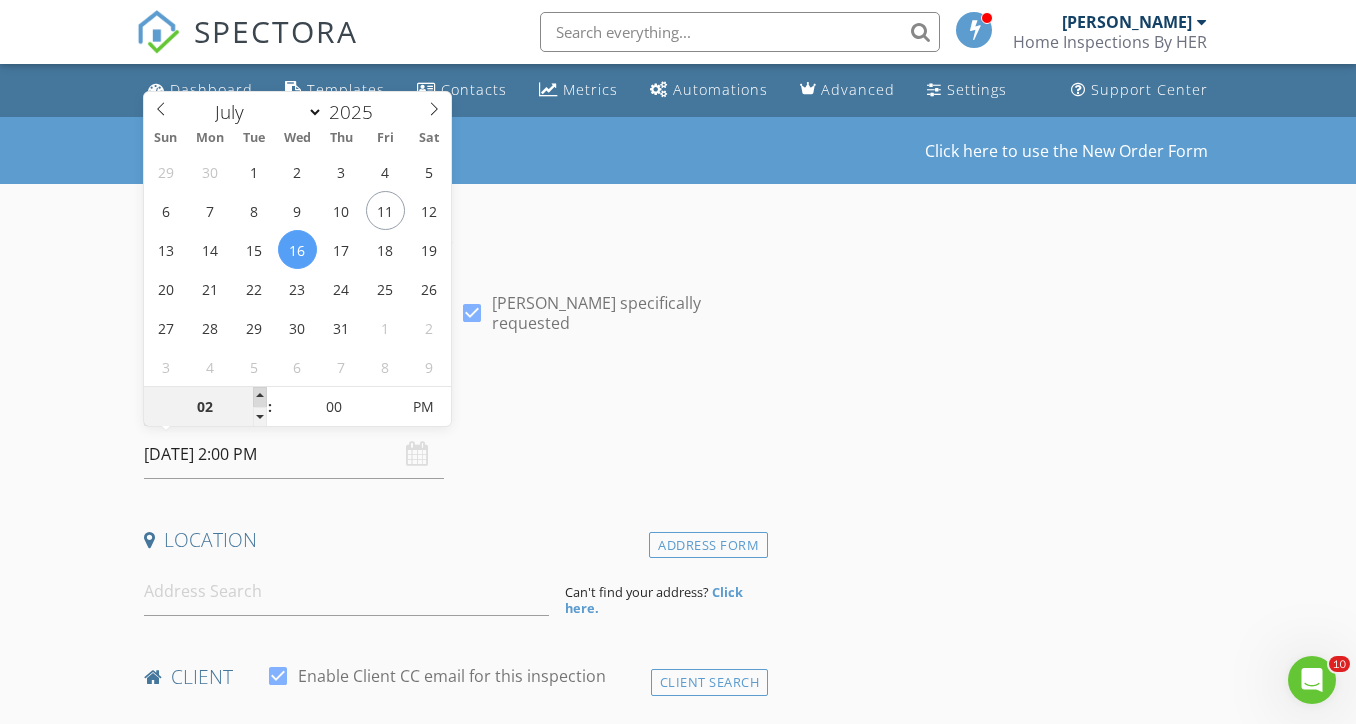 click at bounding box center [260, 397] 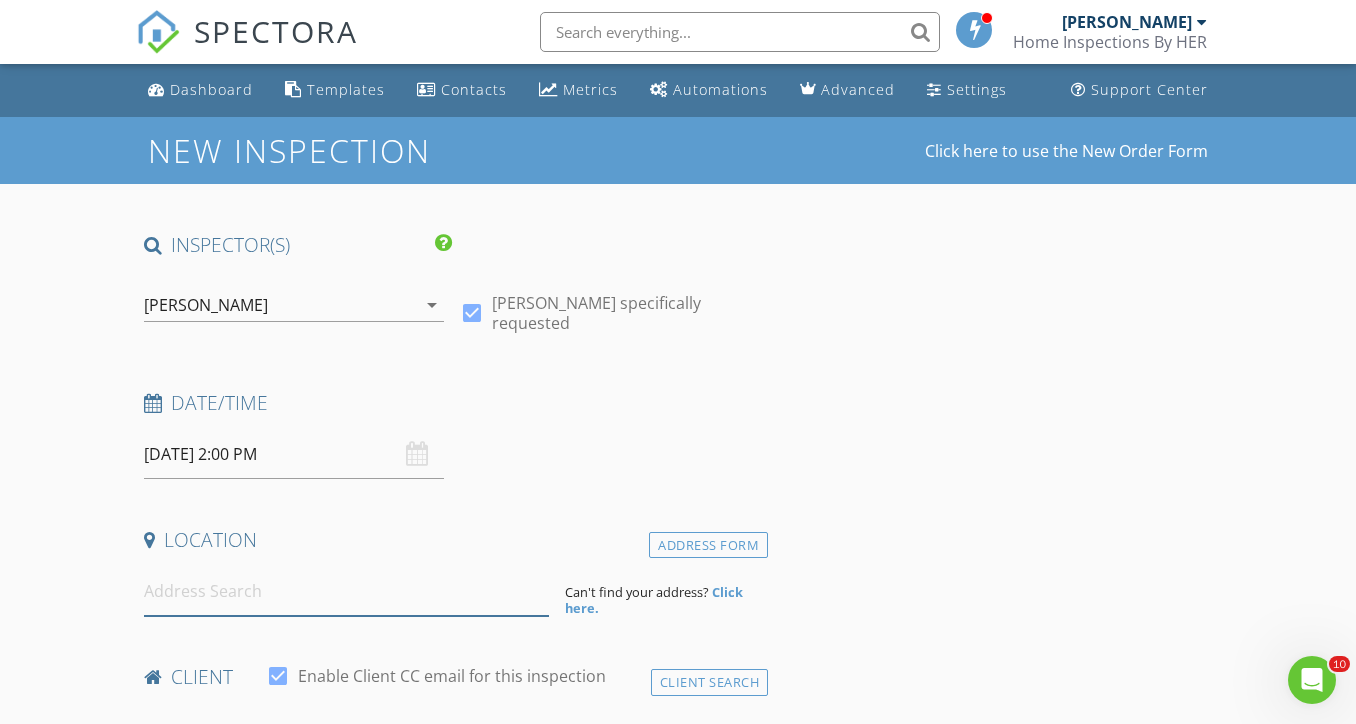 click at bounding box center (347, 591) 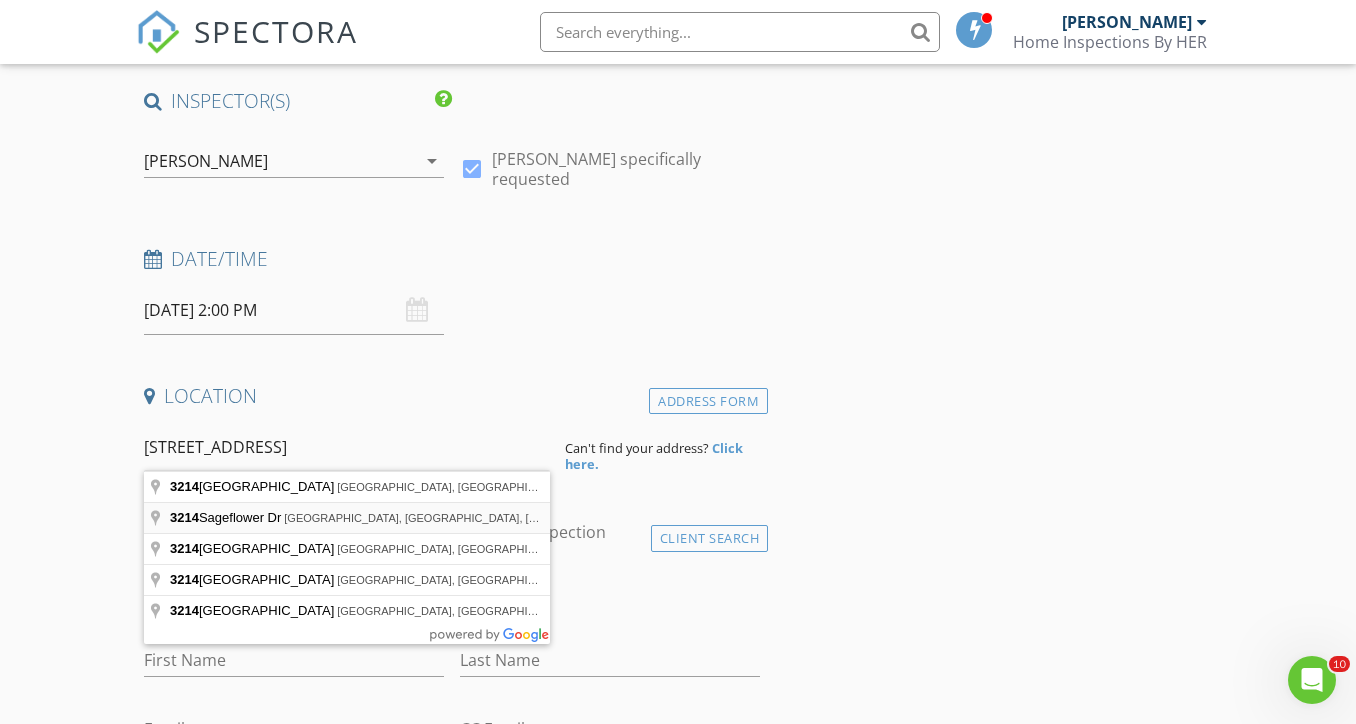 scroll, scrollTop: 147, scrollLeft: 0, axis: vertical 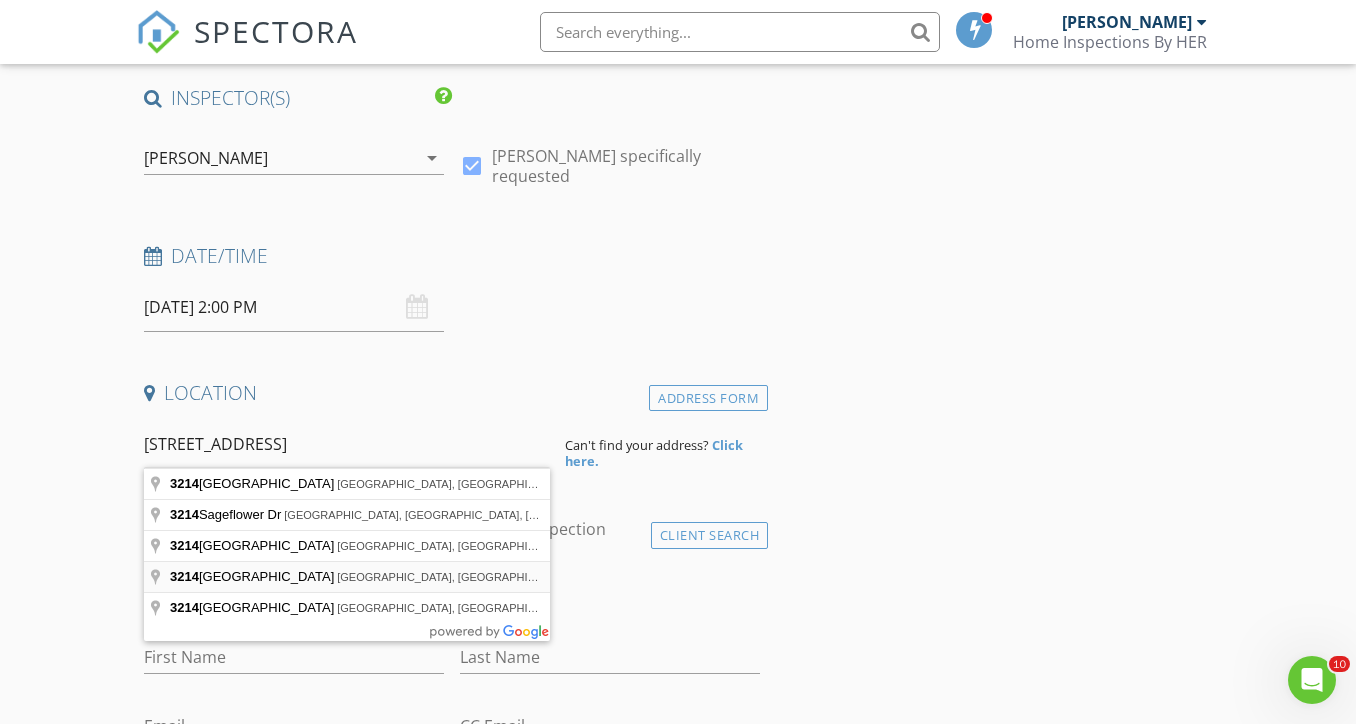 type on "32148 Sedge Way" 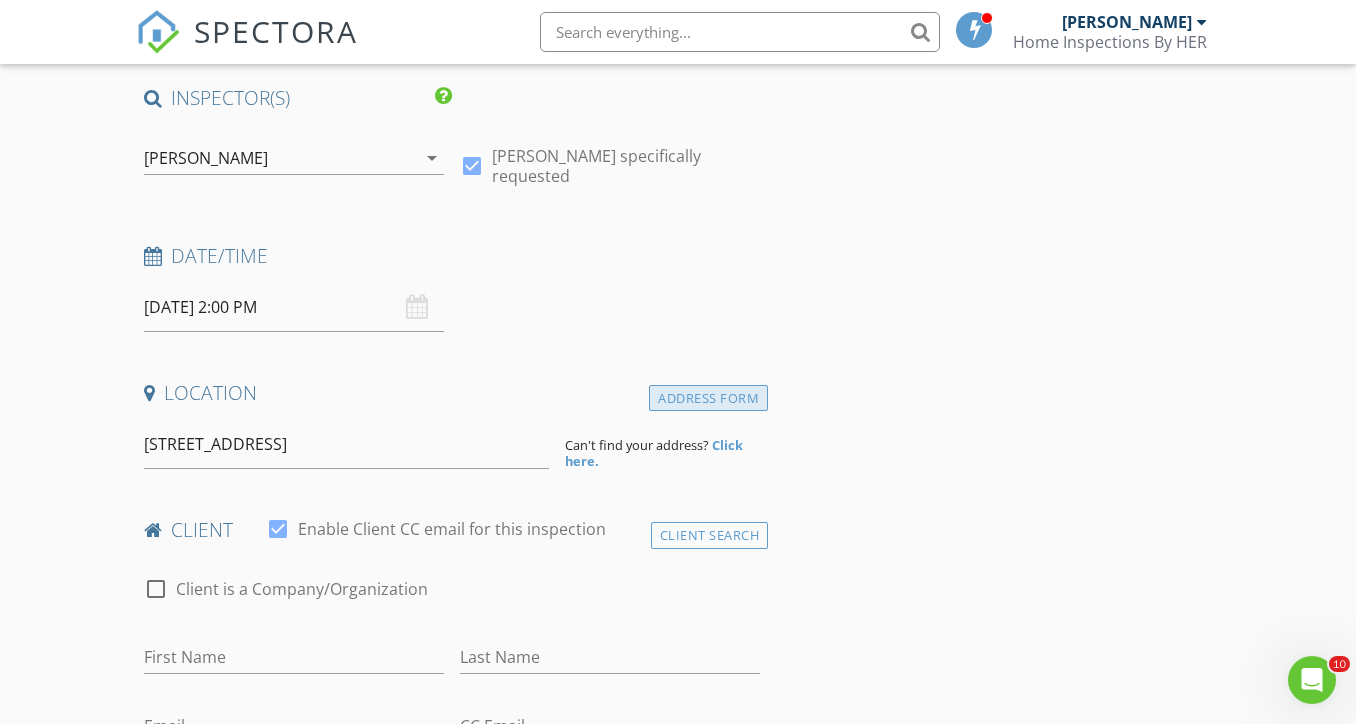 click on "Address Form" at bounding box center (708, 398) 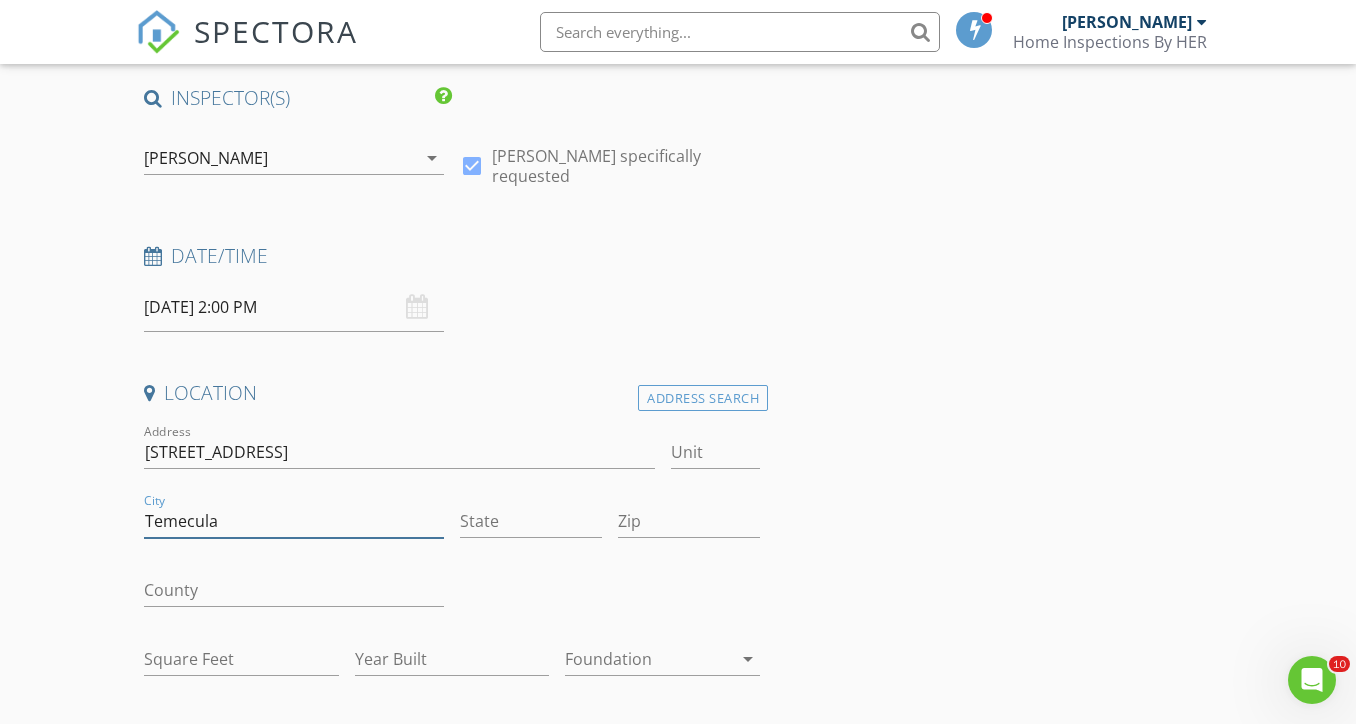 type on "Temecula" 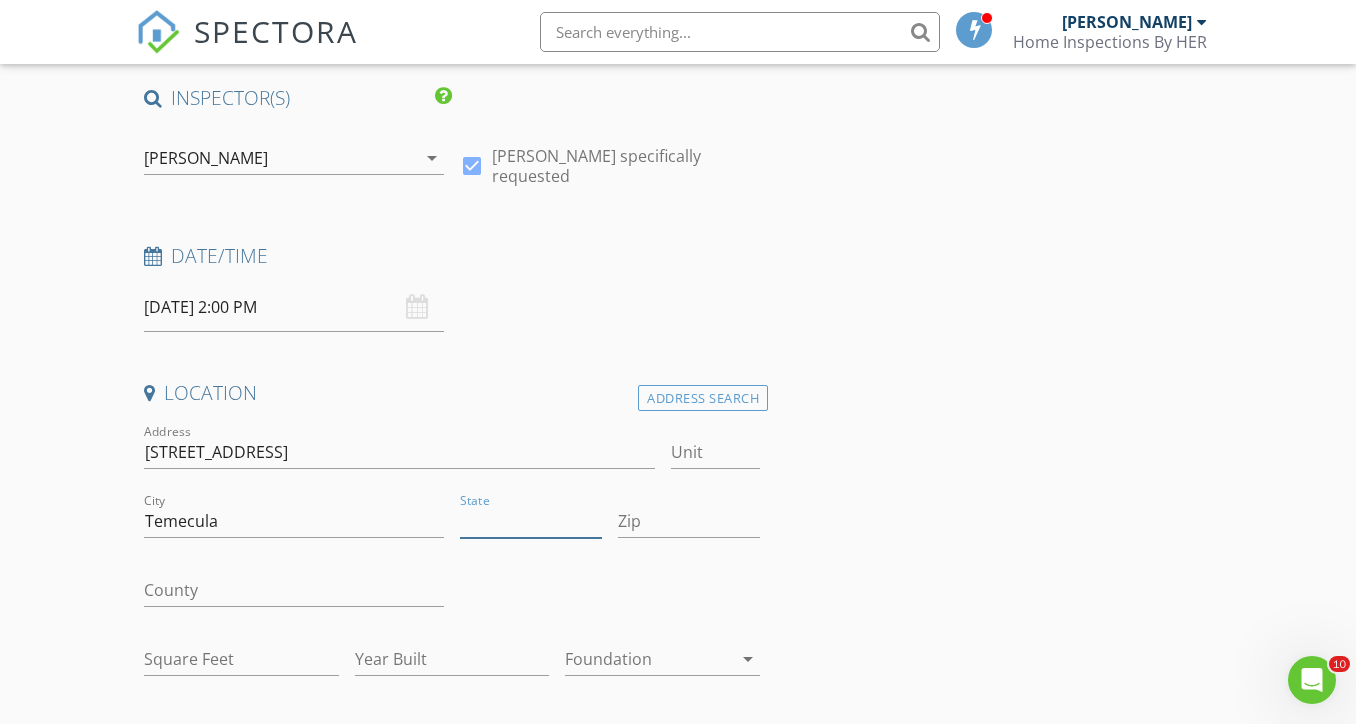 type on "W" 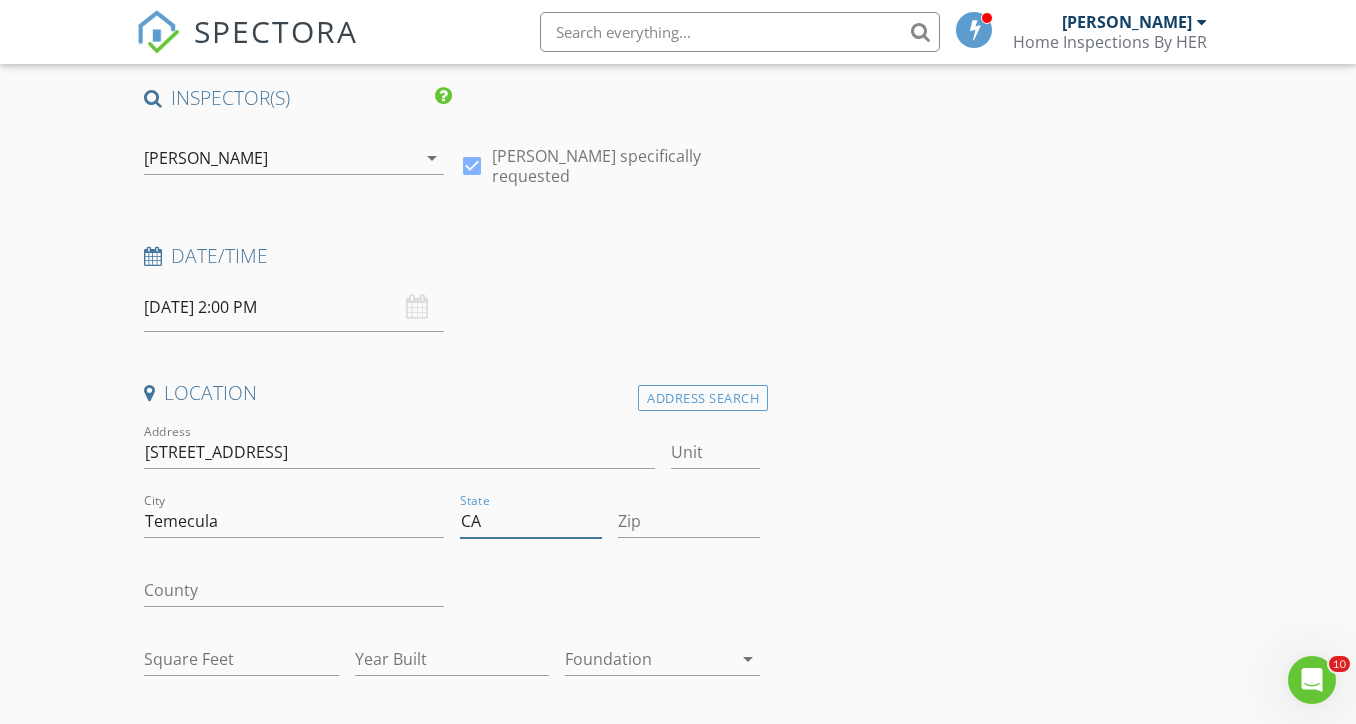 type on "CA" 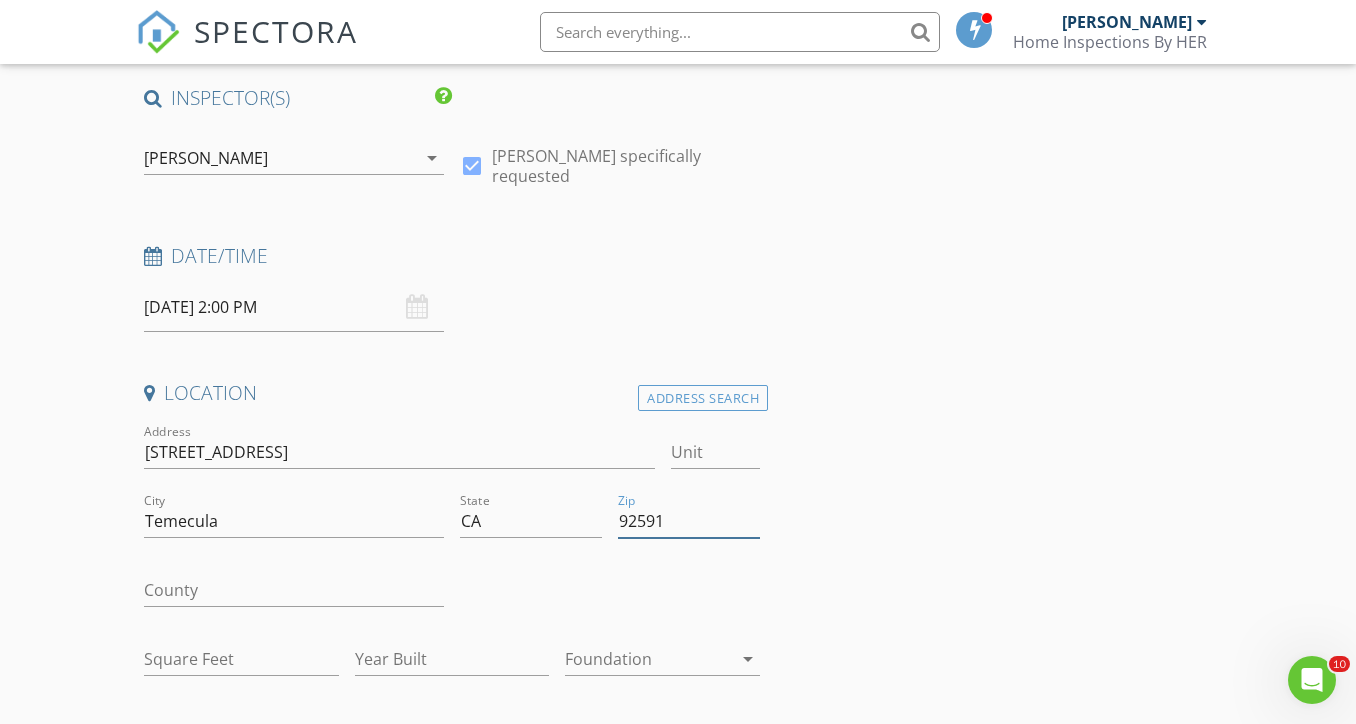 type on "92591" 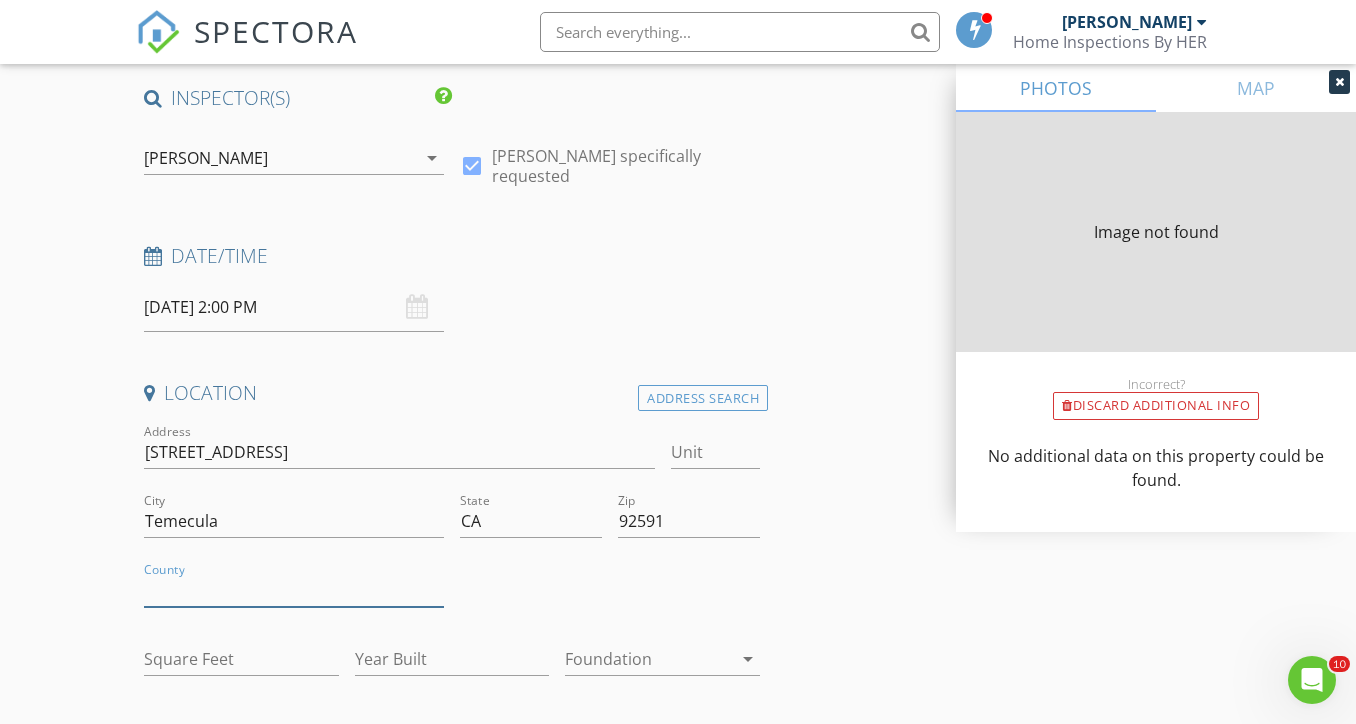 type on "1967" 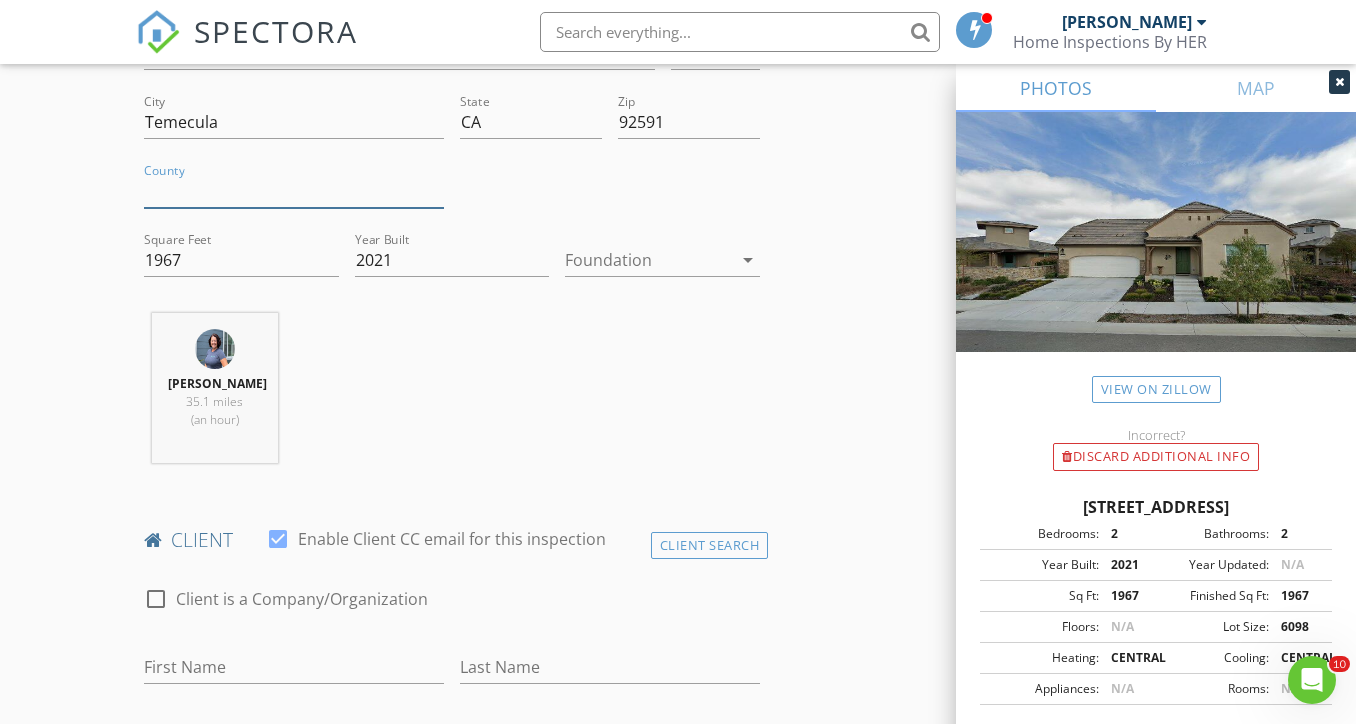 scroll, scrollTop: 585, scrollLeft: 0, axis: vertical 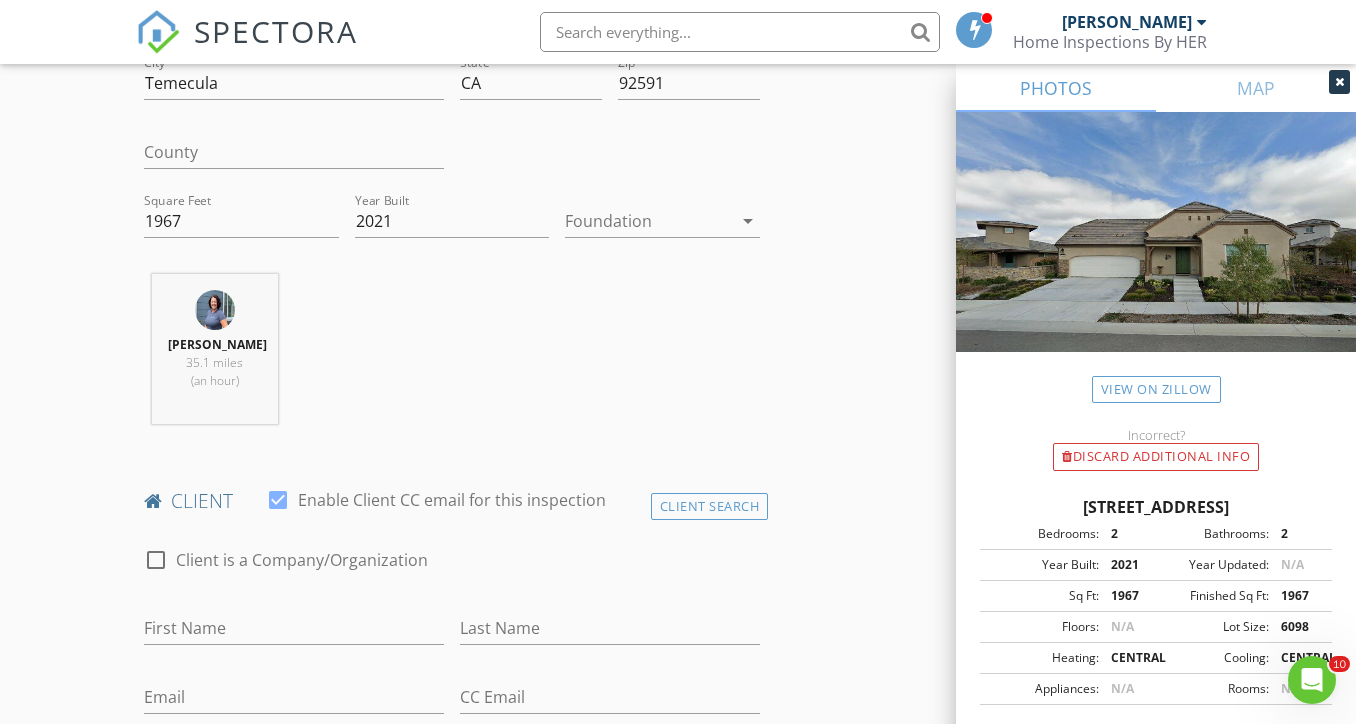 click at bounding box center (1339, 82) 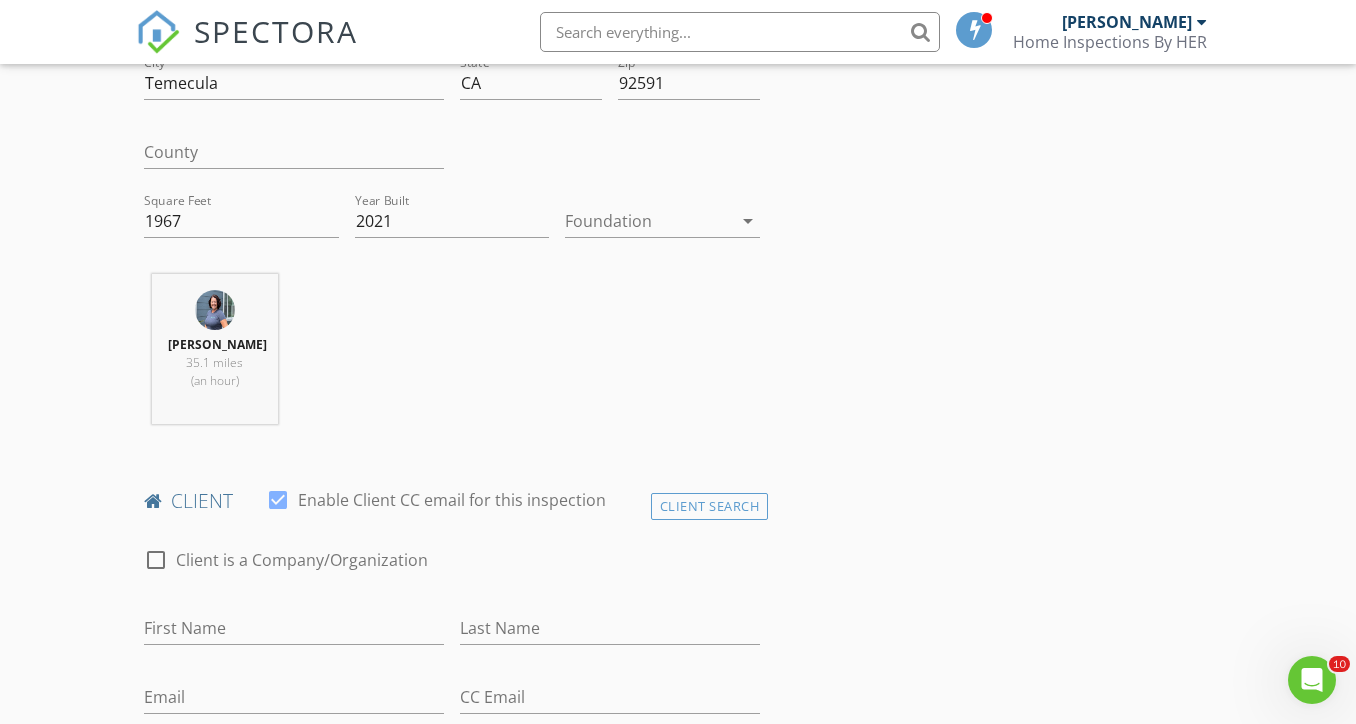 click at bounding box center (648, 221) 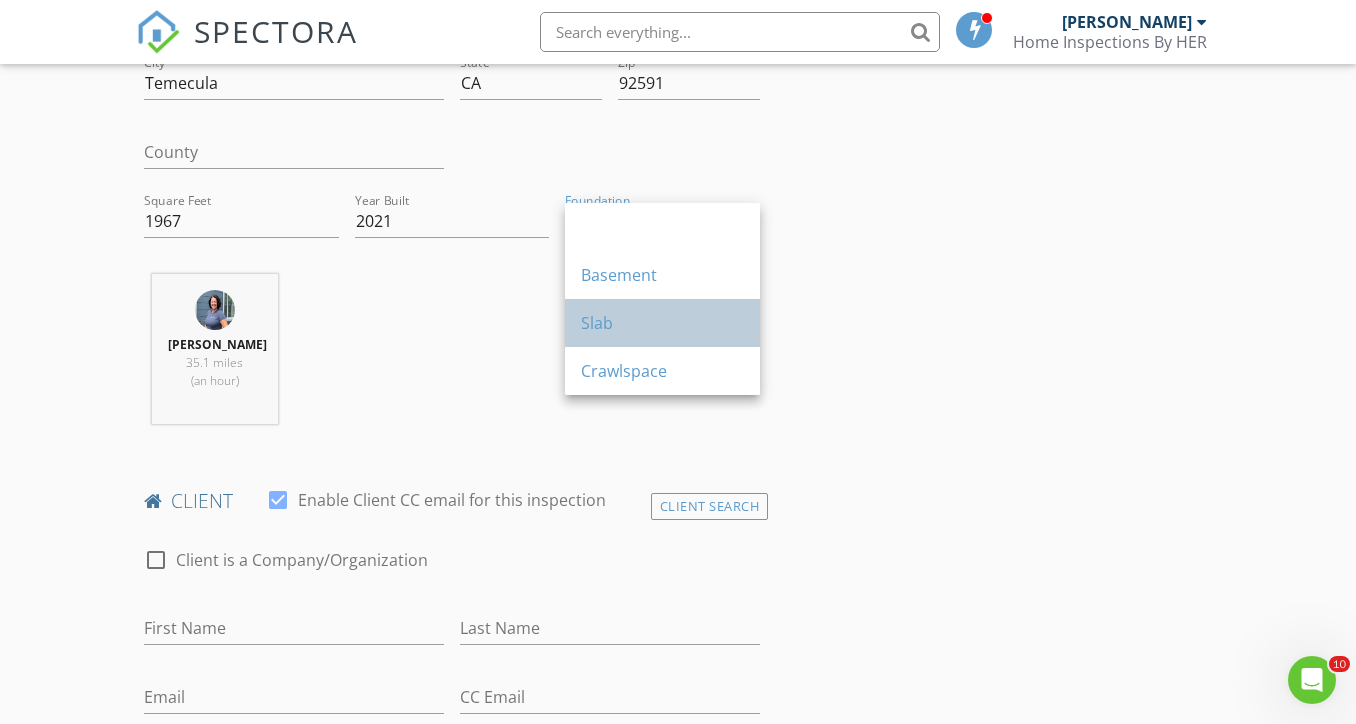 click on "Slab" at bounding box center [662, 323] 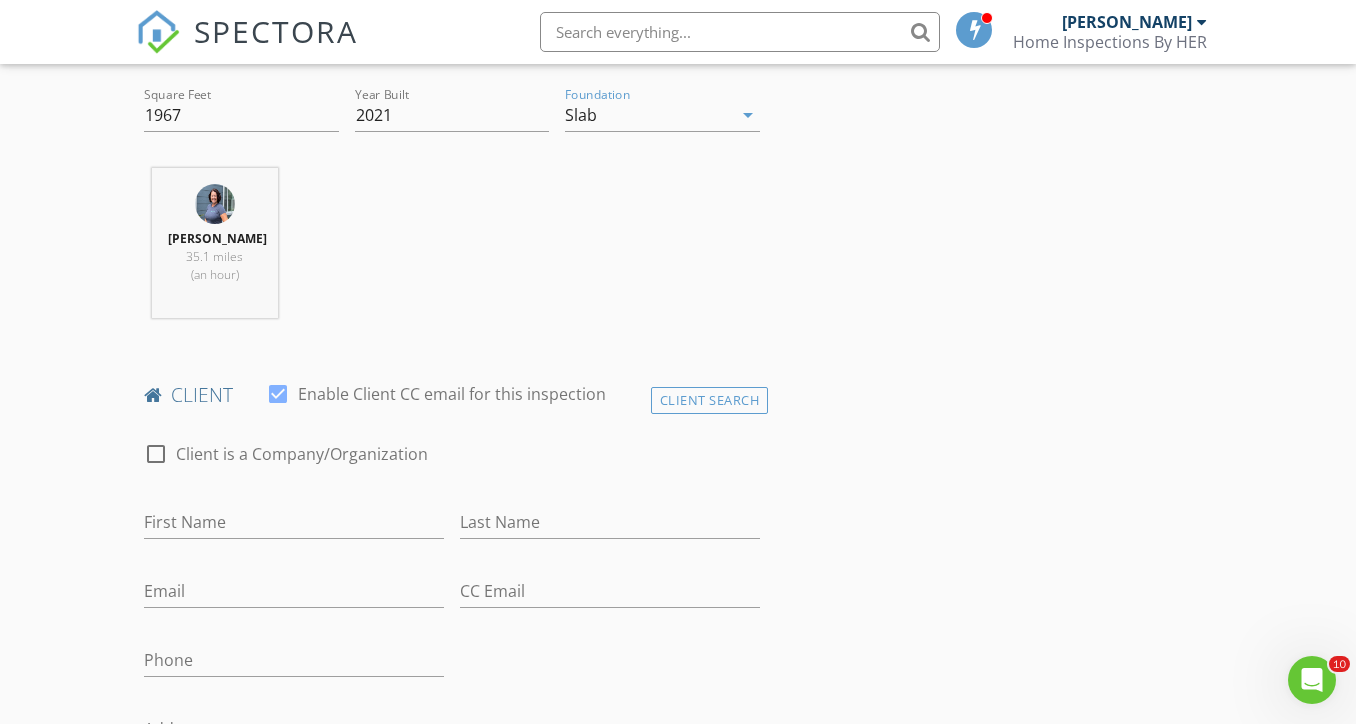 scroll, scrollTop: 701, scrollLeft: 0, axis: vertical 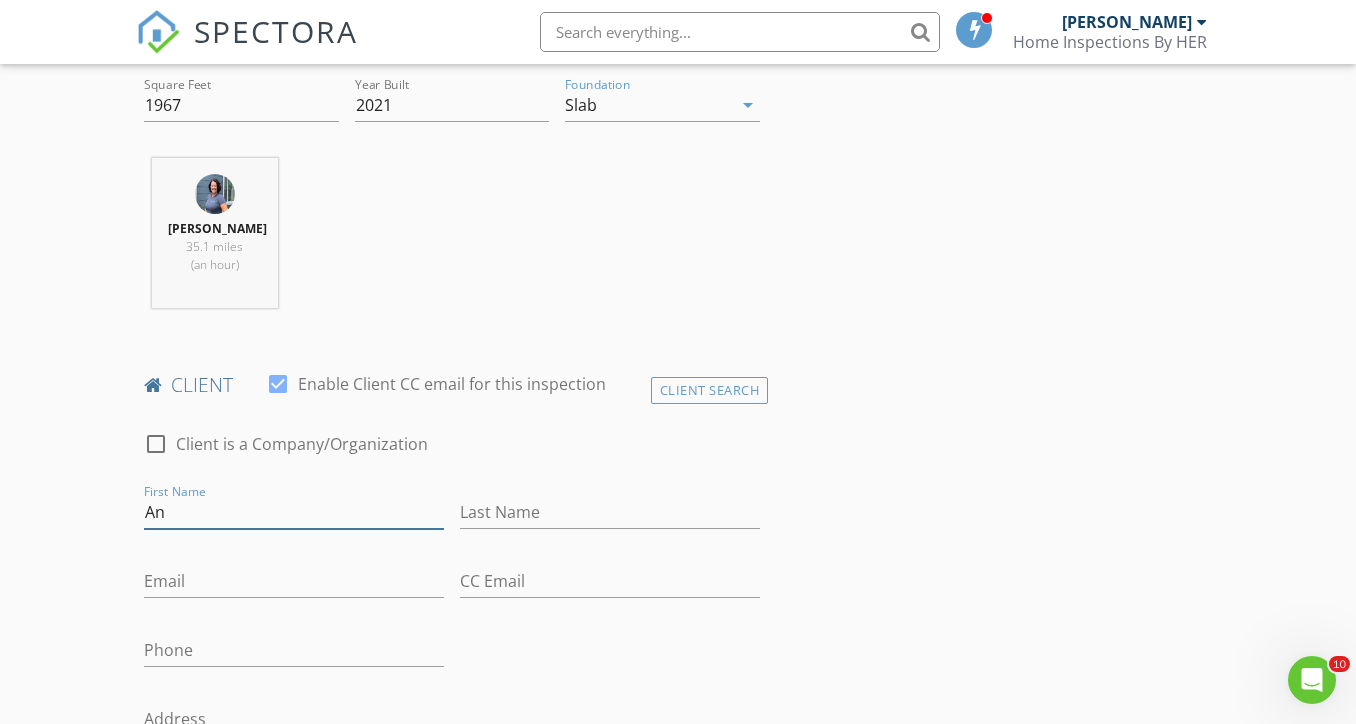 type on "A" 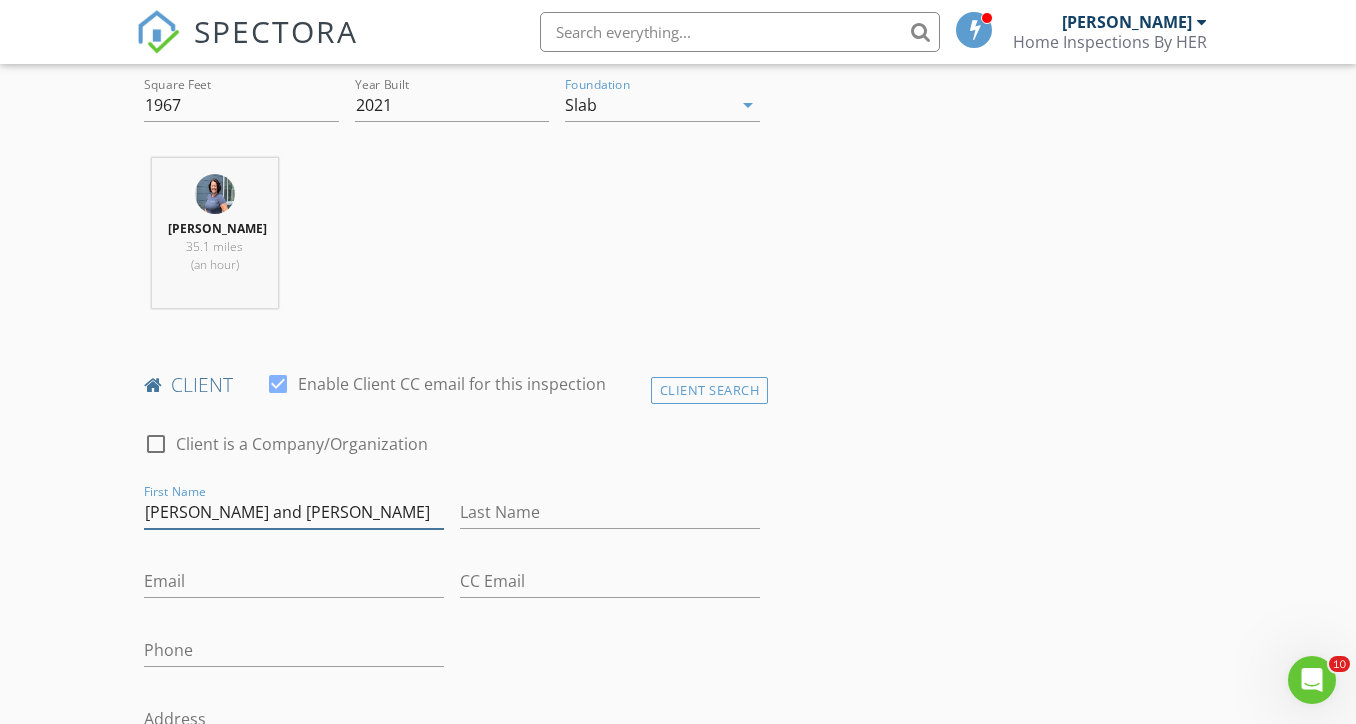 type on "Mark and Anne Bacon" 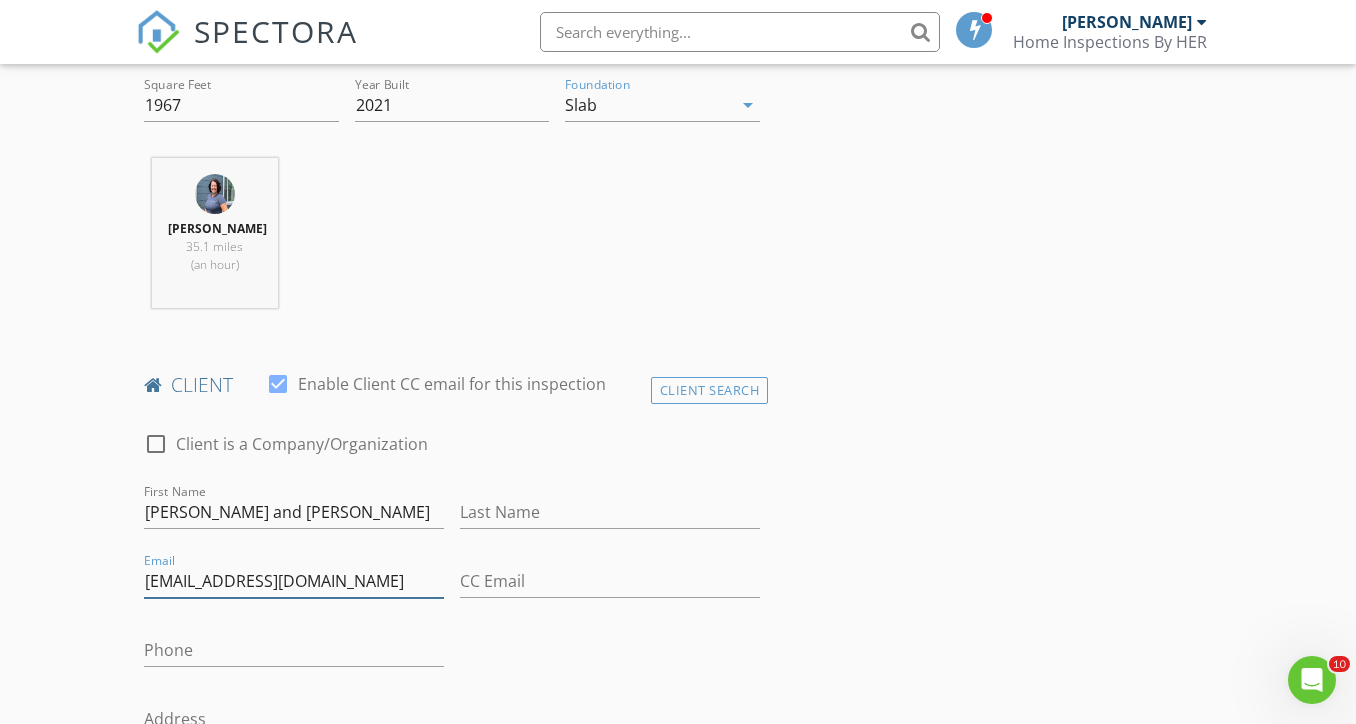 type on "mbaconauthor@gmail.com" 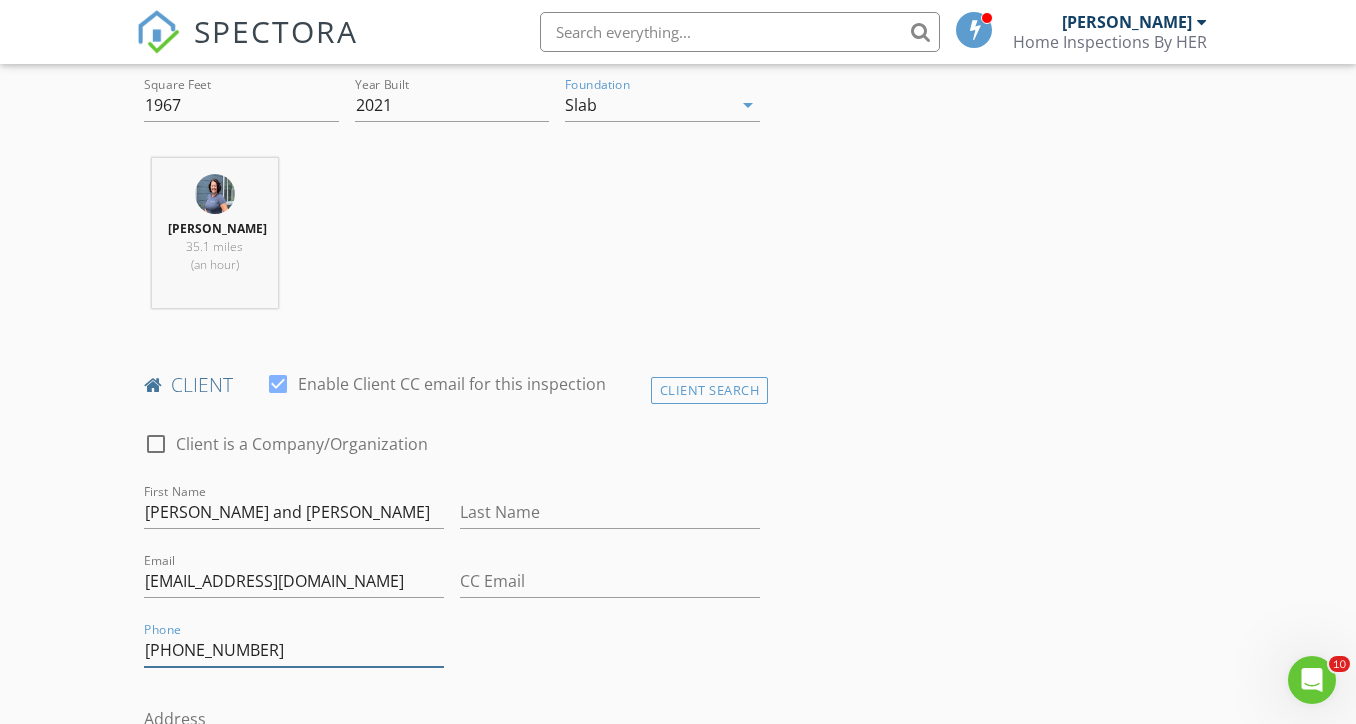 type on "775-343-2042" 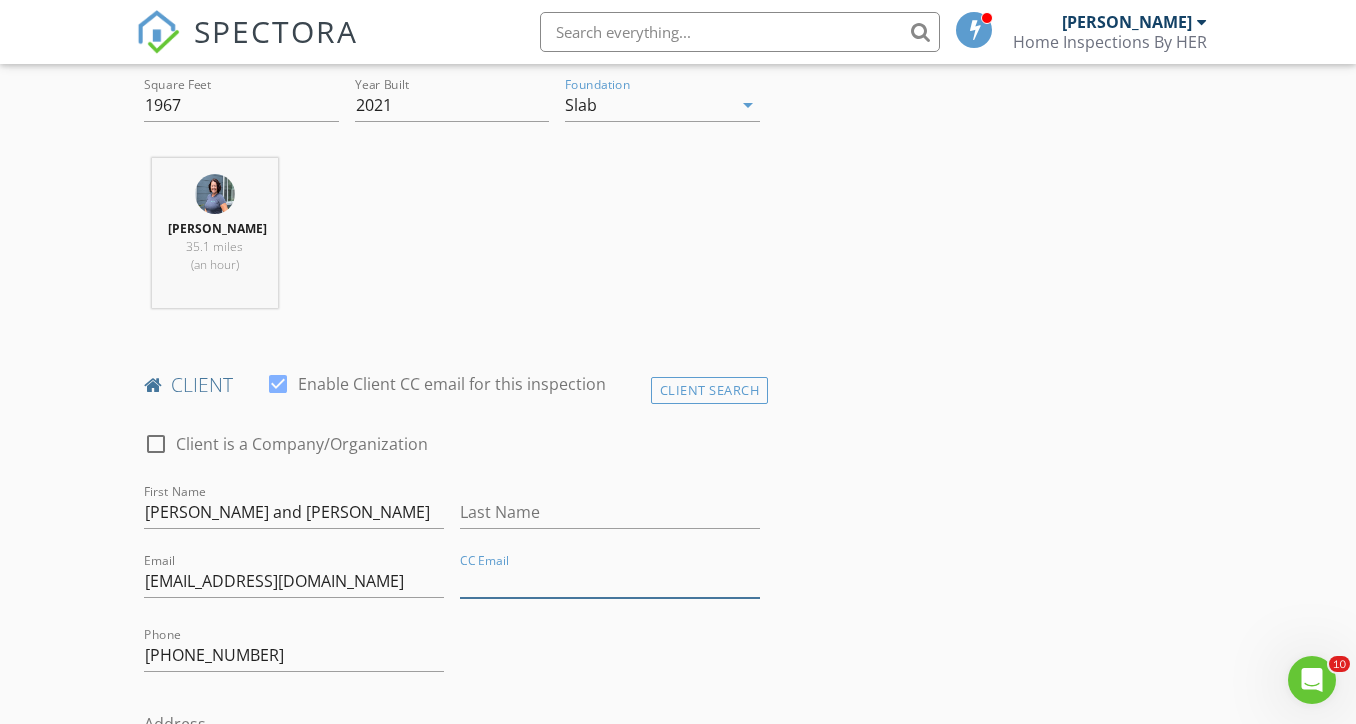 click on "CC Email" at bounding box center (610, 581) 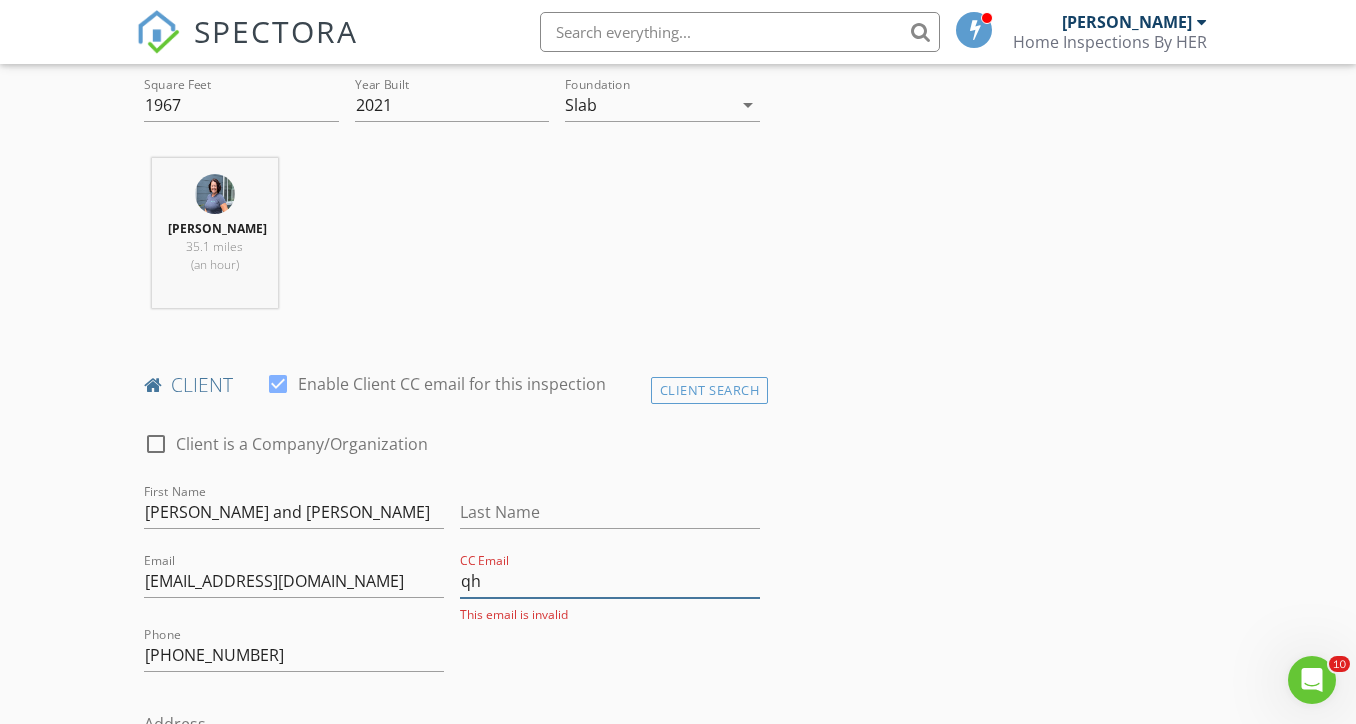 type on "q" 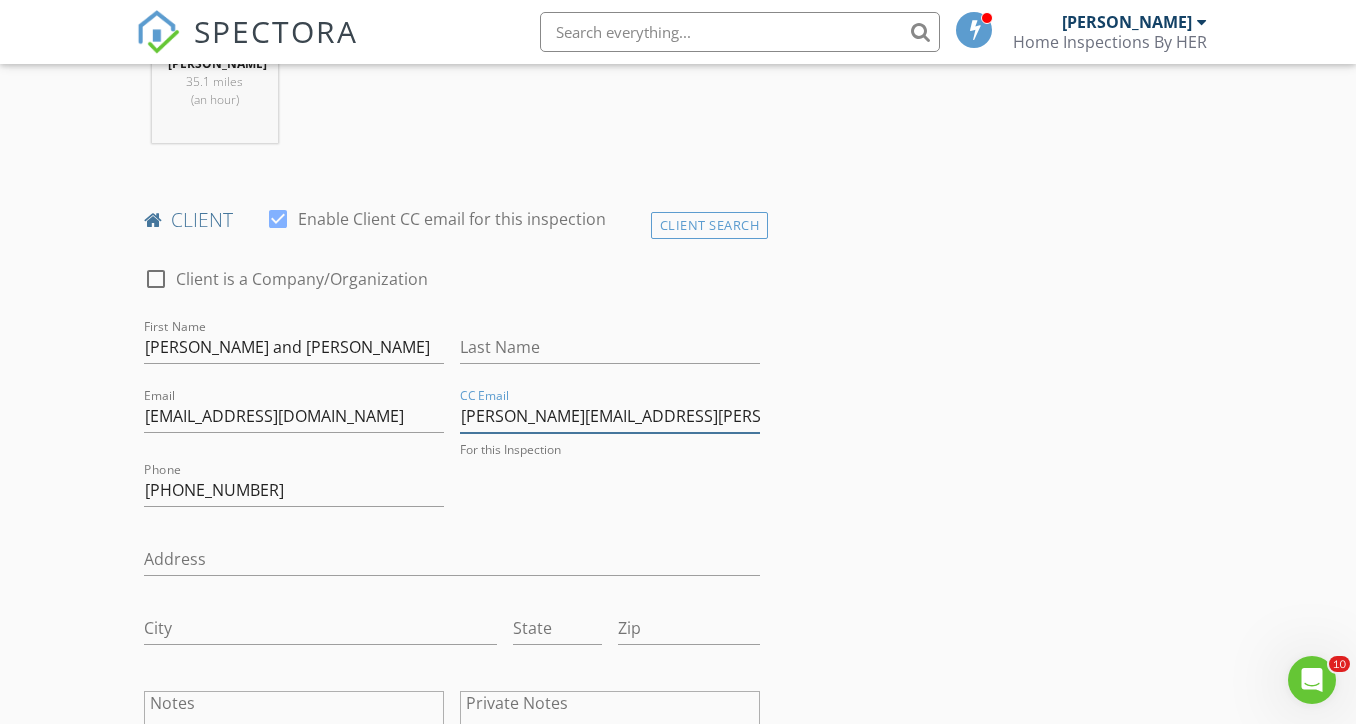 scroll, scrollTop: 870, scrollLeft: 0, axis: vertical 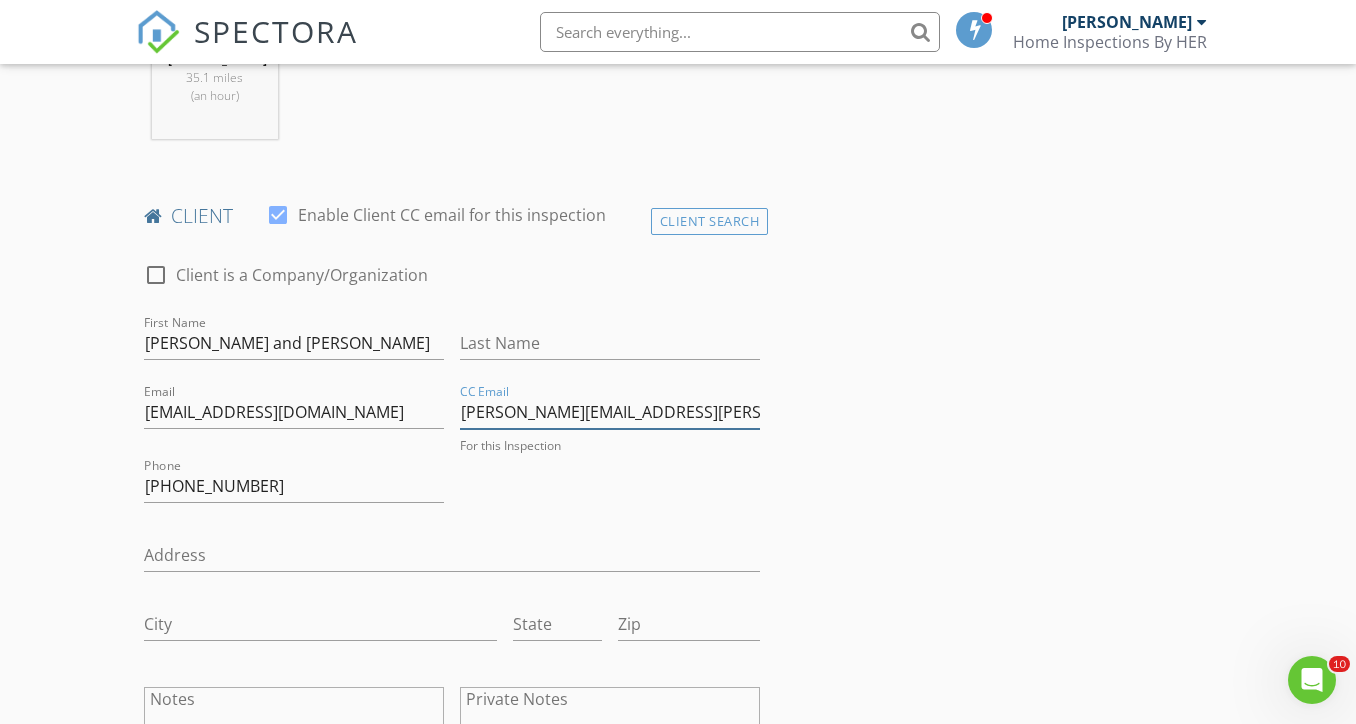click on "leite.angie@gmai.com" at bounding box center (610, 412) 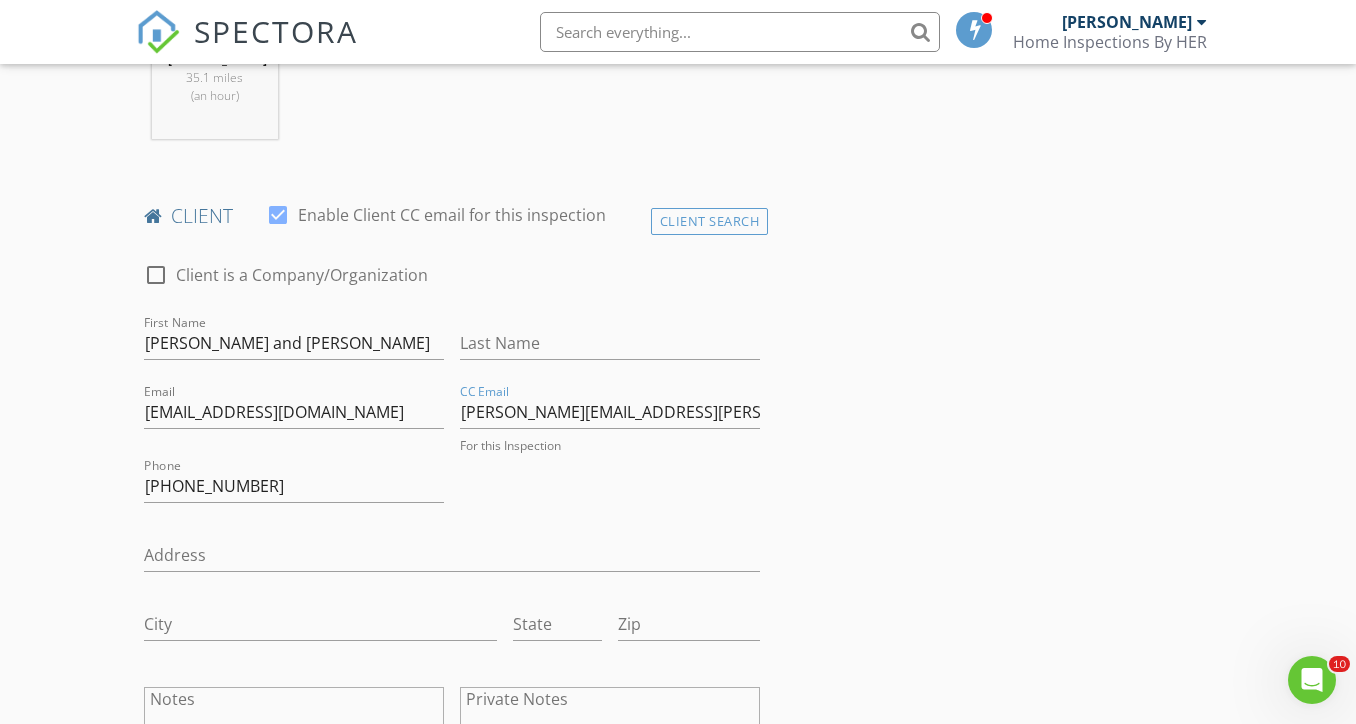 click on "INSPECTOR(S)
check_box   Natasha Thompson   PRIMARY   Natasha Thompson arrow_drop_down   check_box Natasha Thompson specifically requested
Date/Time
07/16/2025 2:00 PM
Location
Address Search       Address 32148 Sedge Way   Unit   City Temecula   State CA   Zip 92591   County     Square Feet 1967   Year Built 2021   Foundation Slab arrow_drop_down     Natasha Thompson     35.1 miles     (an hour)
client
check_box Enable Client CC email for this inspection   Client Search     check_box_outline_blank Client is a Company/Organization     First Name Mark and Anne Bacon   Last Name   Email mbaconauthor@gmail.com   CC Email leite.angie@gmai.com For this Inspection   Phone 775-343-2042   Address   City   State   Zip       Notes   Private Notes
ADD ADDITIONAL client
SERVICES" at bounding box center (678, 1029) 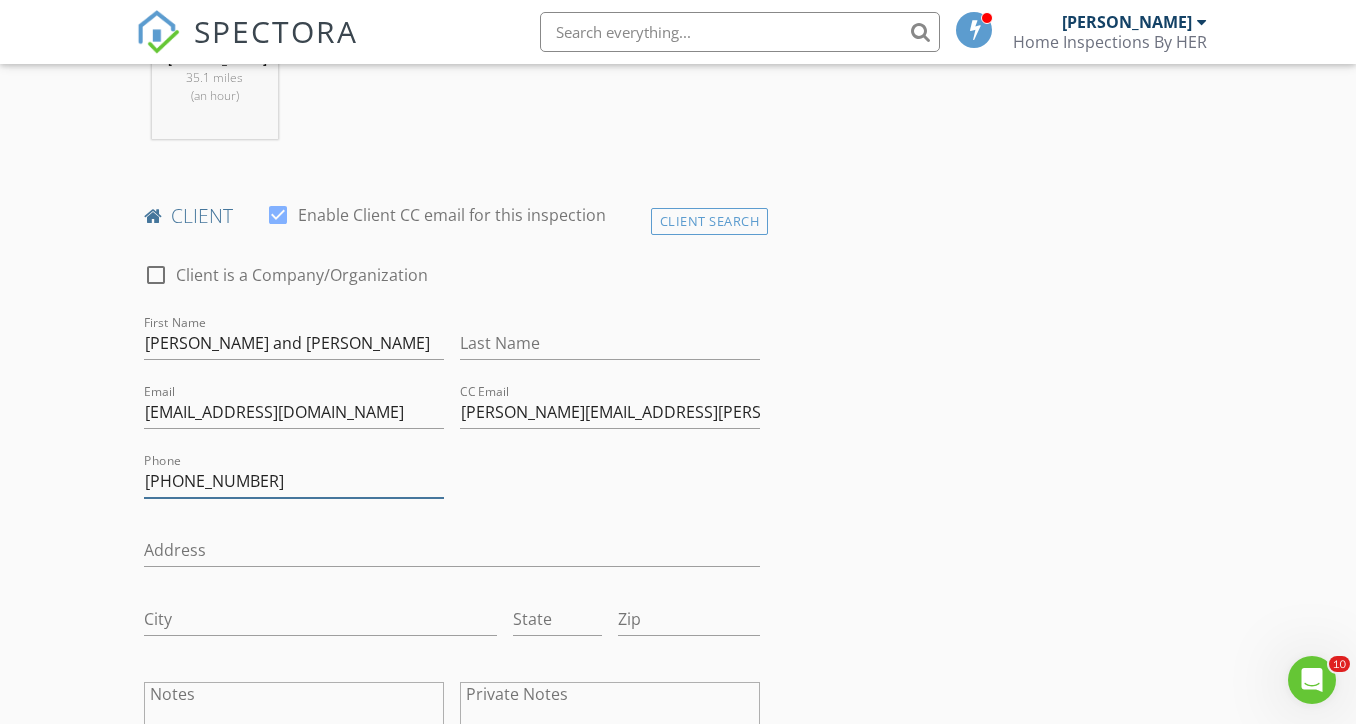 click on "775-343-2042" at bounding box center [294, 481] 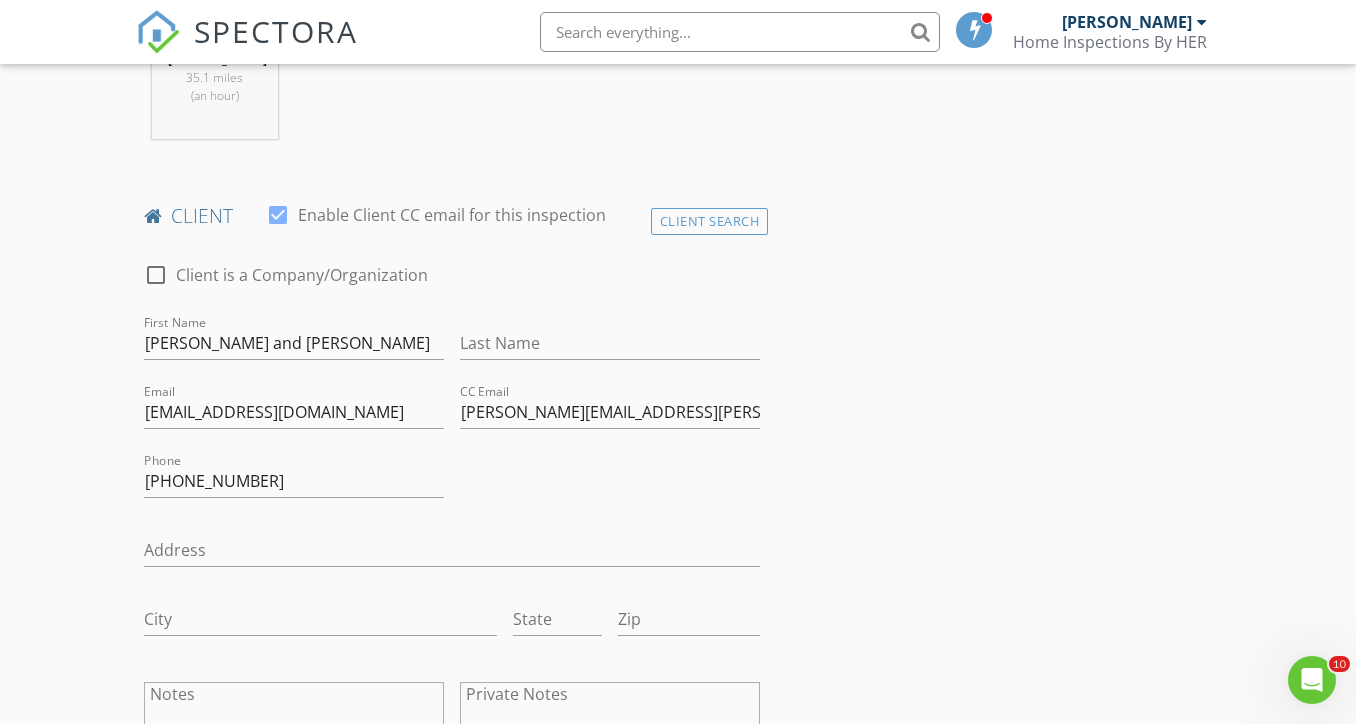 click on "CC Email leite.angie@gmai.com" at bounding box center [610, 416] 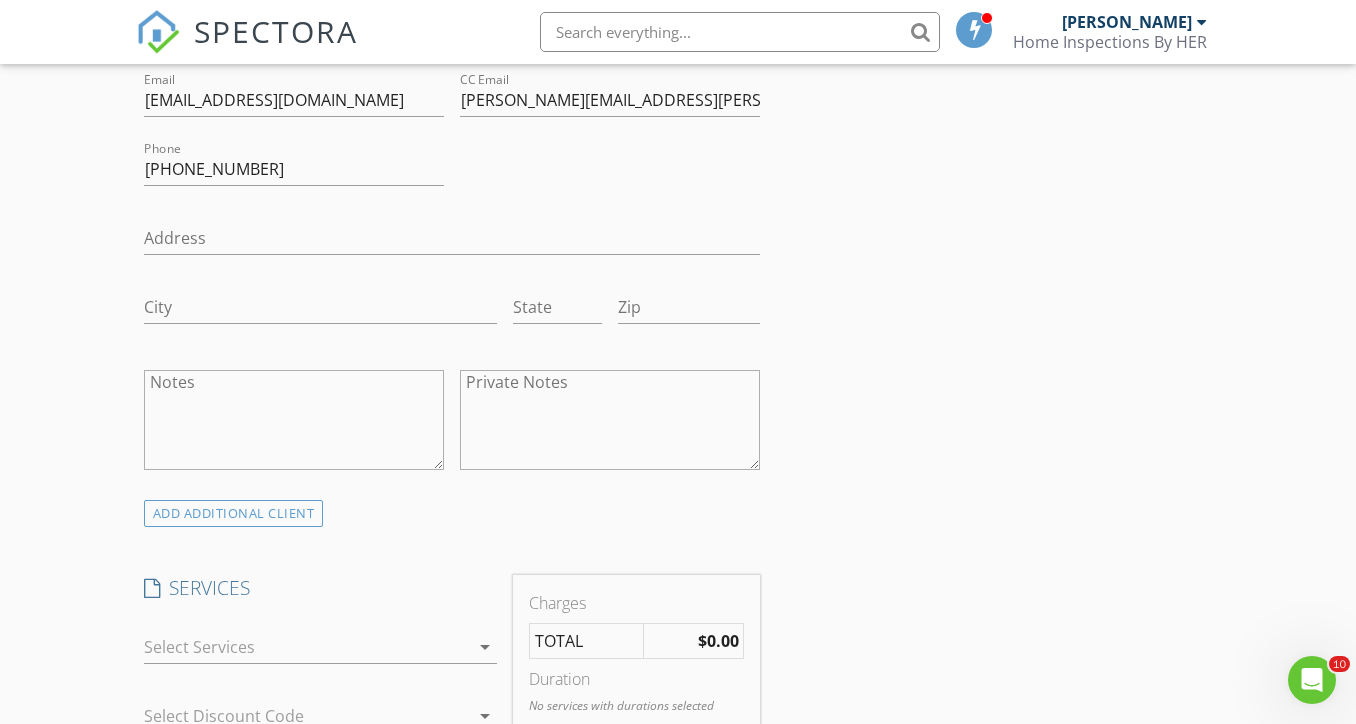 scroll, scrollTop: 1181, scrollLeft: 0, axis: vertical 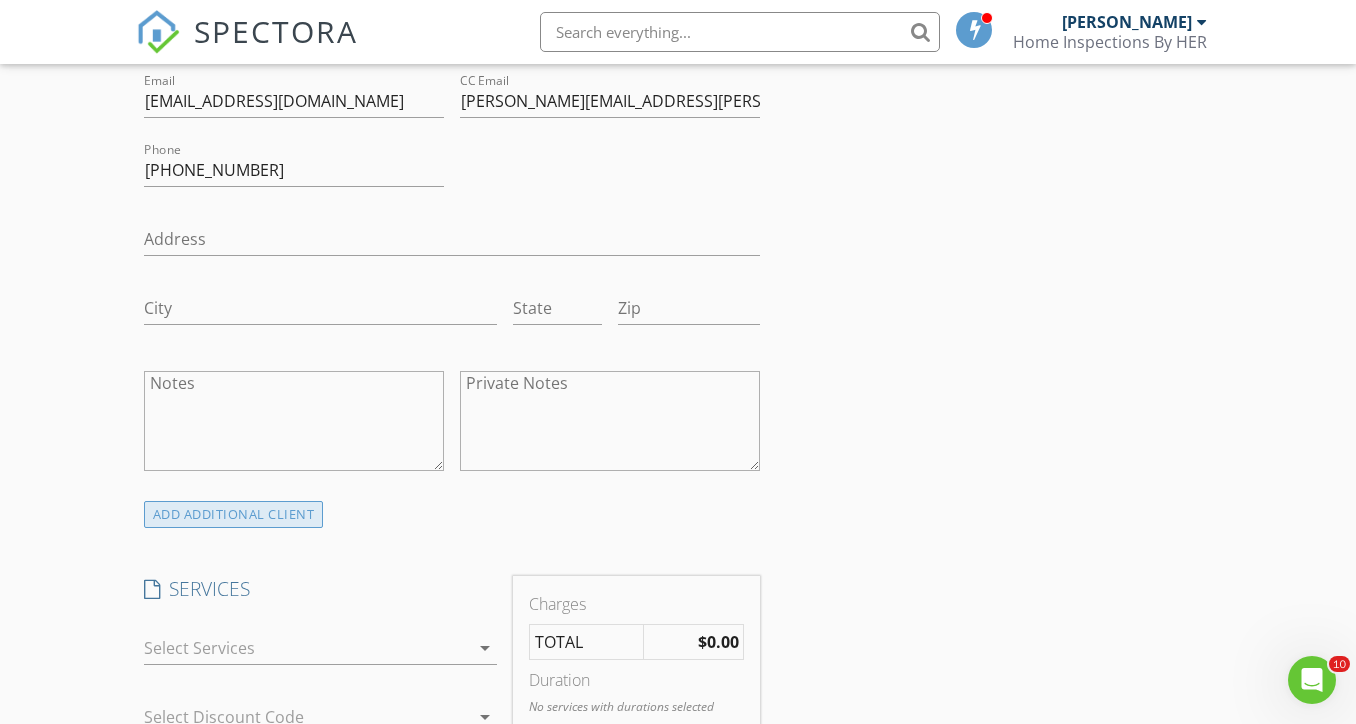 click on "ADD ADDITIONAL client" at bounding box center (234, 514) 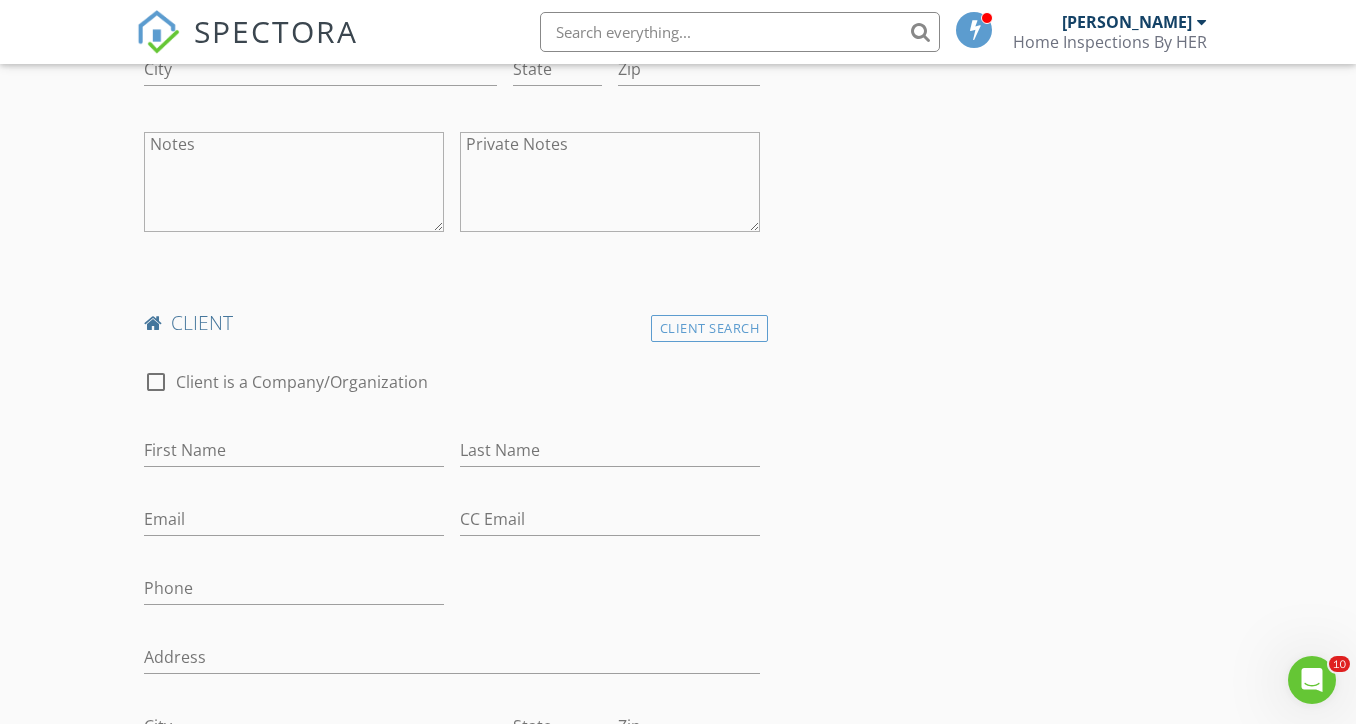 scroll, scrollTop: 1422, scrollLeft: 0, axis: vertical 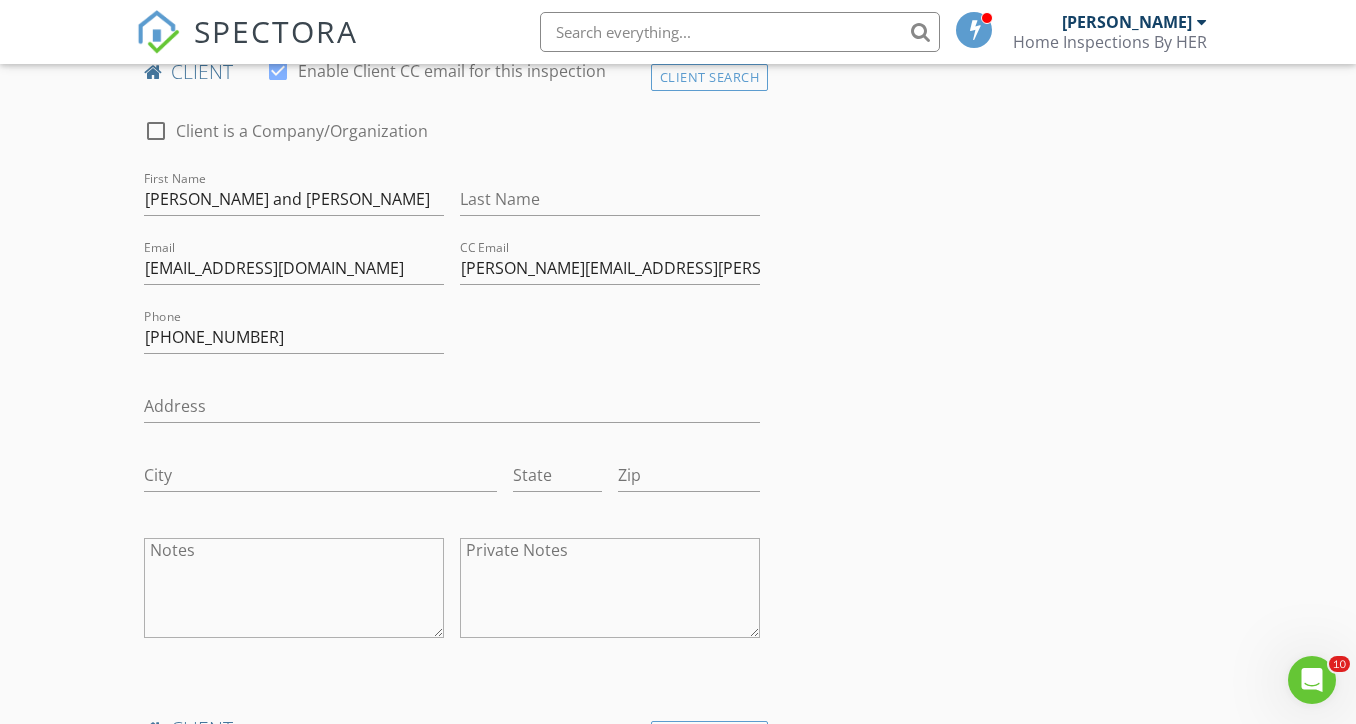 type on "Angie Leite" 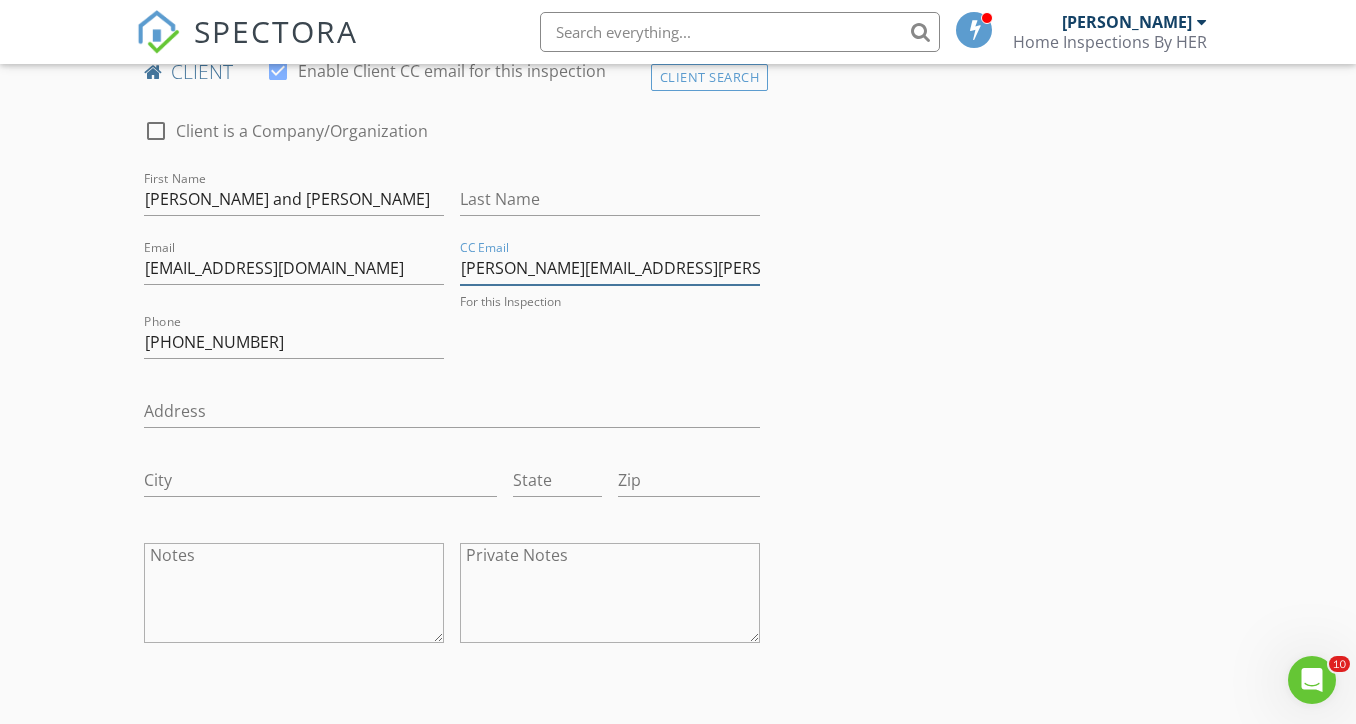drag, startPoint x: 626, startPoint y: 285, endPoint x: 455, endPoint y: 277, distance: 171.18703 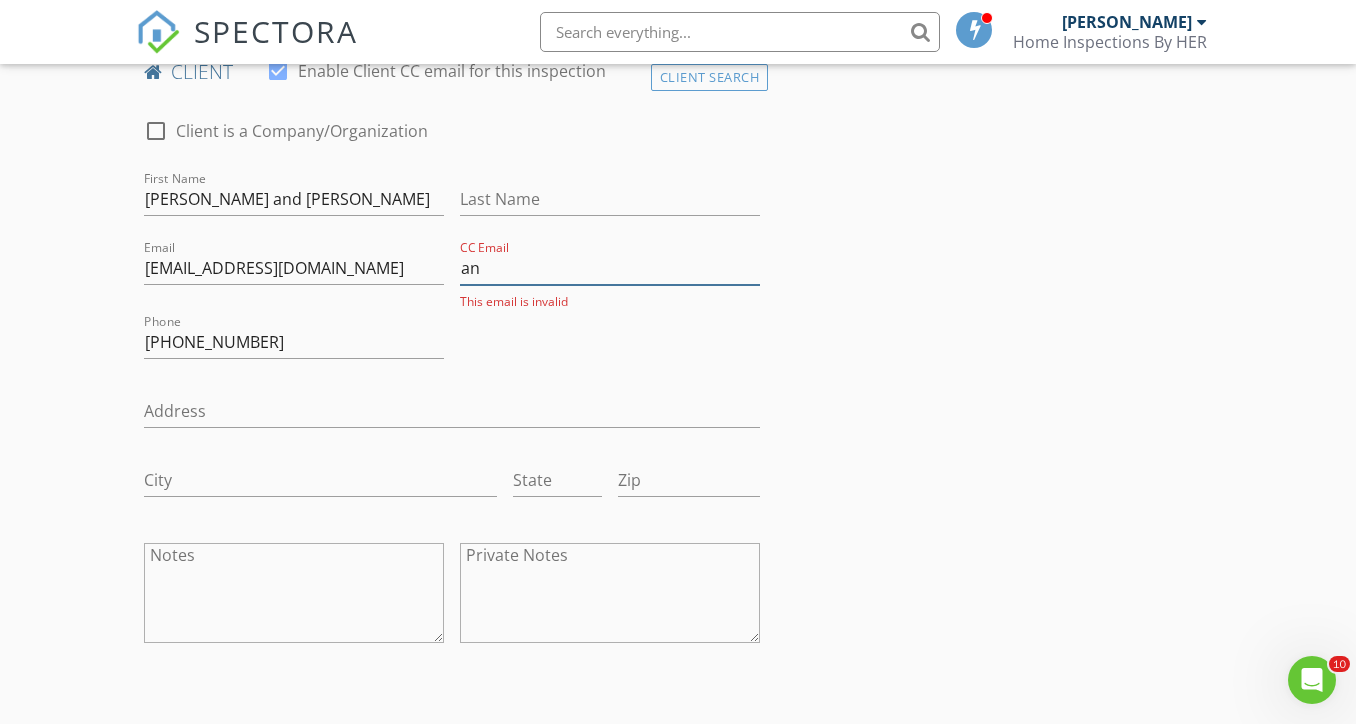 type on "a" 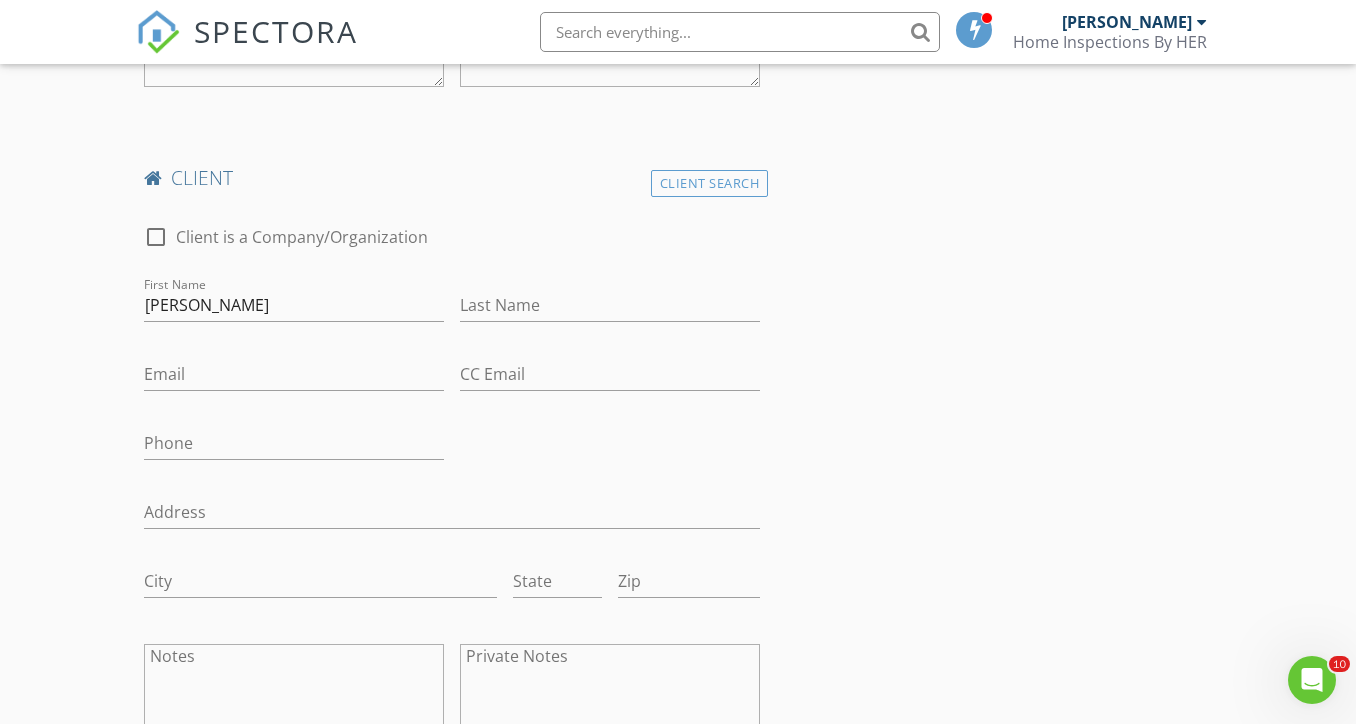 scroll, scrollTop: 1578, scrollLeft: 0, axis: vertical 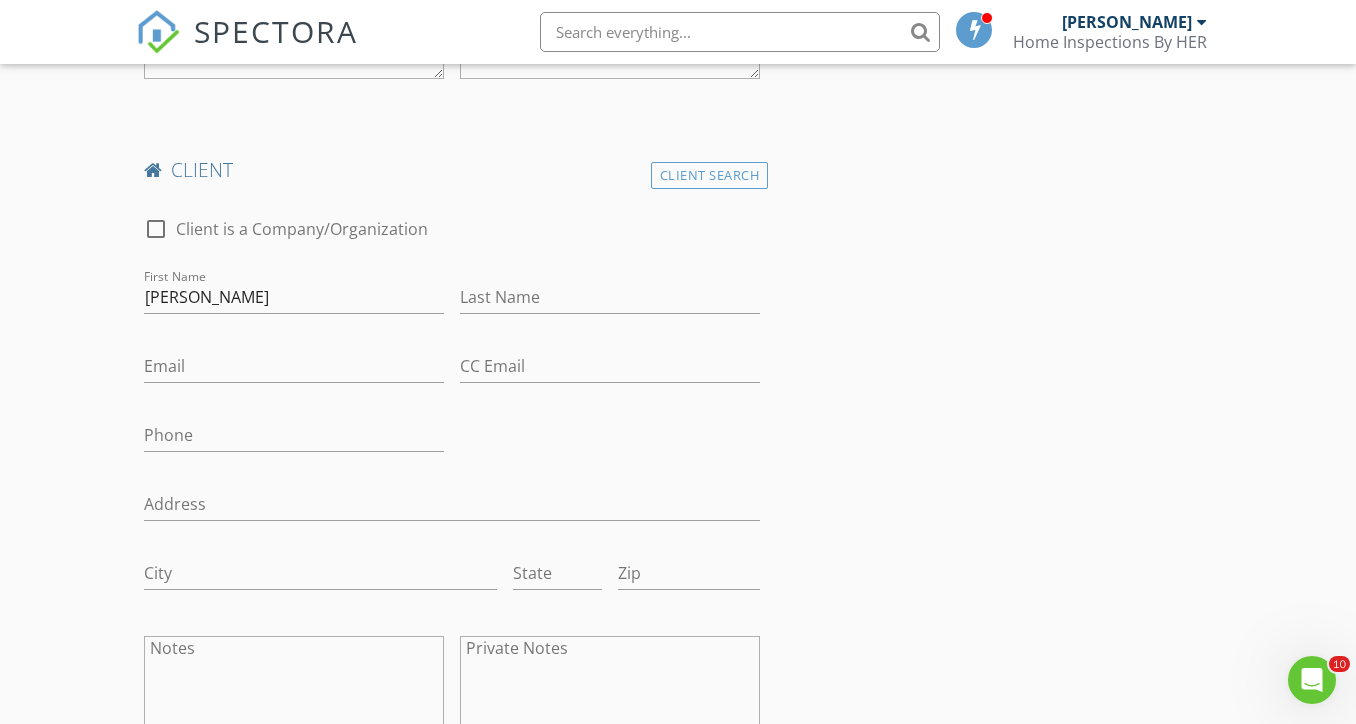 type on "baconanne5@gmail.com" 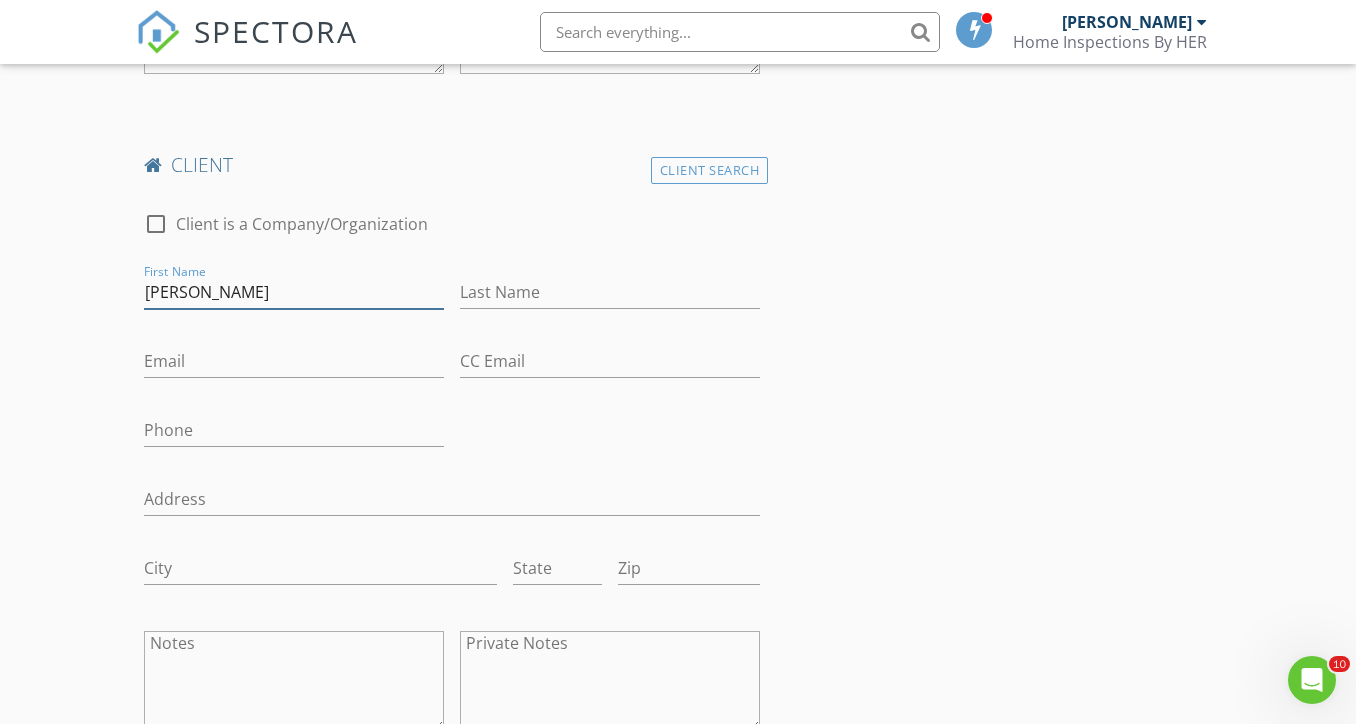 click on "Angie Leite" at bounding box center (294, 292) 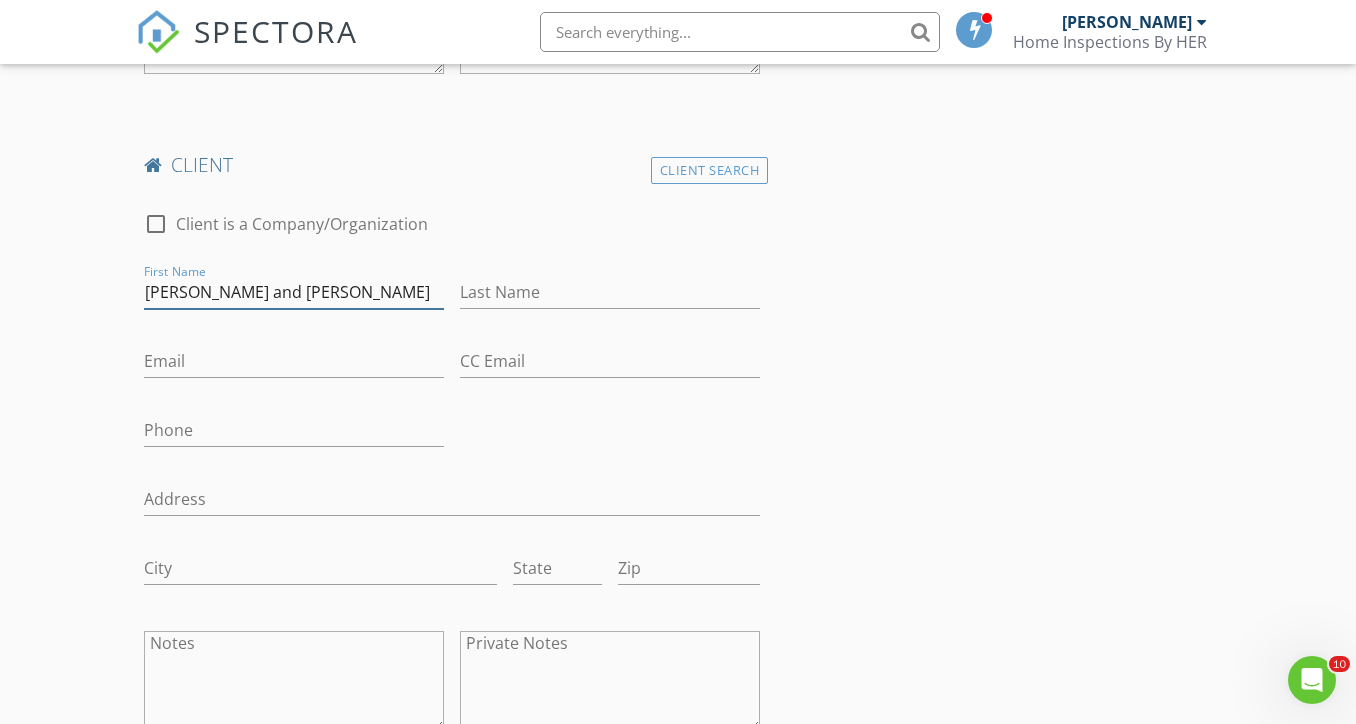 type on "Angie Leite and Jacci Larsen" 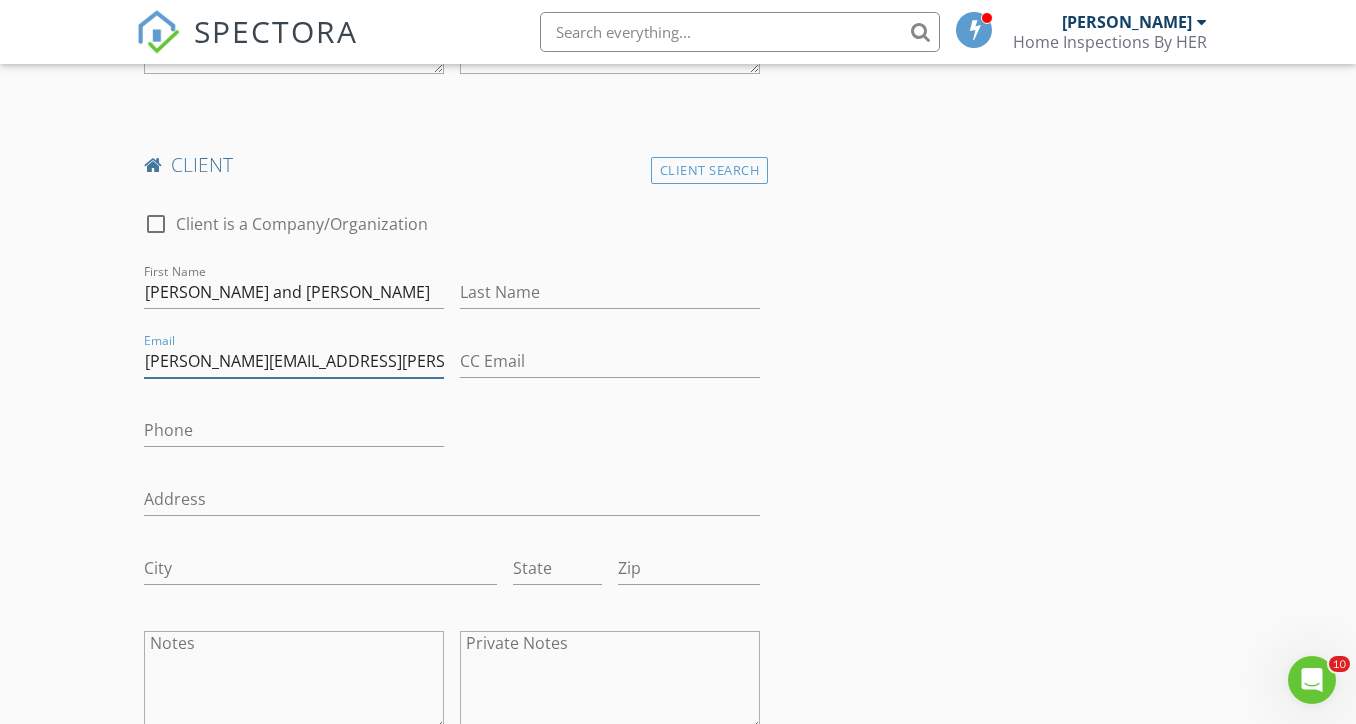 type on "leite.angie@gmail.com" 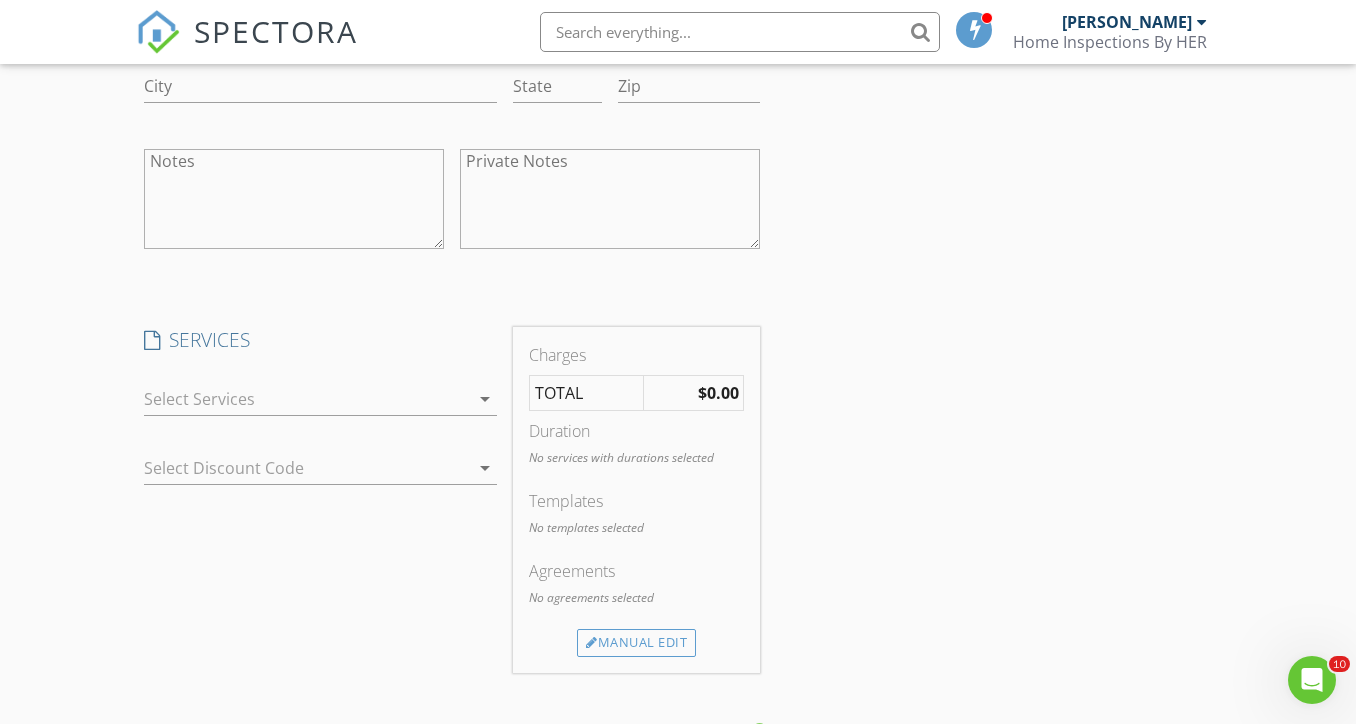 scroll, scrollTop: 2066, scrollLeft: 0, axis: vertical 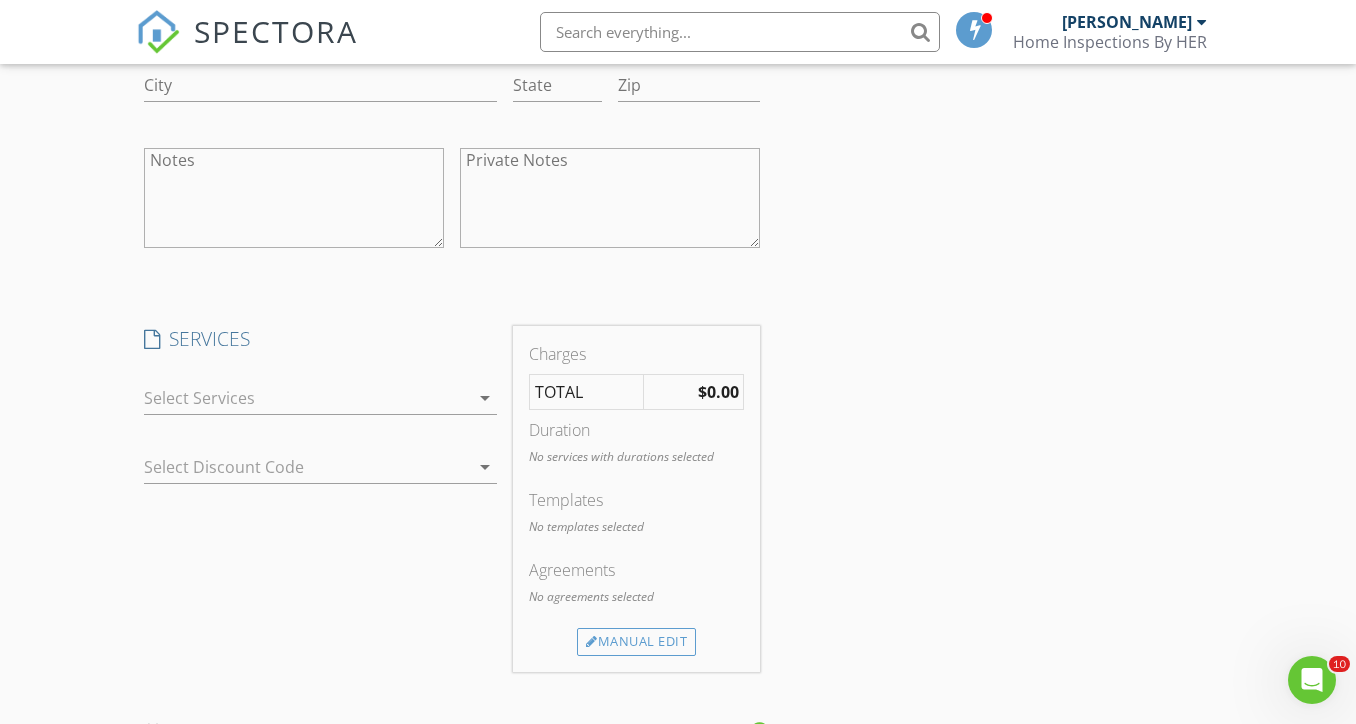 type on "jacci.larsen@gmail.com" 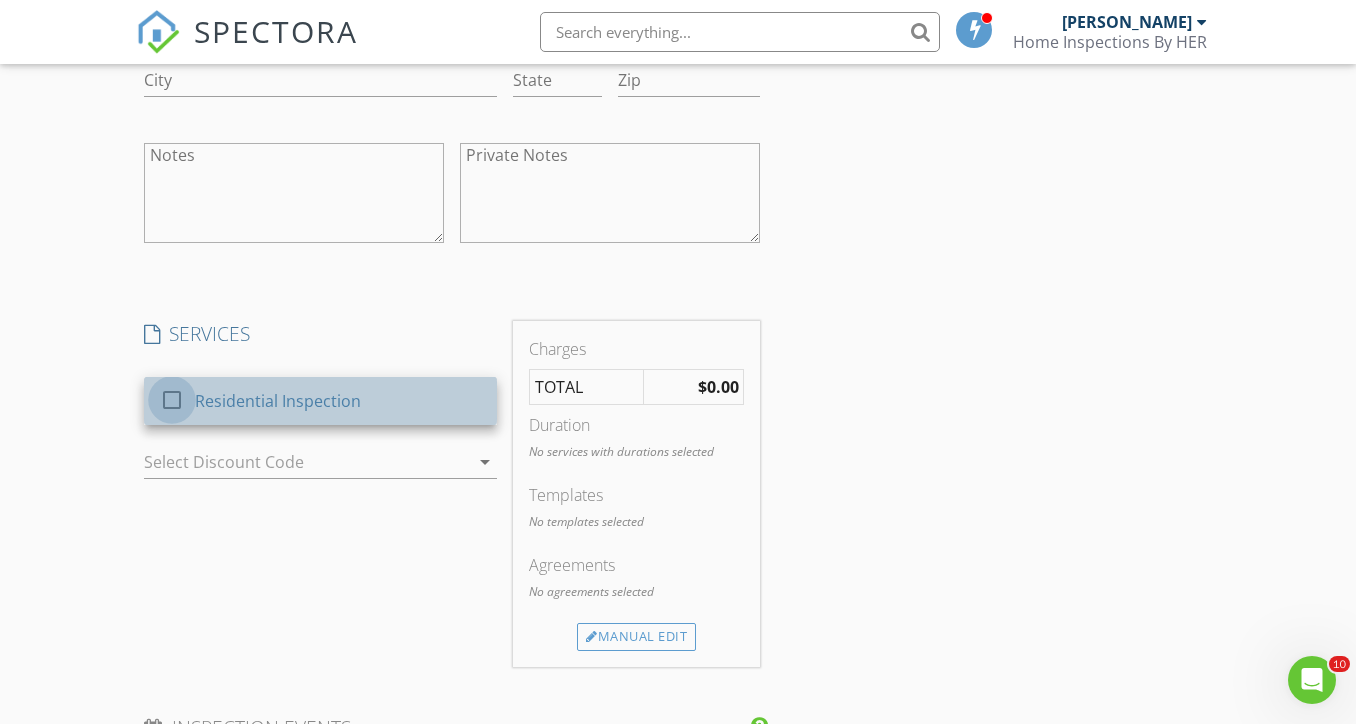 click at bounding box center [172, 400] 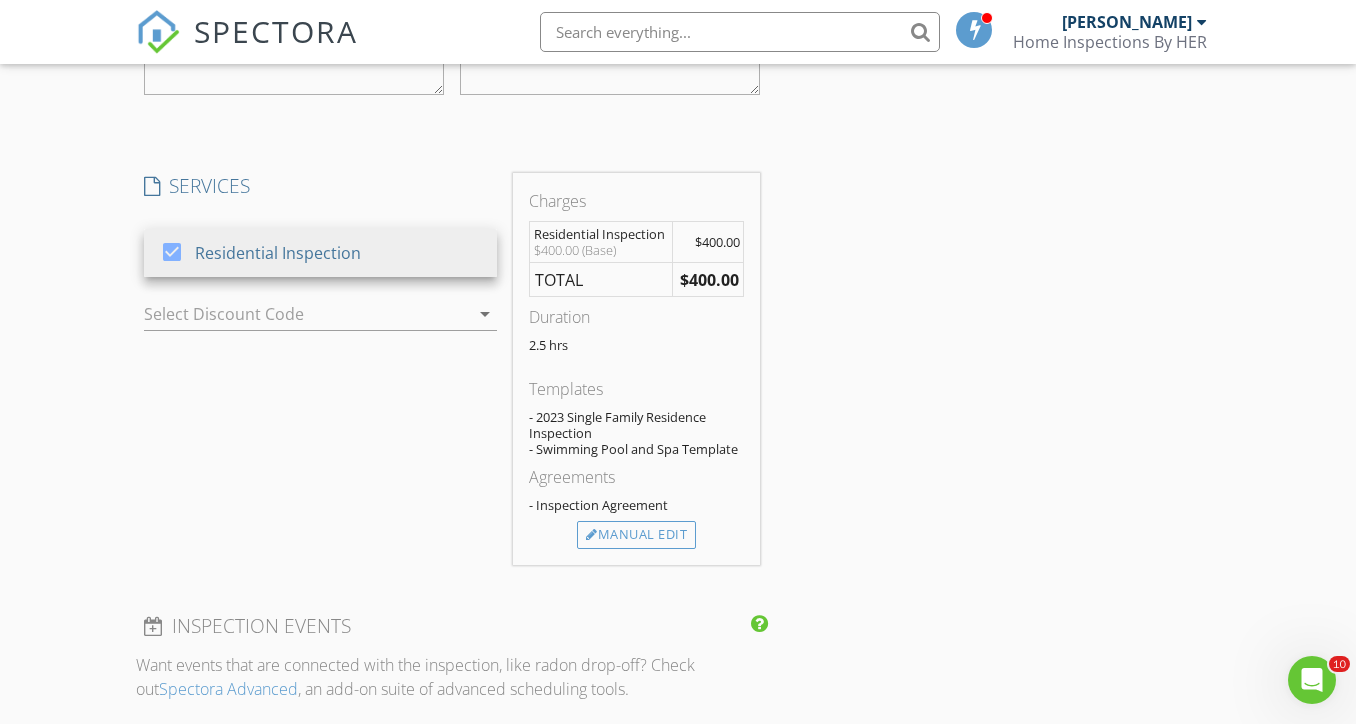 scroll, scrollTop: 2217, scrollLeft: 0, axis: vertical 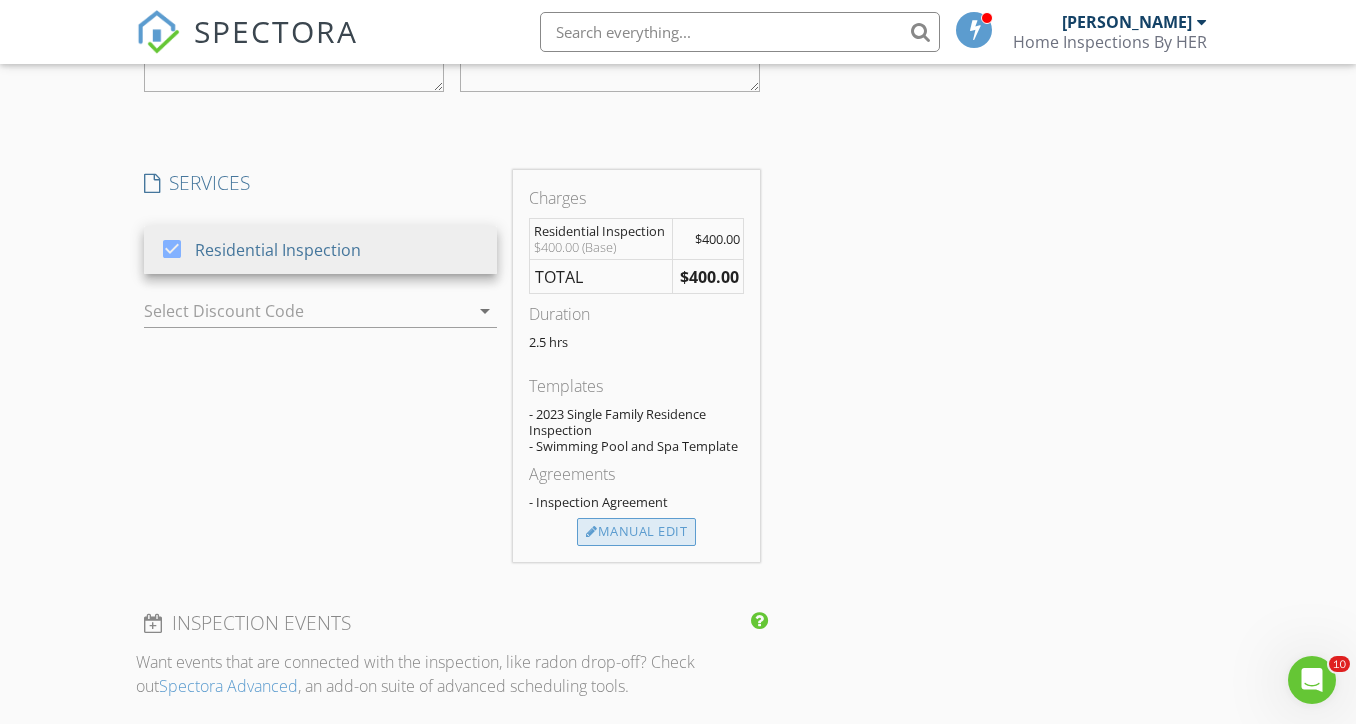 click on "Manual Edit" at bounding box center [636, 532] 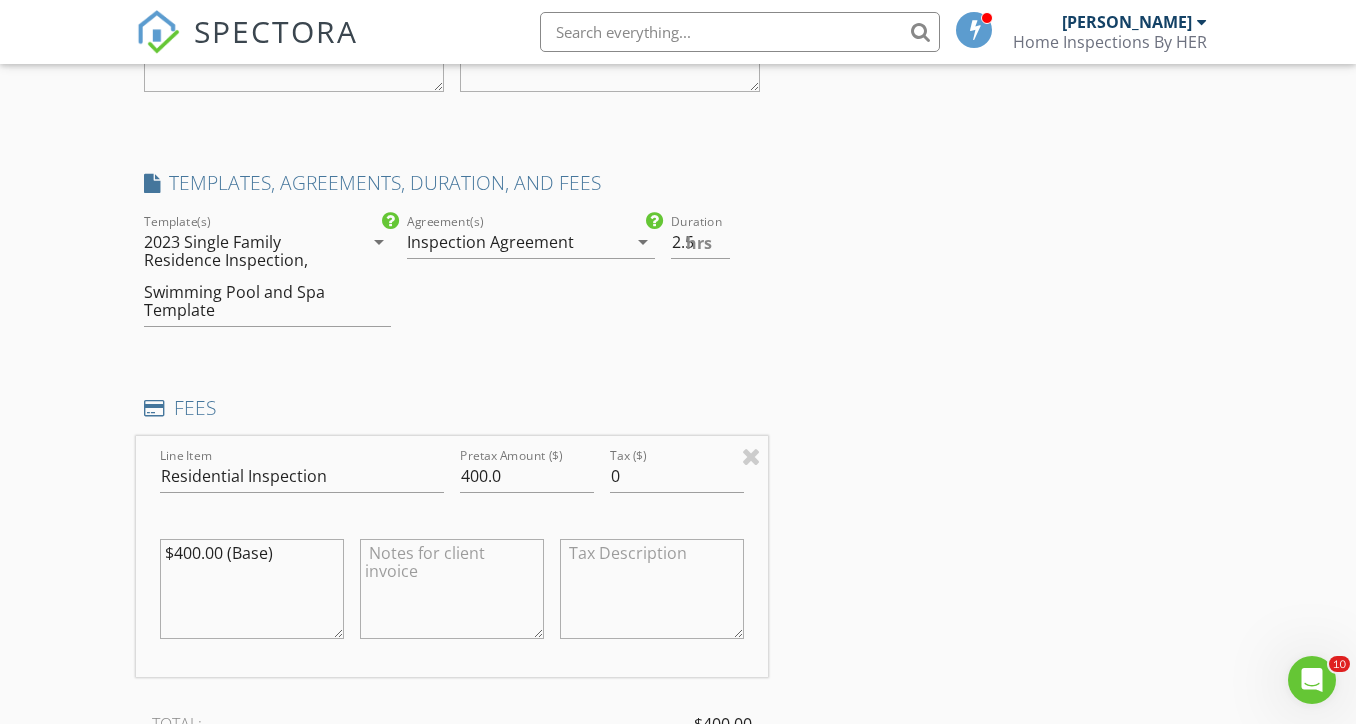 click on "Swimming Pool and Spa Template" at bounding box center [243, 301] 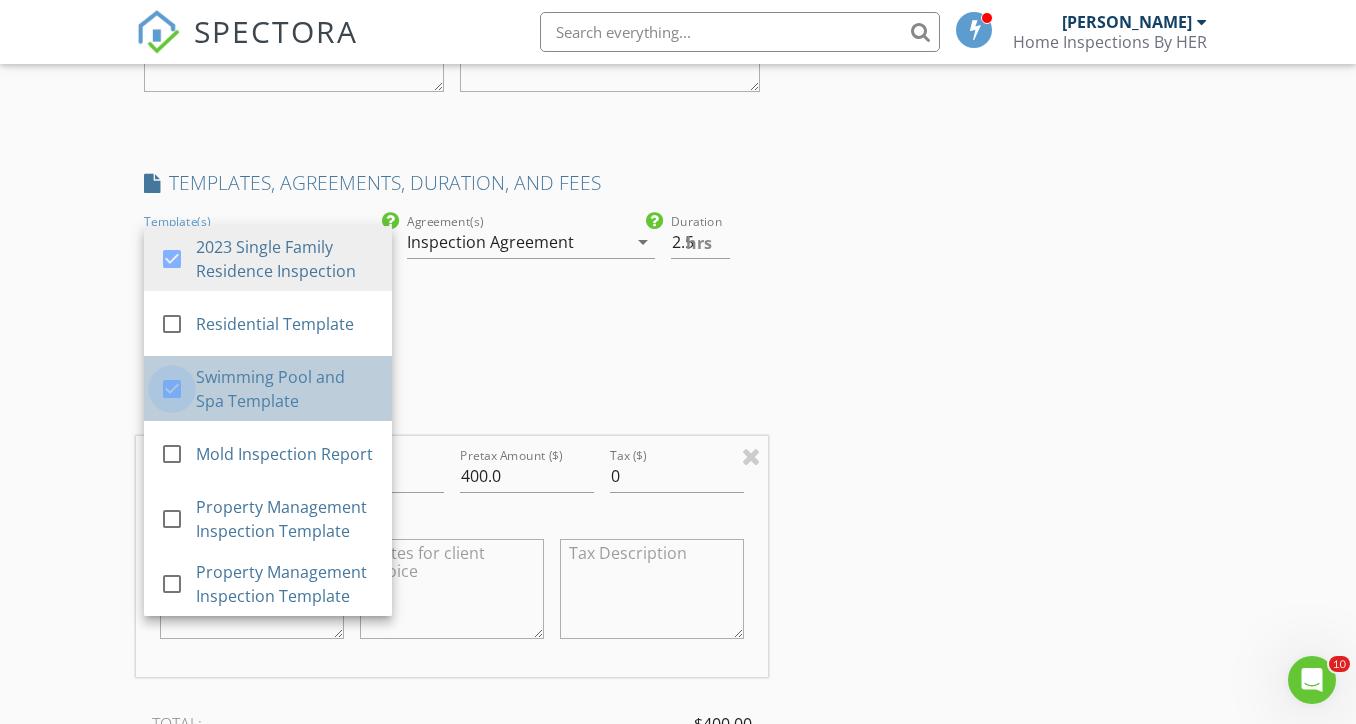 click at bounding box center [172, 389] 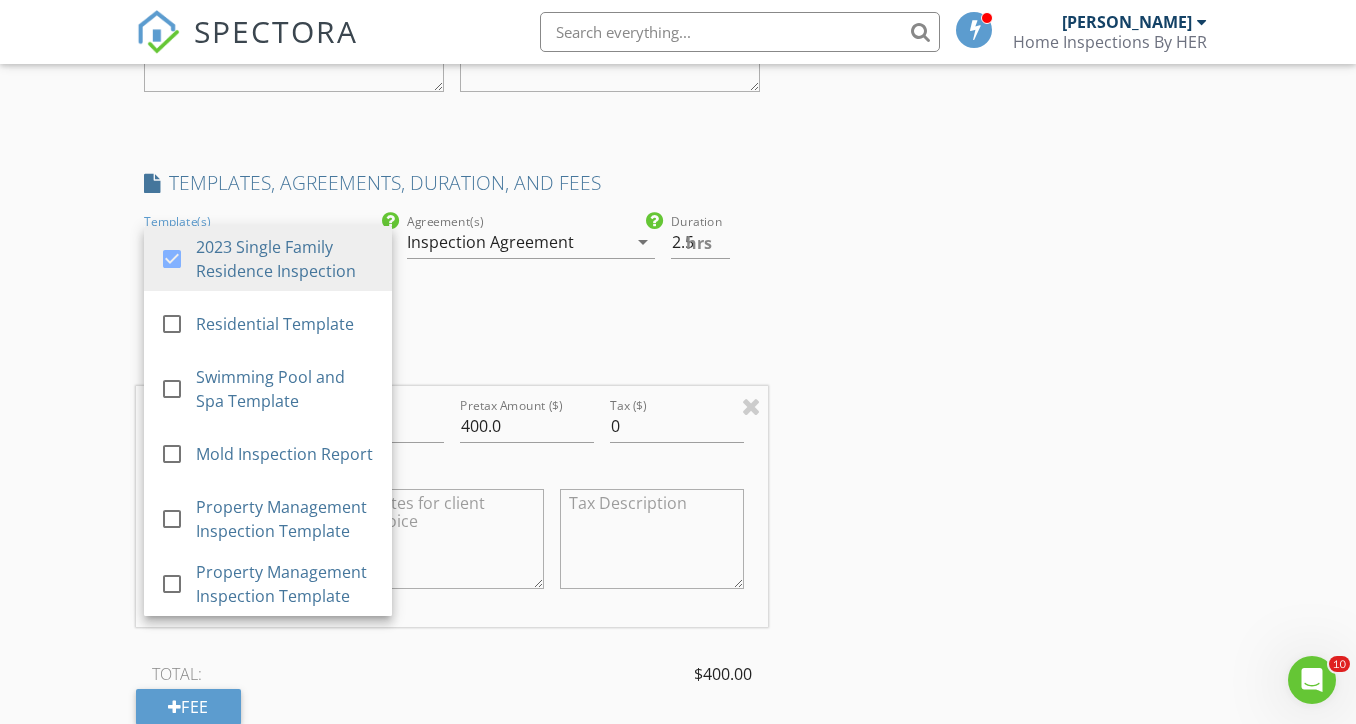 click on "INSPECTOR(S)
check_box   Natasha Thompson   PRIMARY   Natasha Thompson arrow_drop_down   check_box Natasha Thompson specifically requested
Date/Time
07/16/2025 2:00 PM
Location
Address Search       Address 32148 Sedge Way   Unit   City Temecula   State CA   Zip 92591   County     Square Feet 1967   Year Built 2021   Foundation Slab arrow_drop_down     Natasha Thompson     35.1 miles     (an hour)
client
check_box Enable Client CC email for this inspection   Client Search     check_box_outline_blank Client is a Company/Organization     First Name Mark and Anne Bacon   Last Name   Email mbaconauthor@gmail.com   CC Email baconanne5@gmail.com   Phone 775-343-2042   Address   City   State   Zip       Notes   Private Notes
client
Client Search     check_box_outline_blank Client is a Company/Organization     First Name   Last Name" at bounding box center [452, 54] 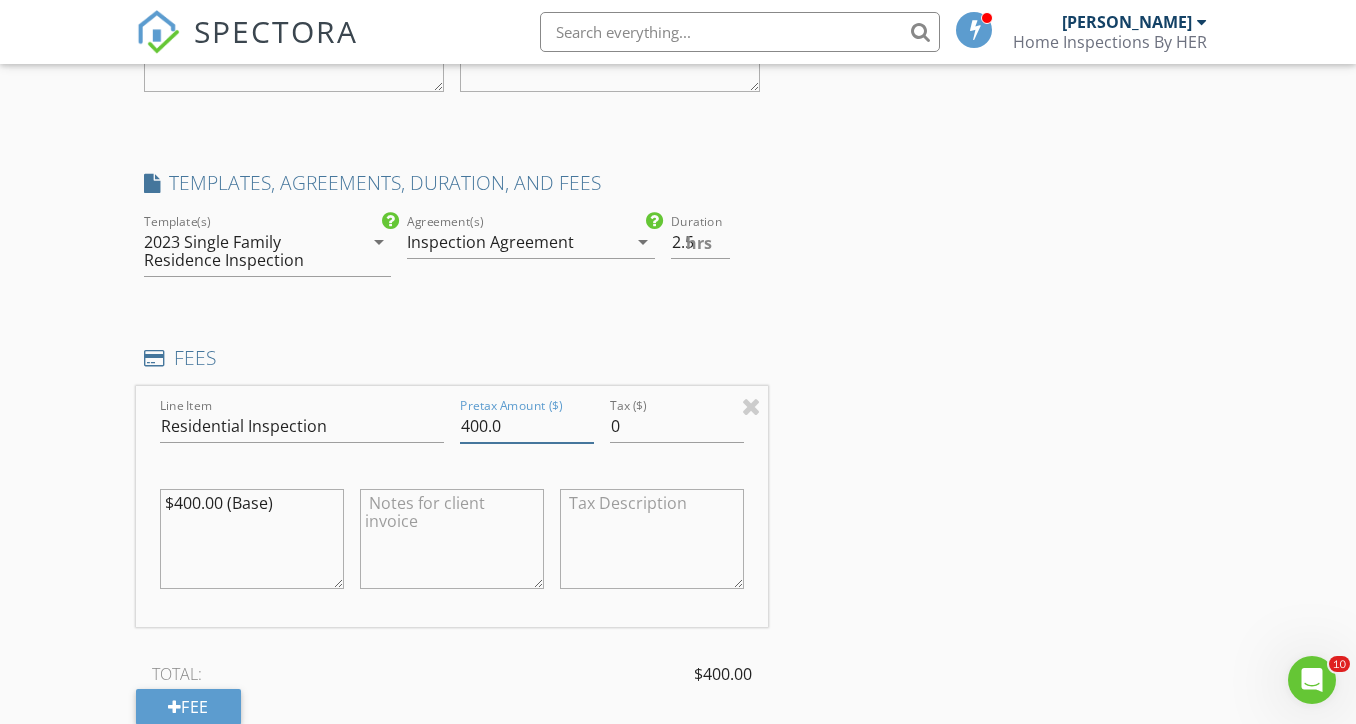 drag, startPoint x: 488, startPoint y: 442, endPoint x: 455, endPoint y: 441, distance: 33.01515 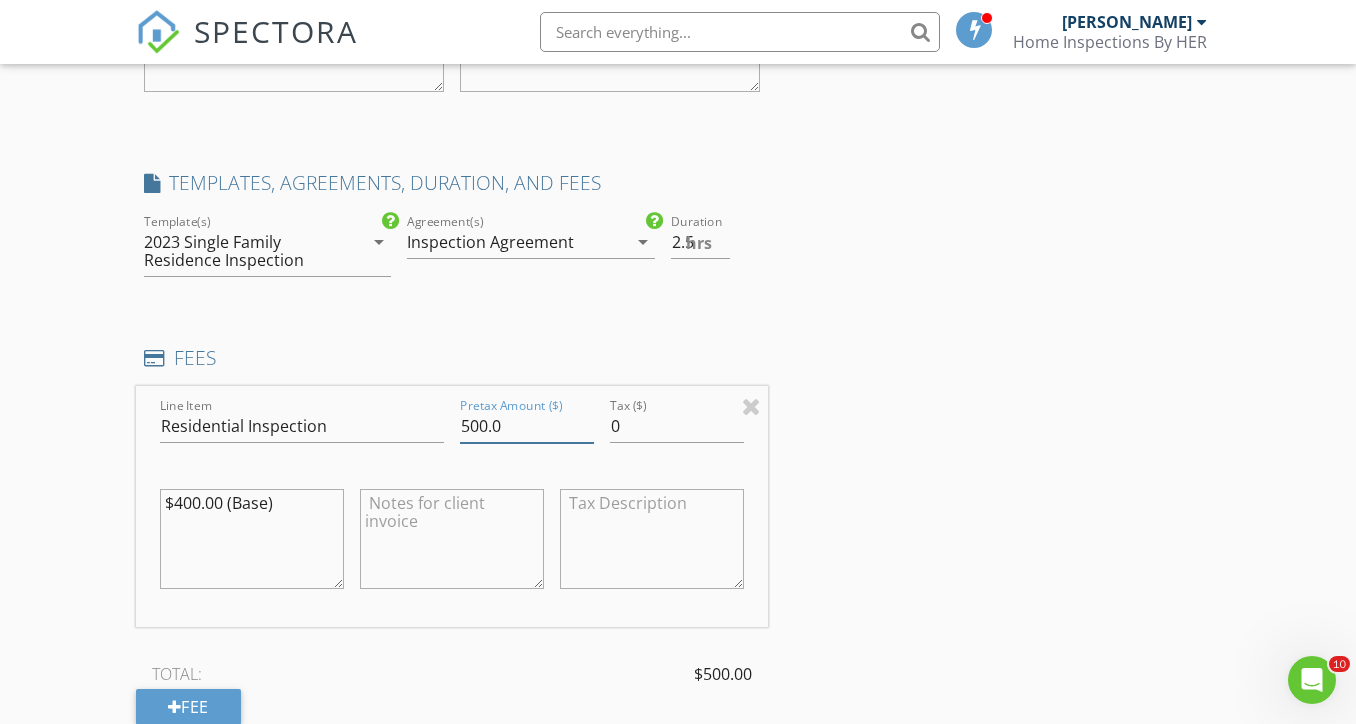 type on "500.0" 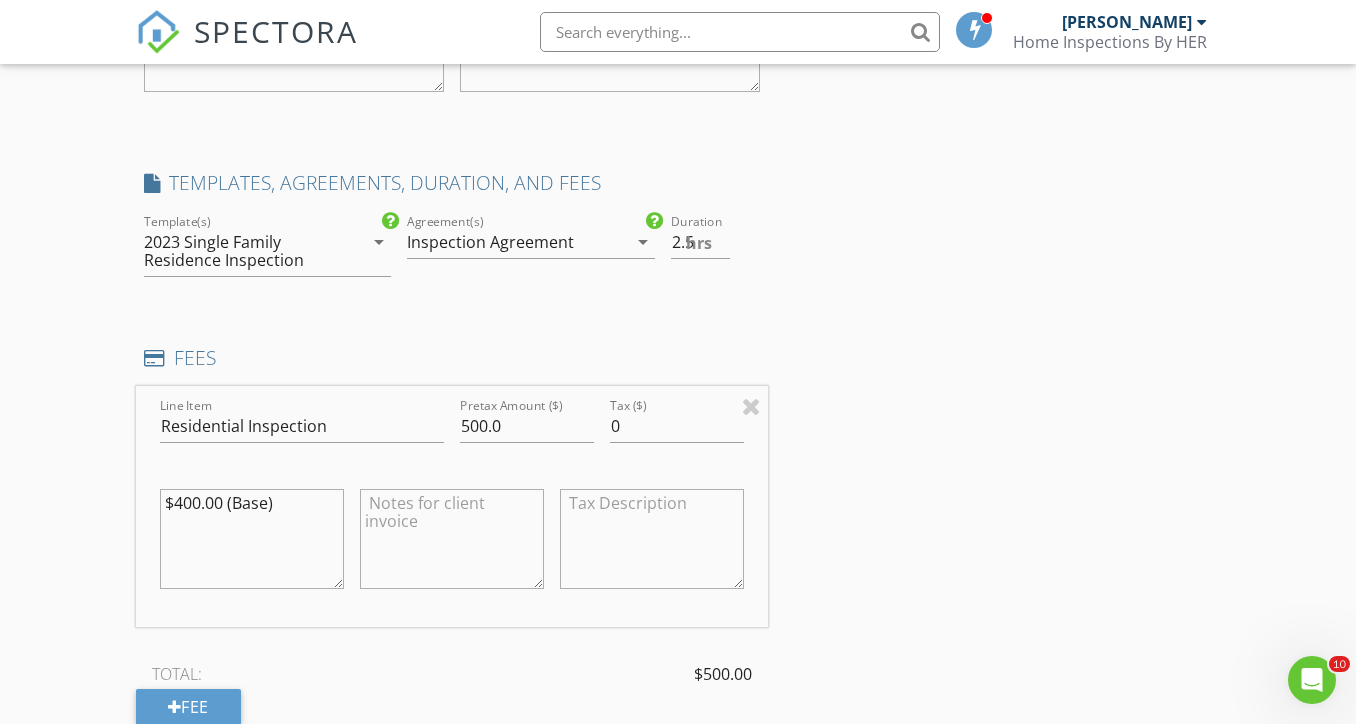 click on "$400.00 (Base)" at bounding box center (252, 539) 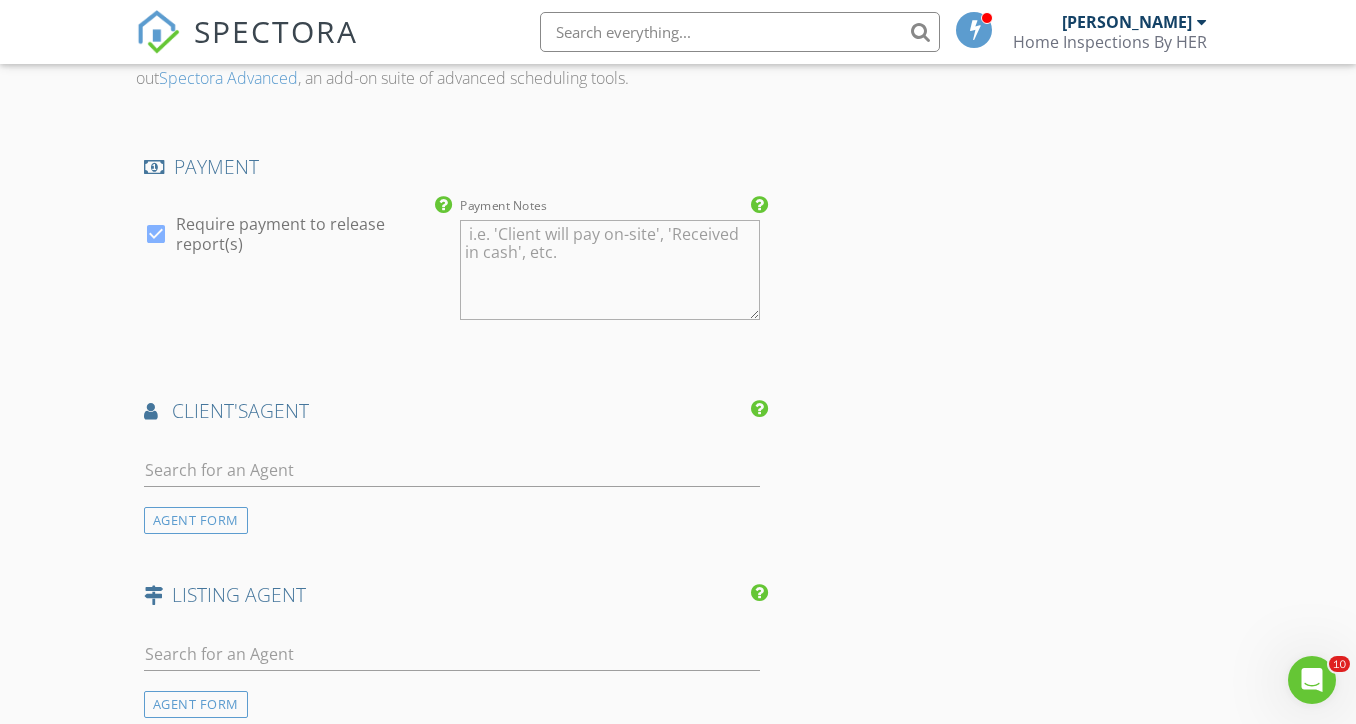 scroll, scrollTop: 3042, scrollLeft: 0, axis: vertical 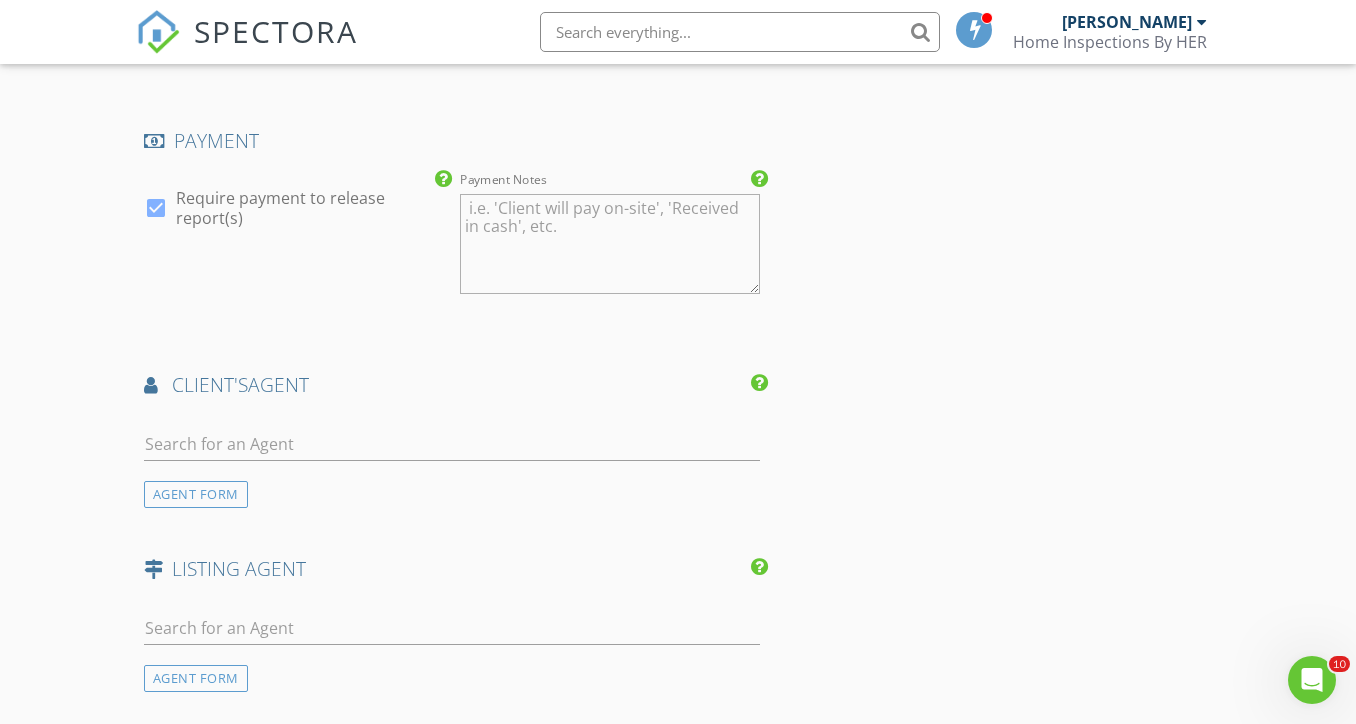 type on "$500.00 (Base)" 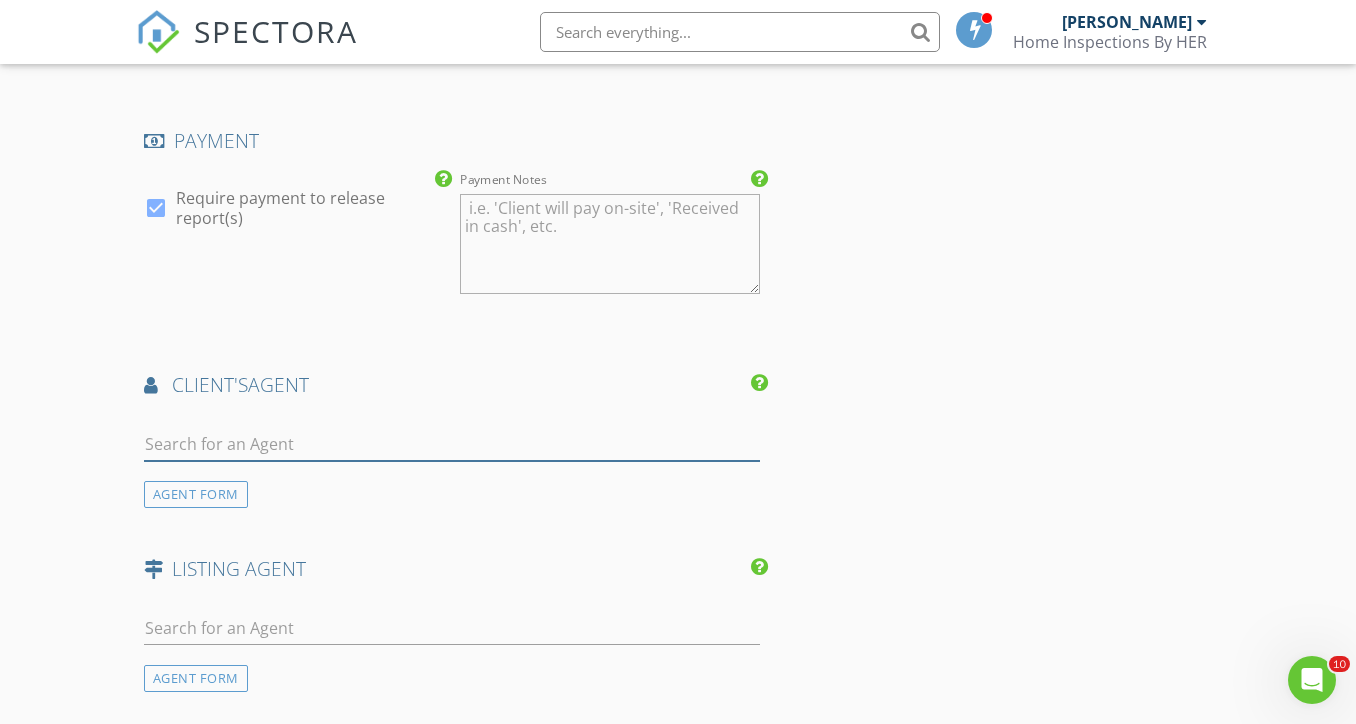 click at bounding box center (452, 444) 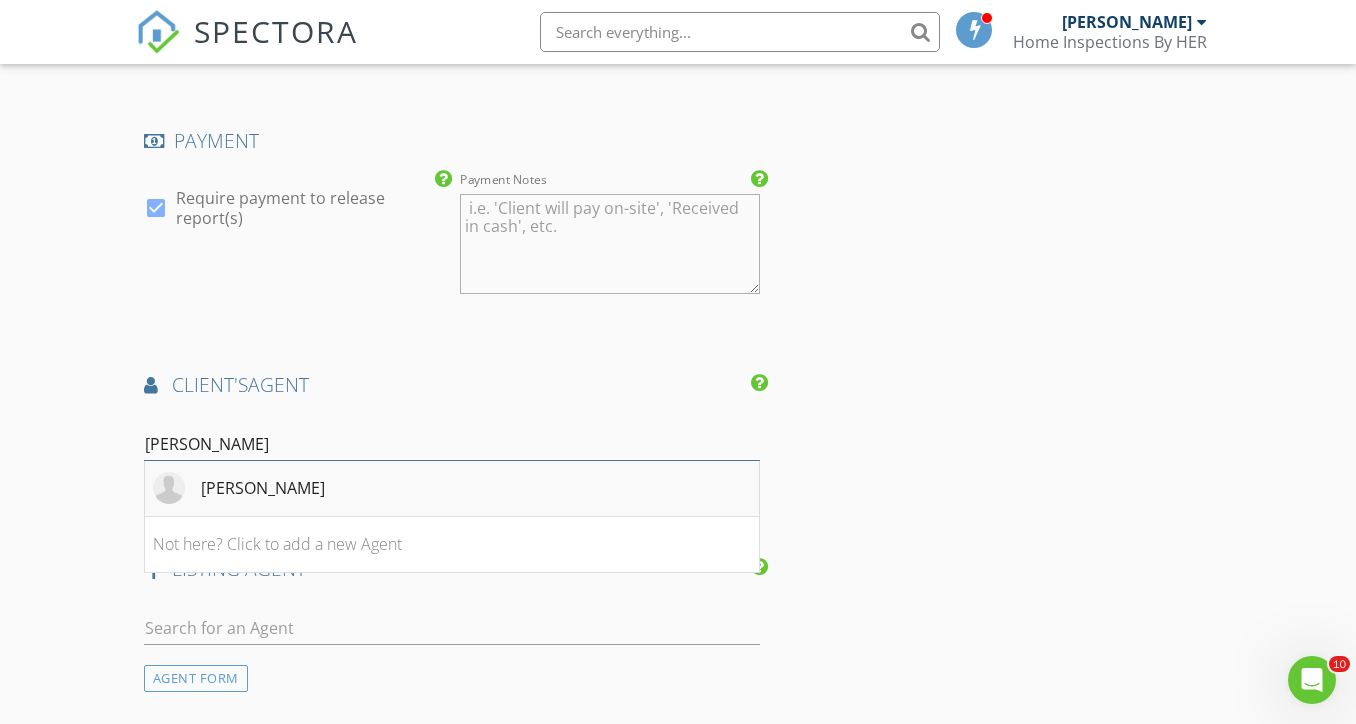 type on "Ana" 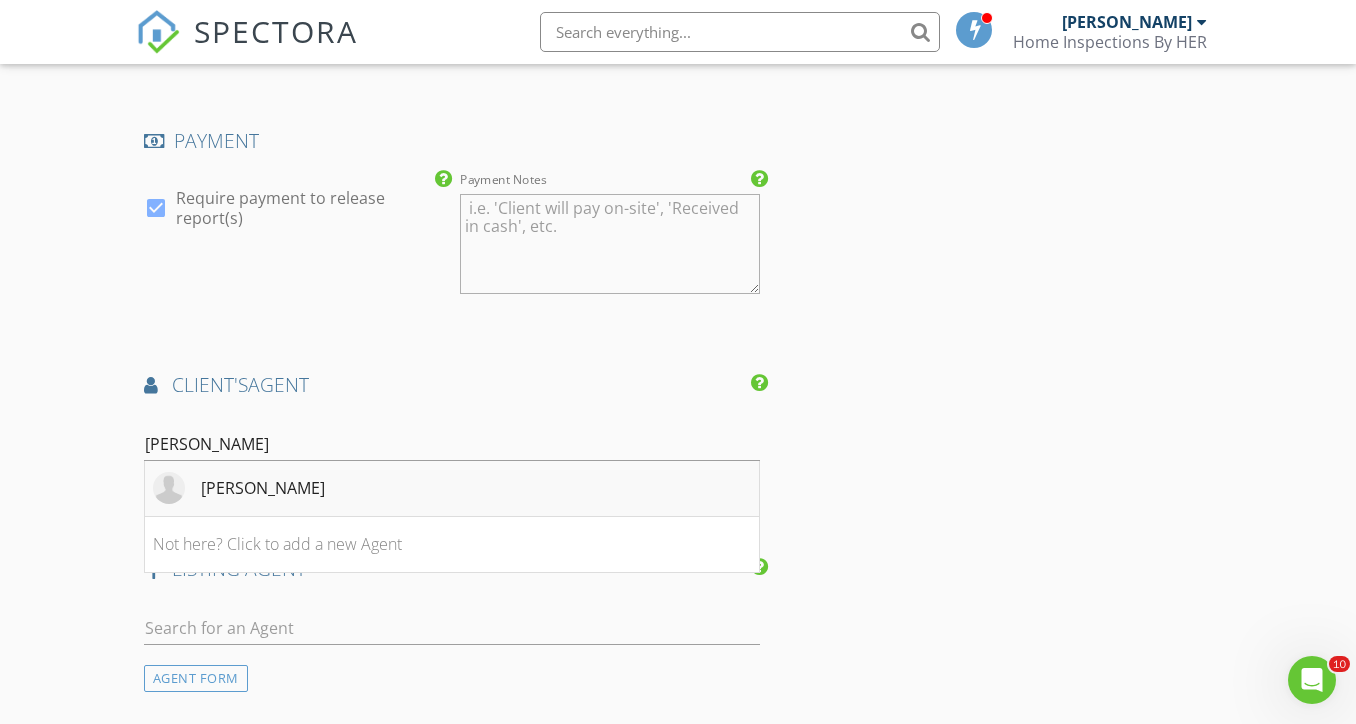 click on "Ana Rosvall" at bounding box center (452, 489) 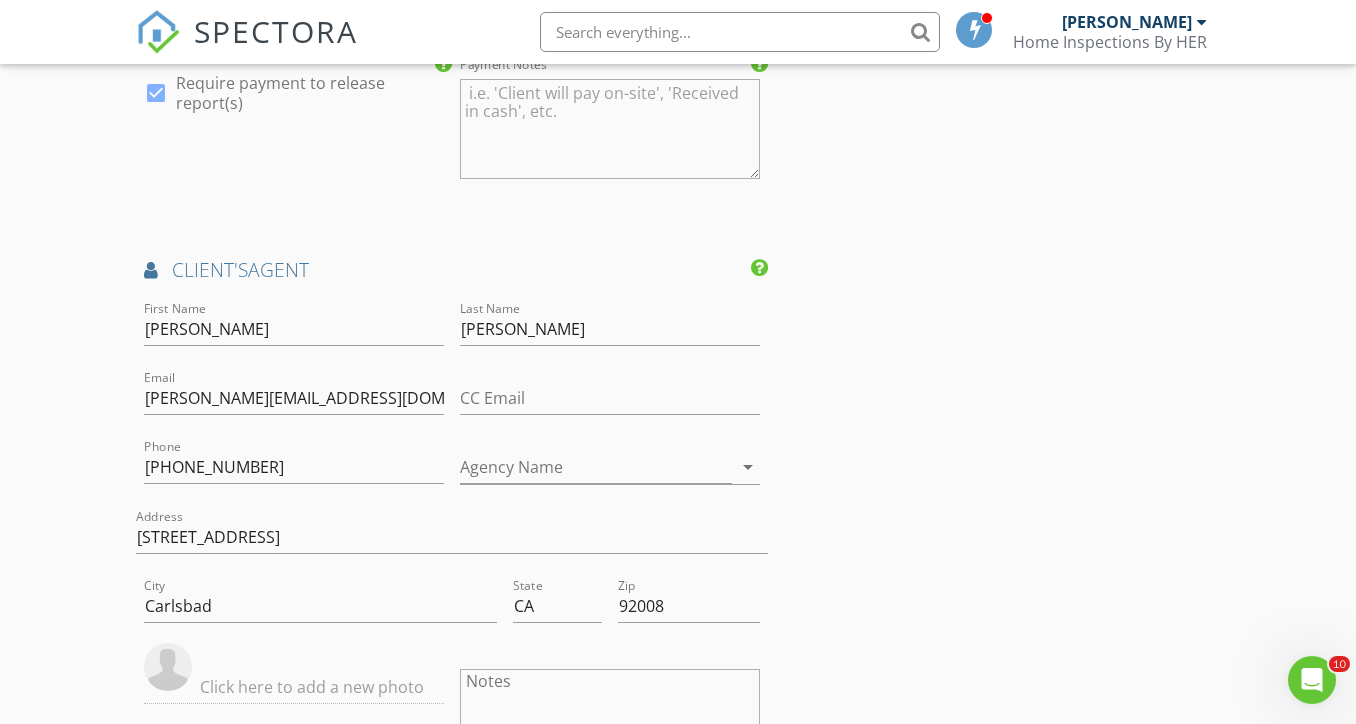 scroll, scrollTop: 3160, scrollLeft: 0, axis: vertical 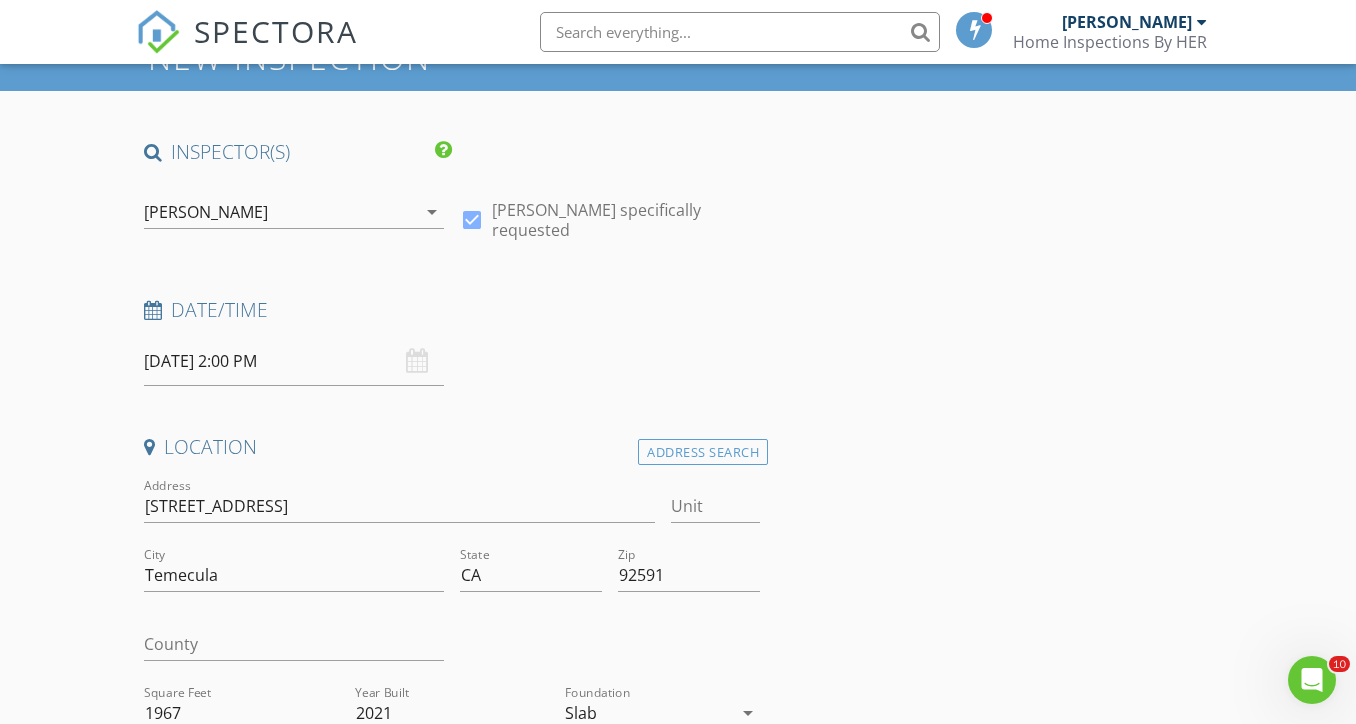 type on "eli@ploetzteam.com" 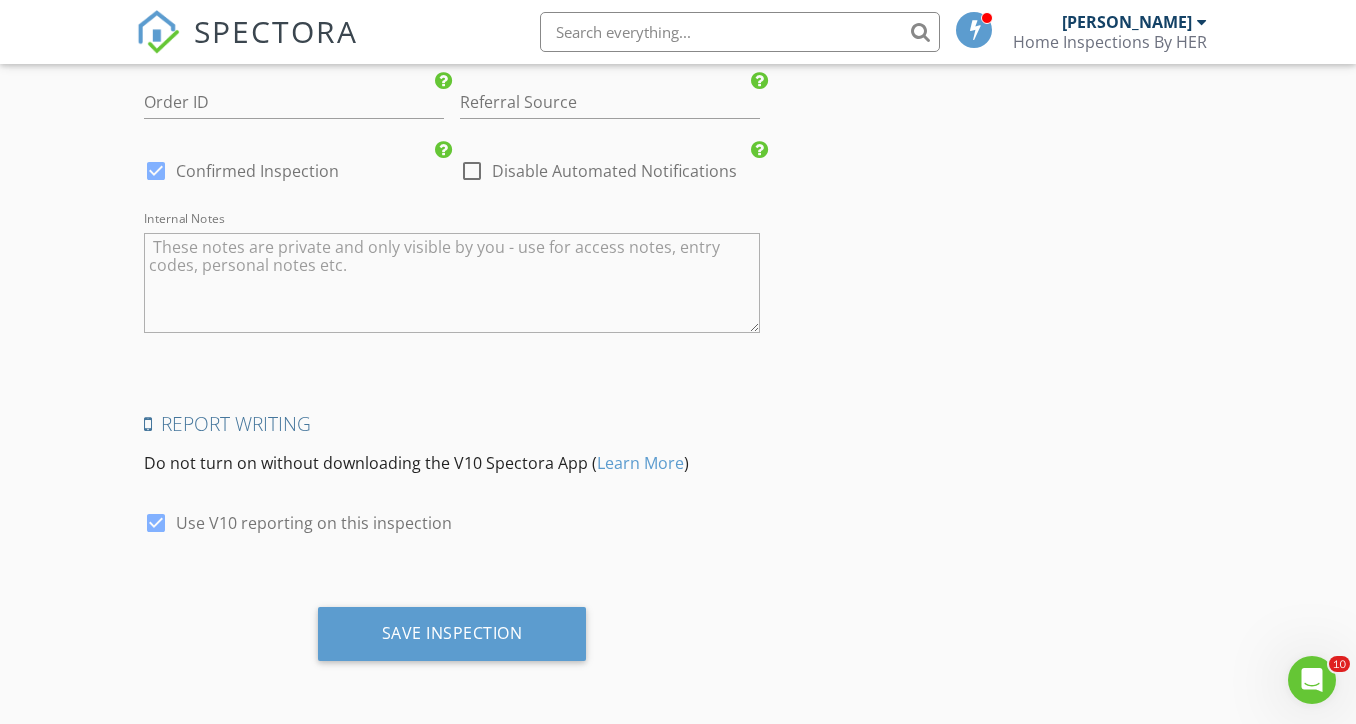 scroll, scrollTop: 4351, scrollLeft: 0, axis: vertical 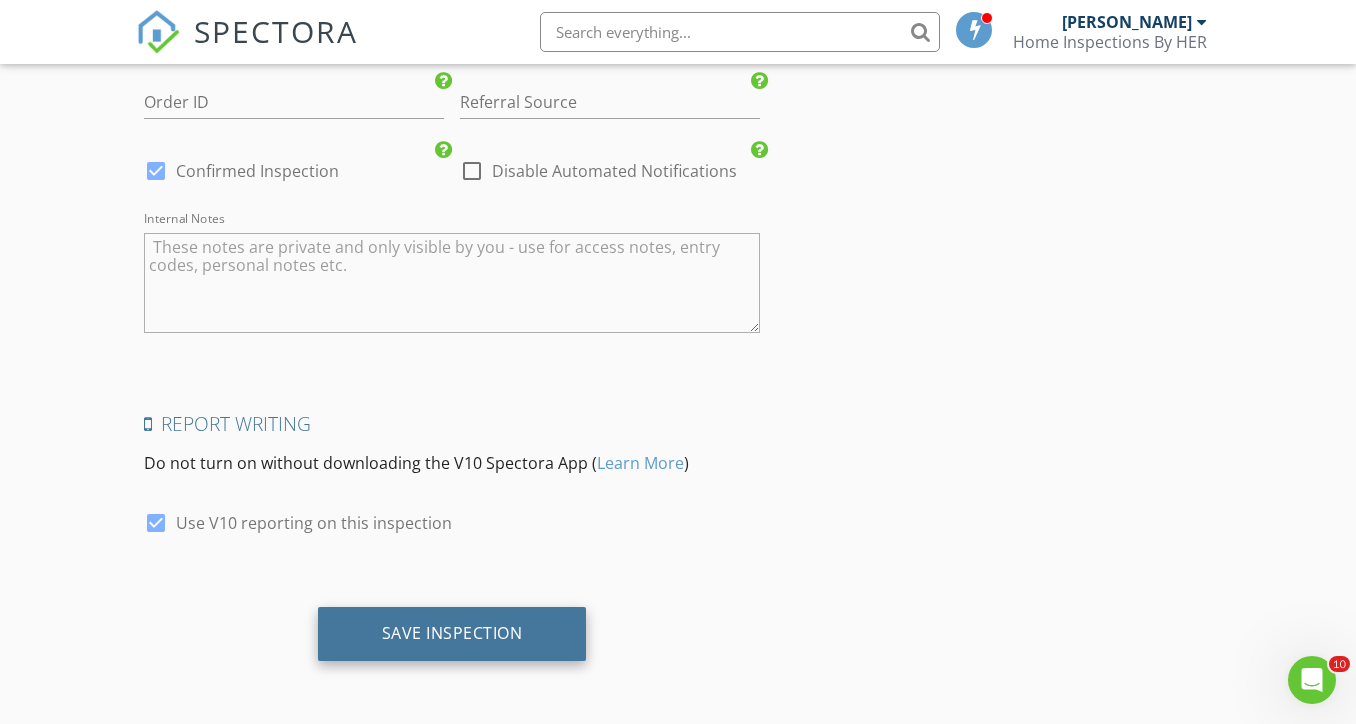 click on "Save Inspection" at bounding box center (452, 633) 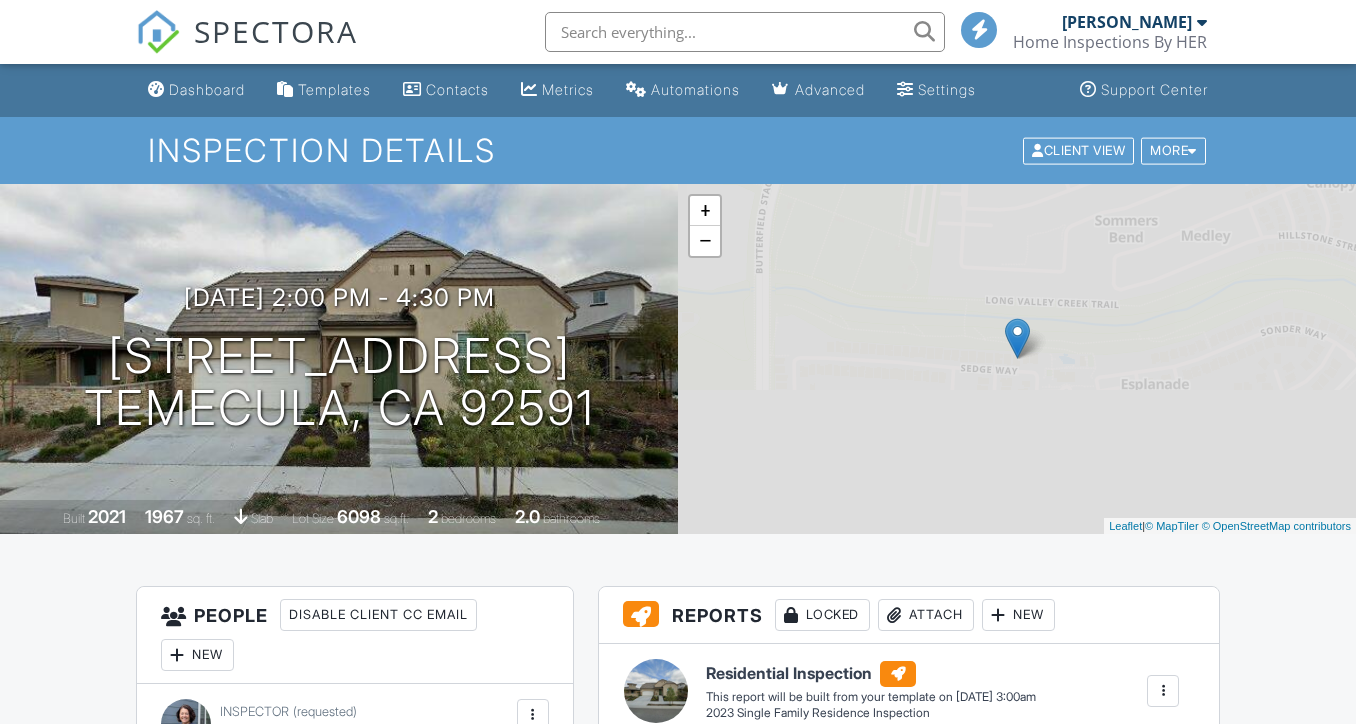 scroll, scrollTop: 0, scrollLeft: 0, axis: both 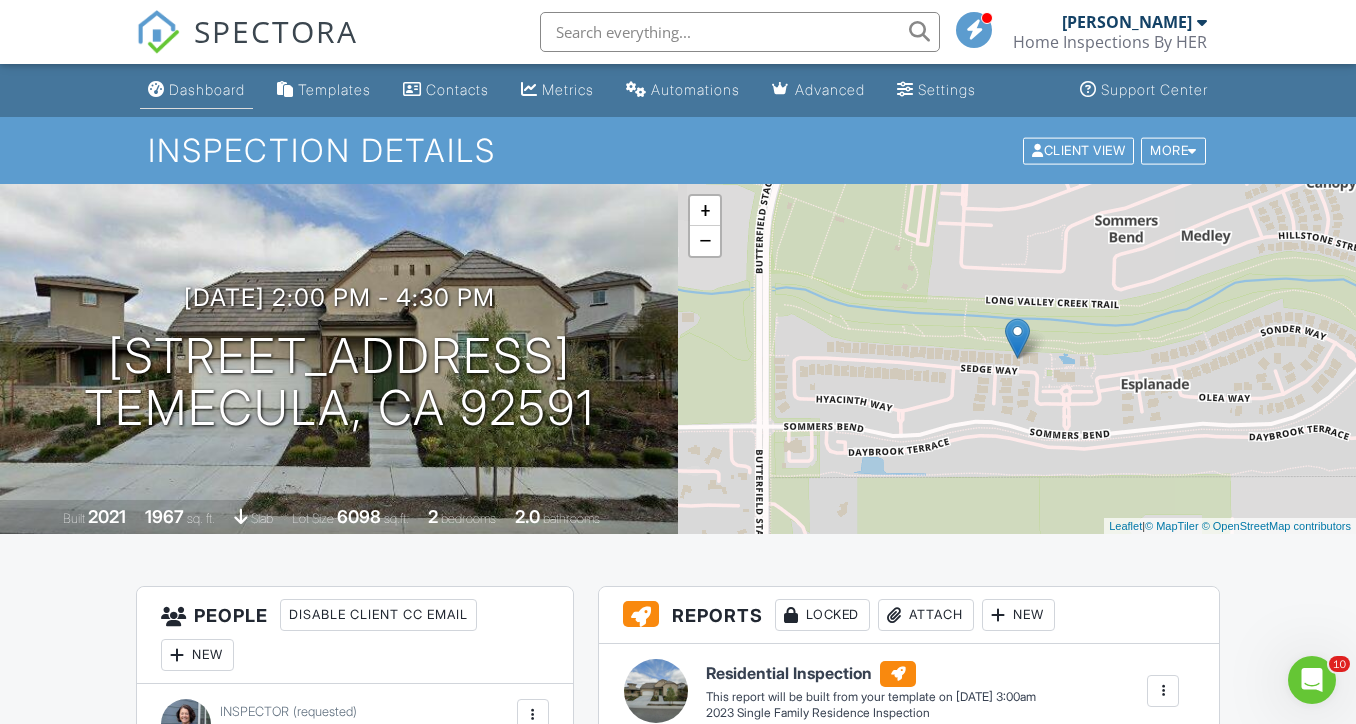 click on "Dashboard" at bounding box center (207, 89) 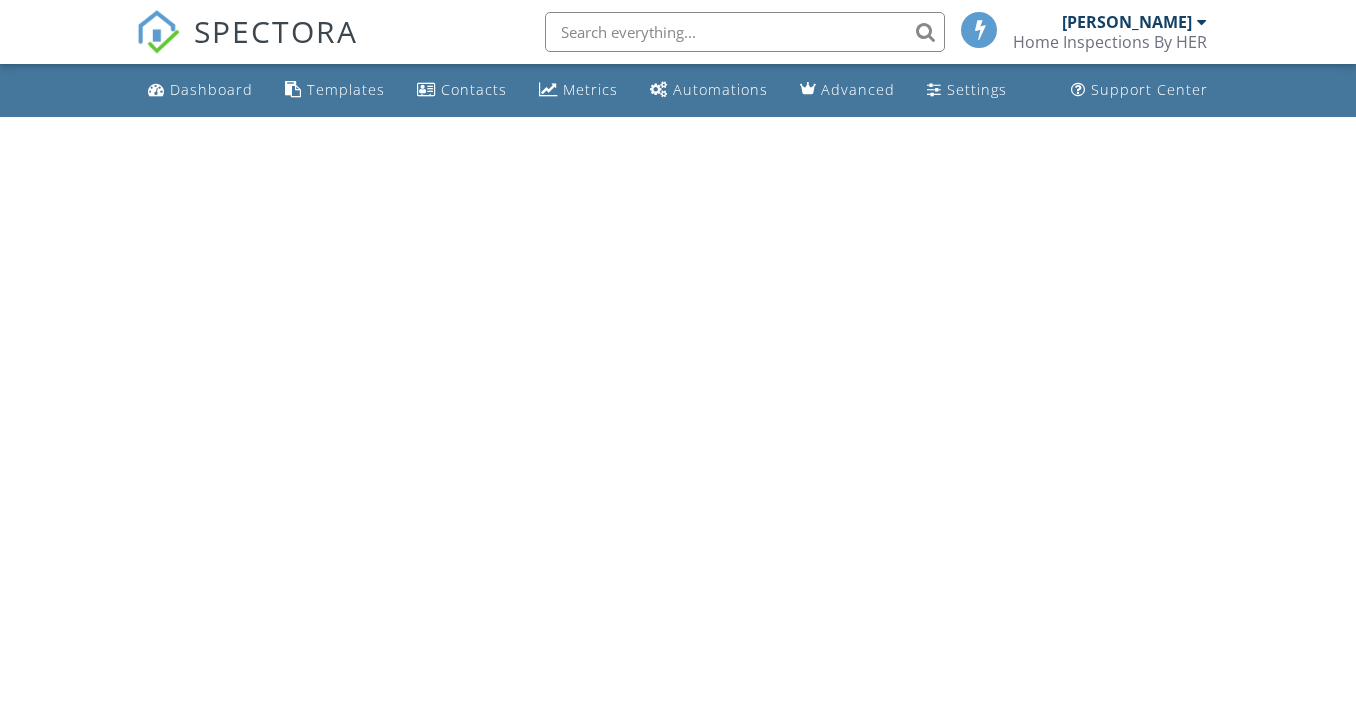 scroll, scrollTop: 0, scrollLeft: 0, axis: both 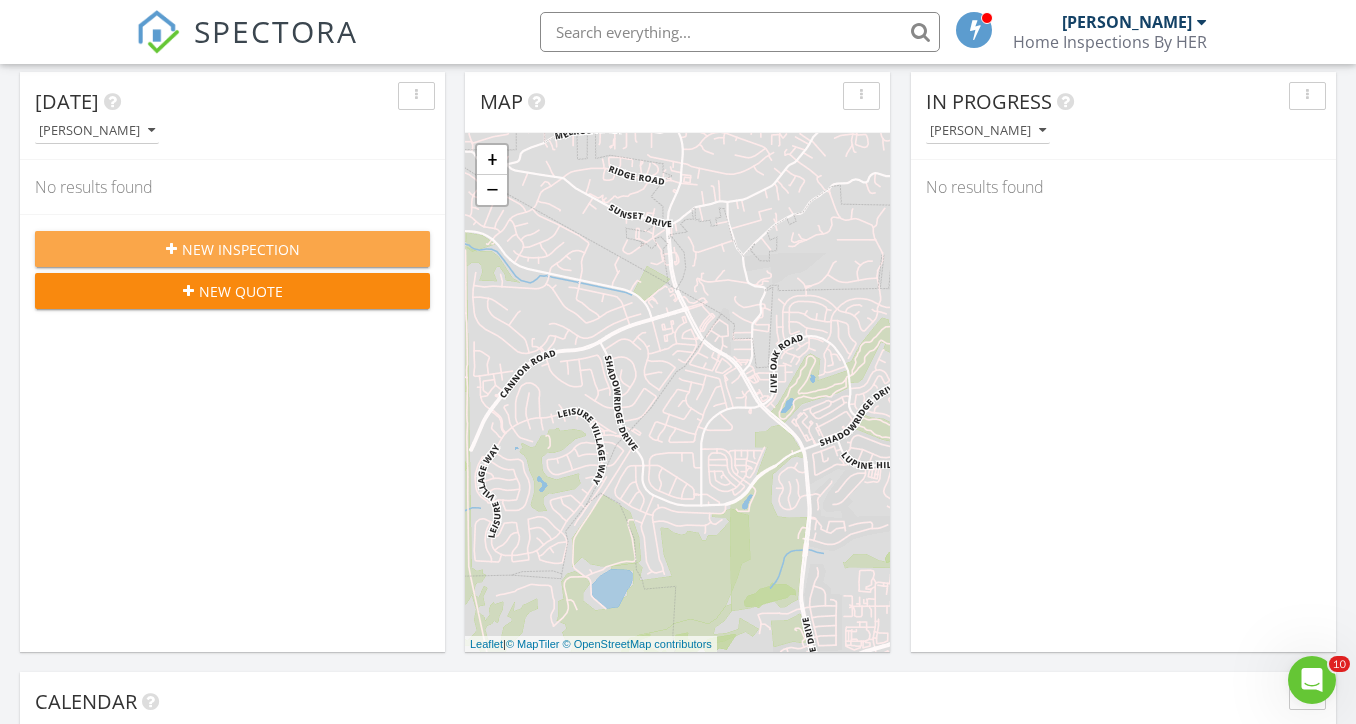 click on "New Inspection" at bounding box center [241, 249] 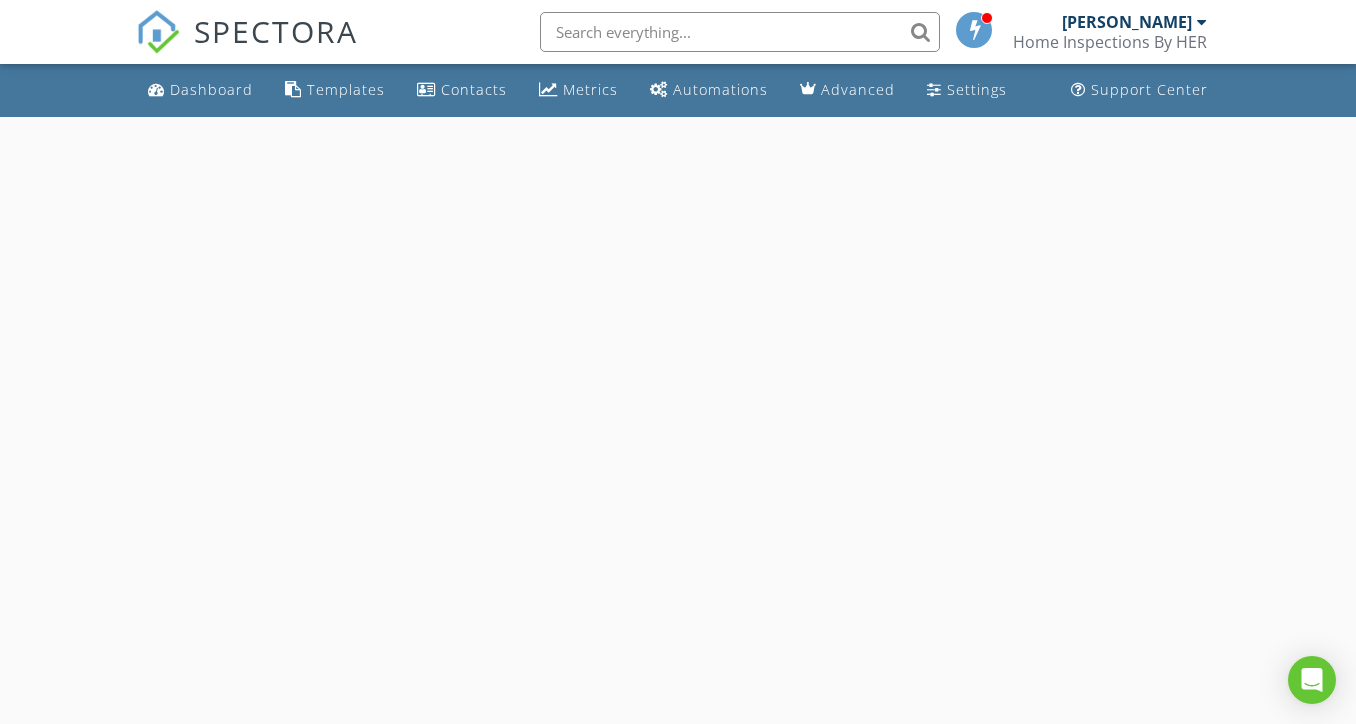 scroll, scrollTop: 0, scrollLeft: 0, axis: both 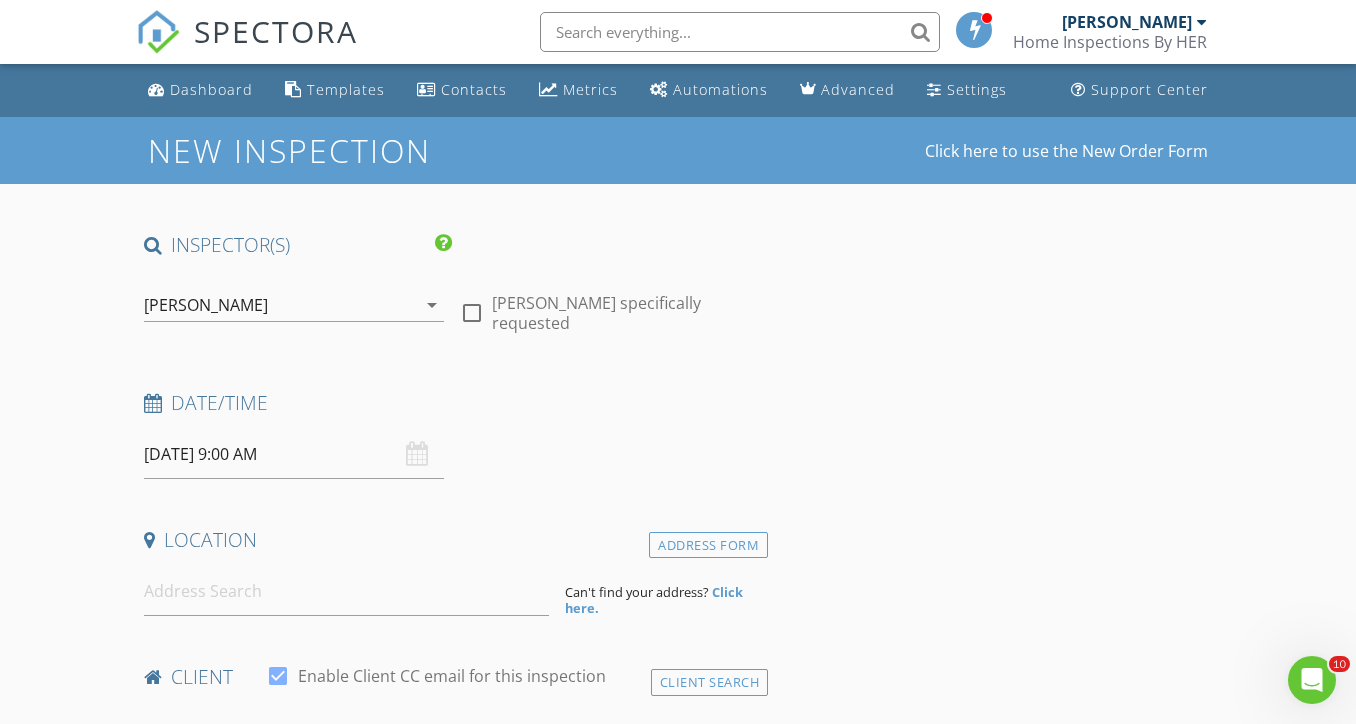 checkbox on "true" 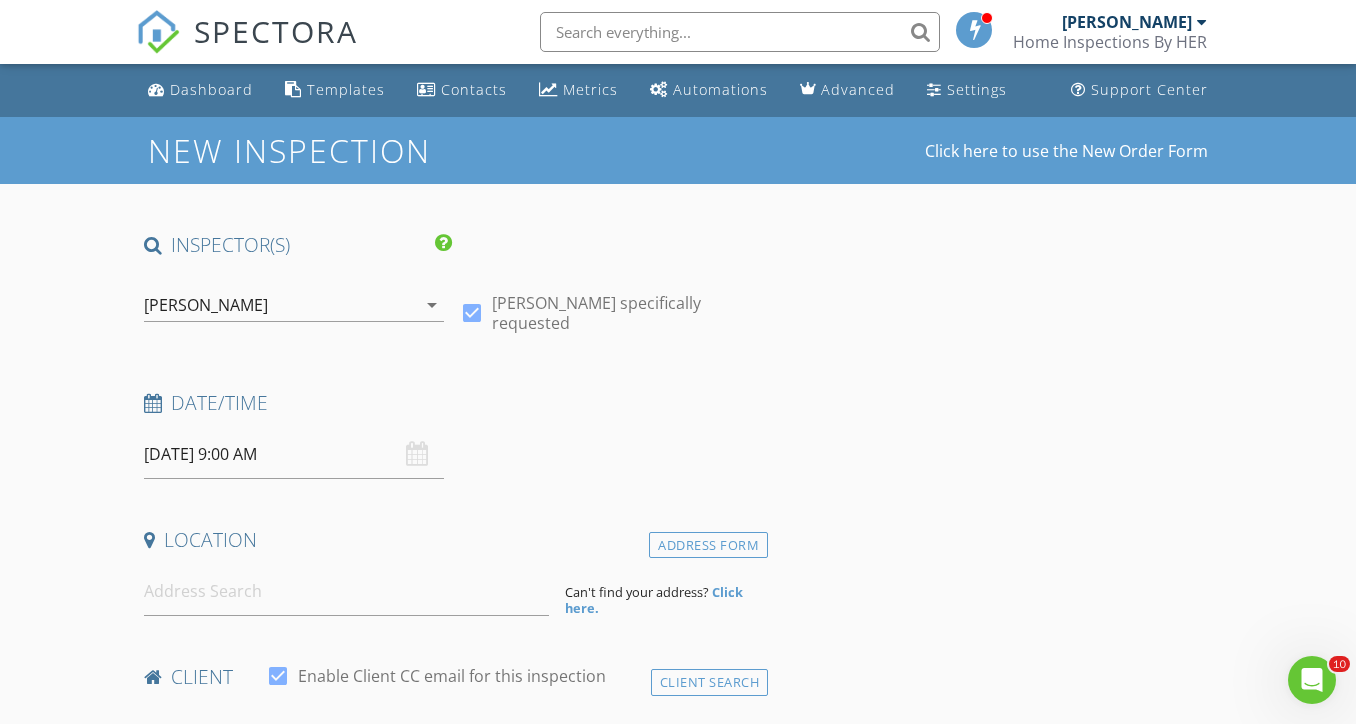 click on "07/12/2025 9:00 AM" at bounding box center (294, 454) 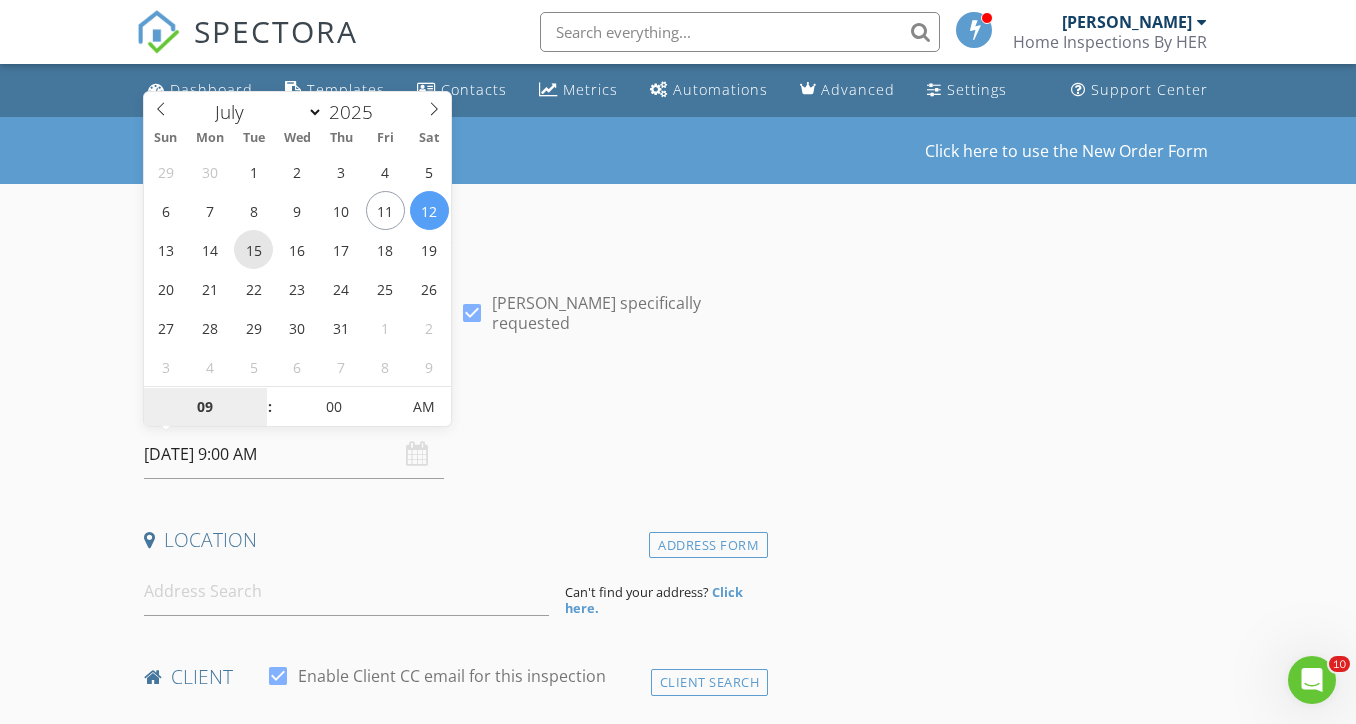 type on "07/15/2025 9:00 AM" 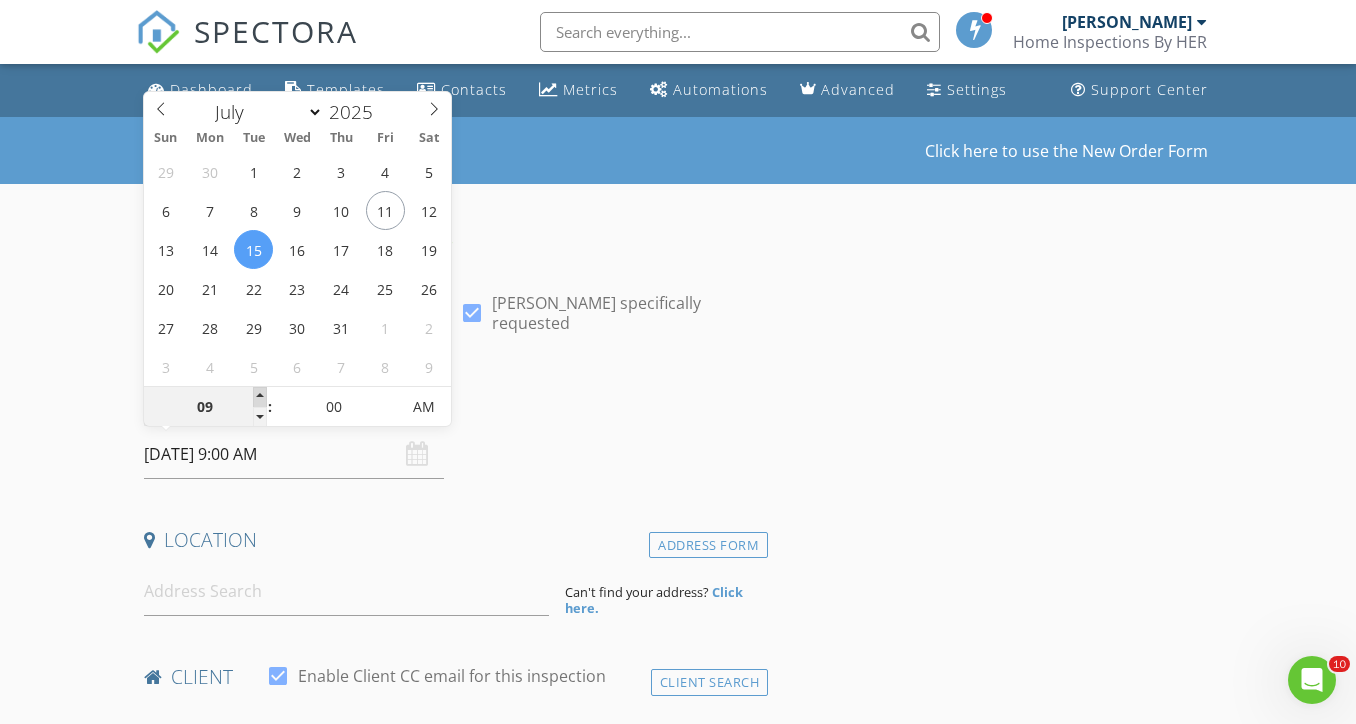 type on "10" 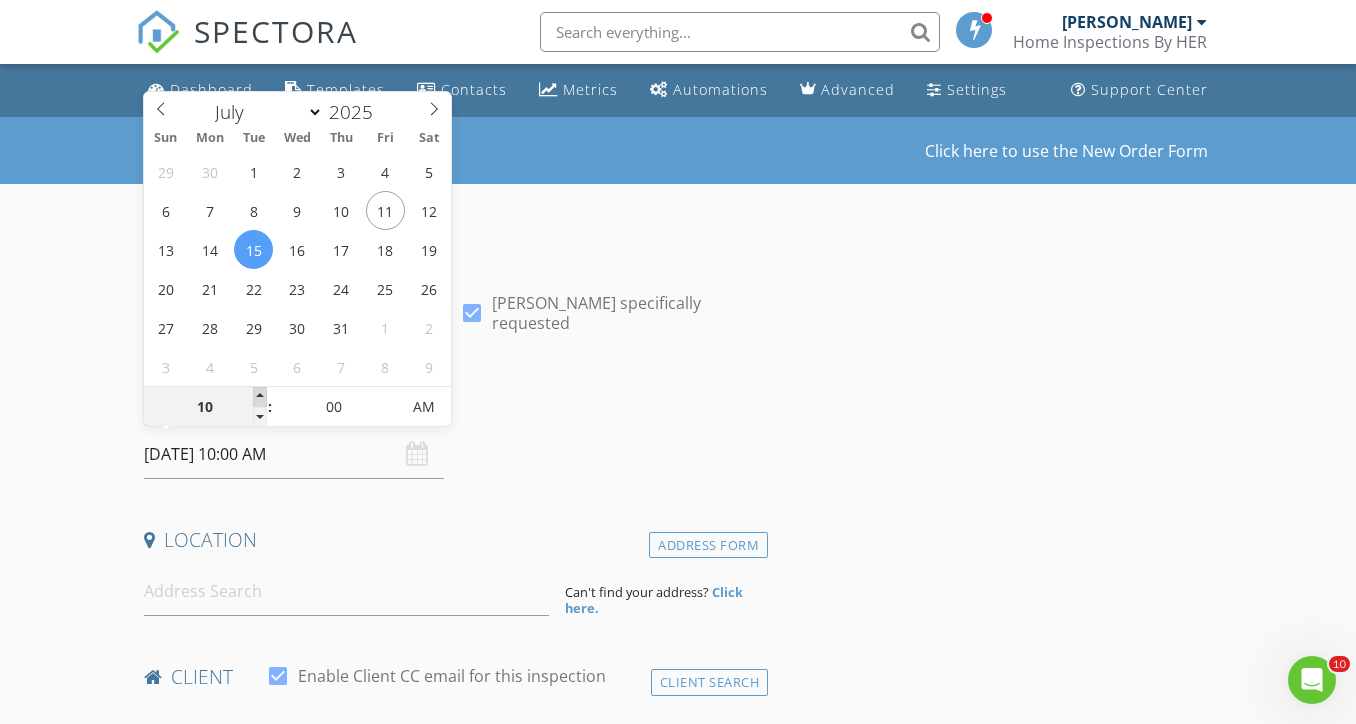 click at bounding box center [260, 397] 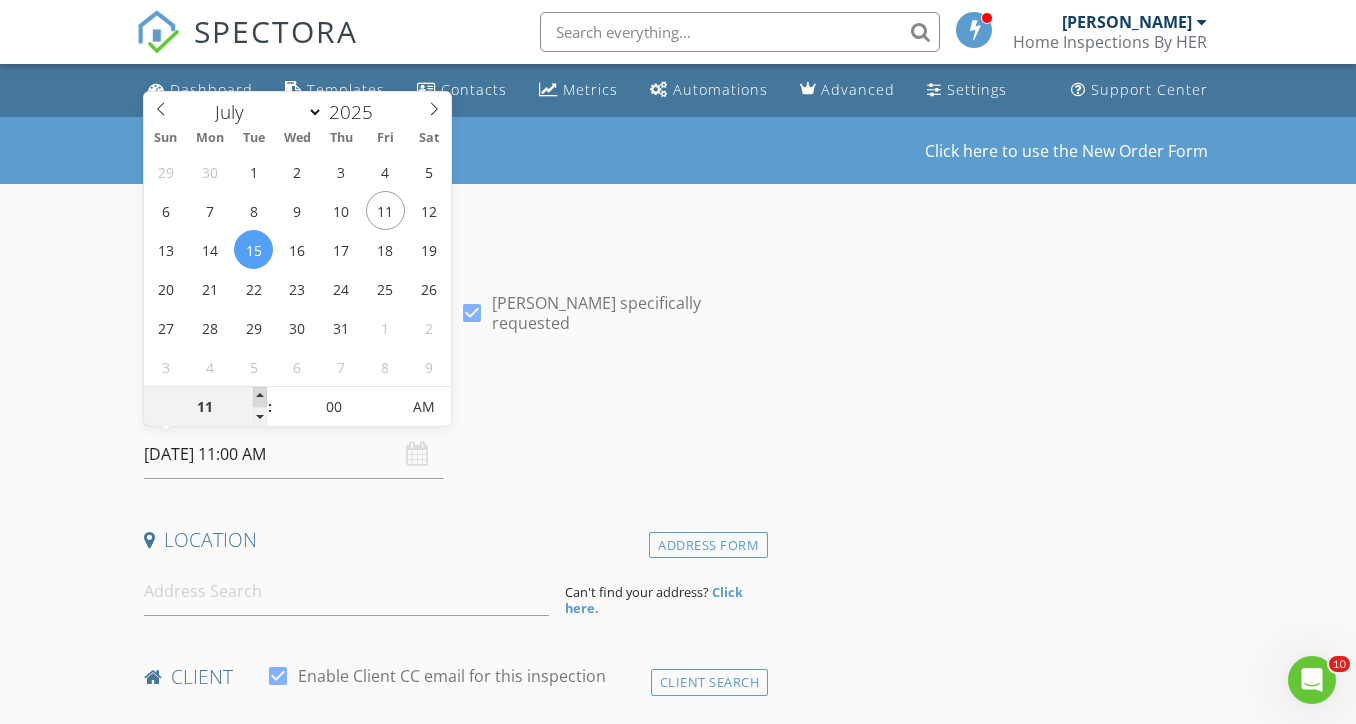 click at bounding box center [260, 397] 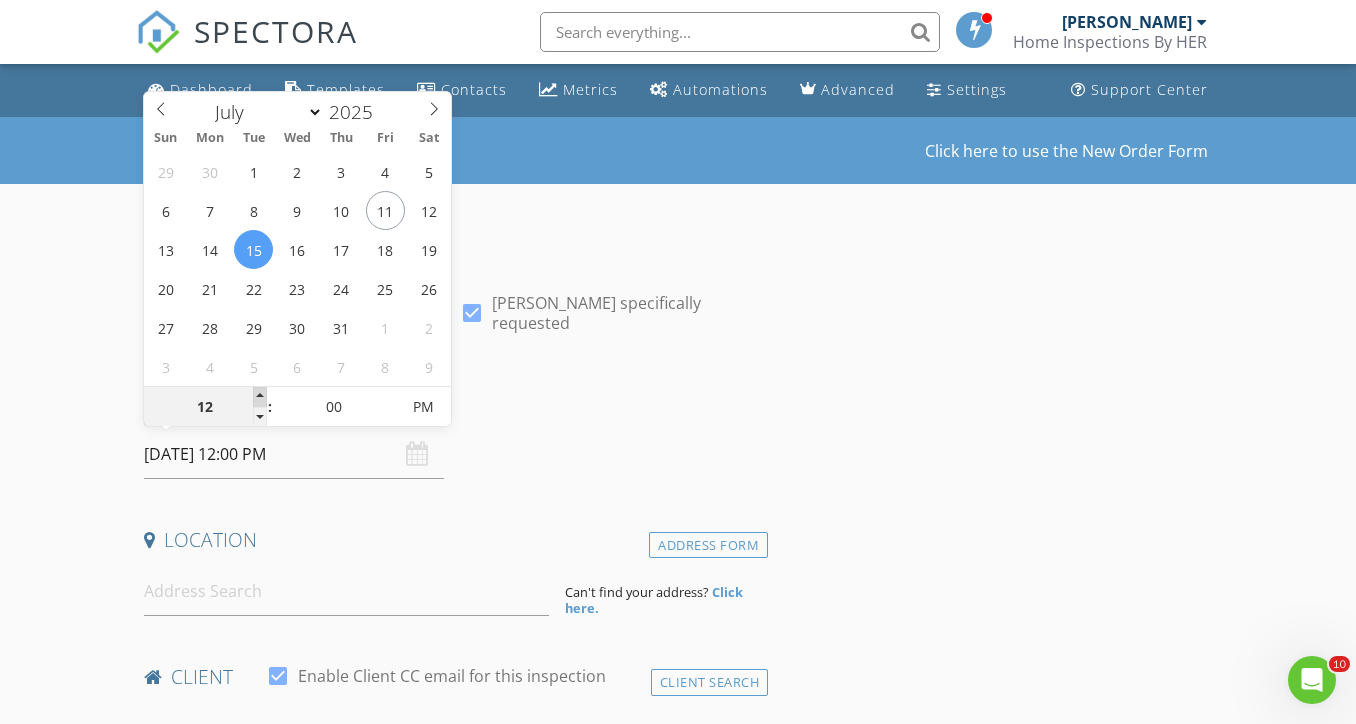 click at bounding box center (260, 397) 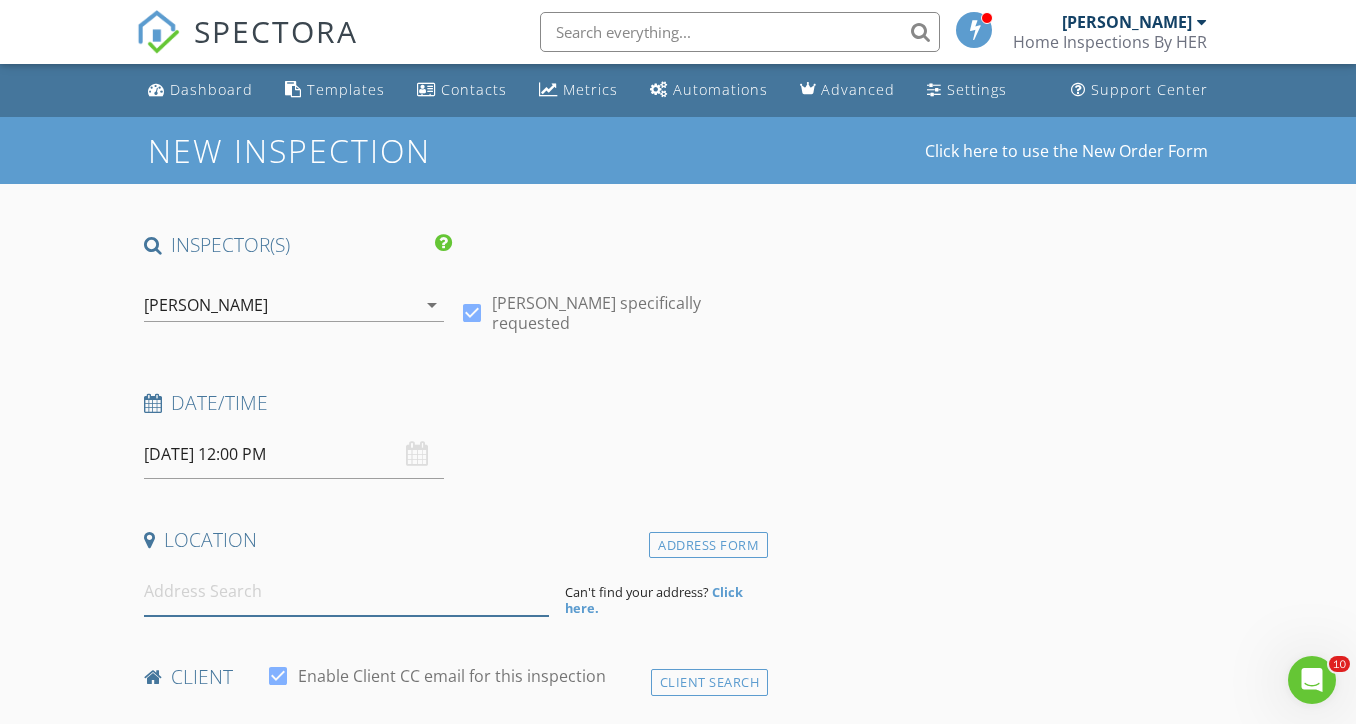 click at bounding box center [347, 591] 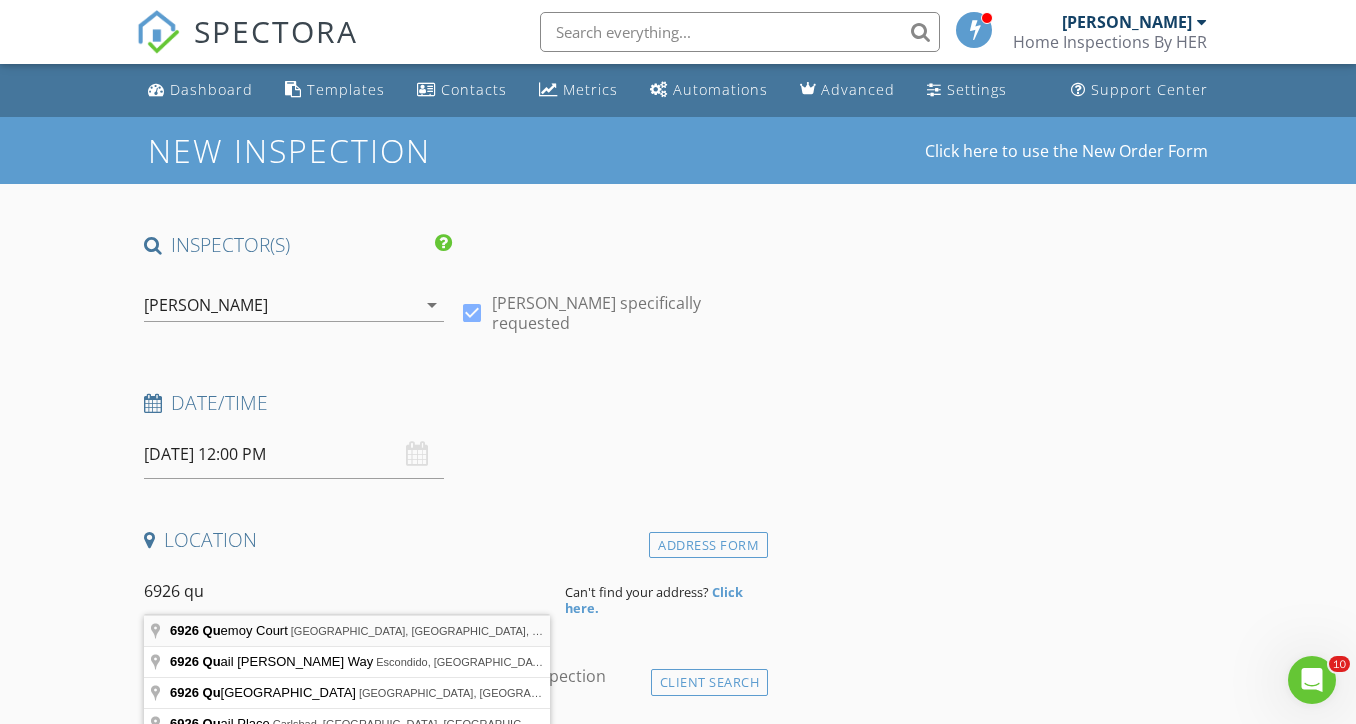 type on "6926 Quemoy Court, San Diego, CA, USA" 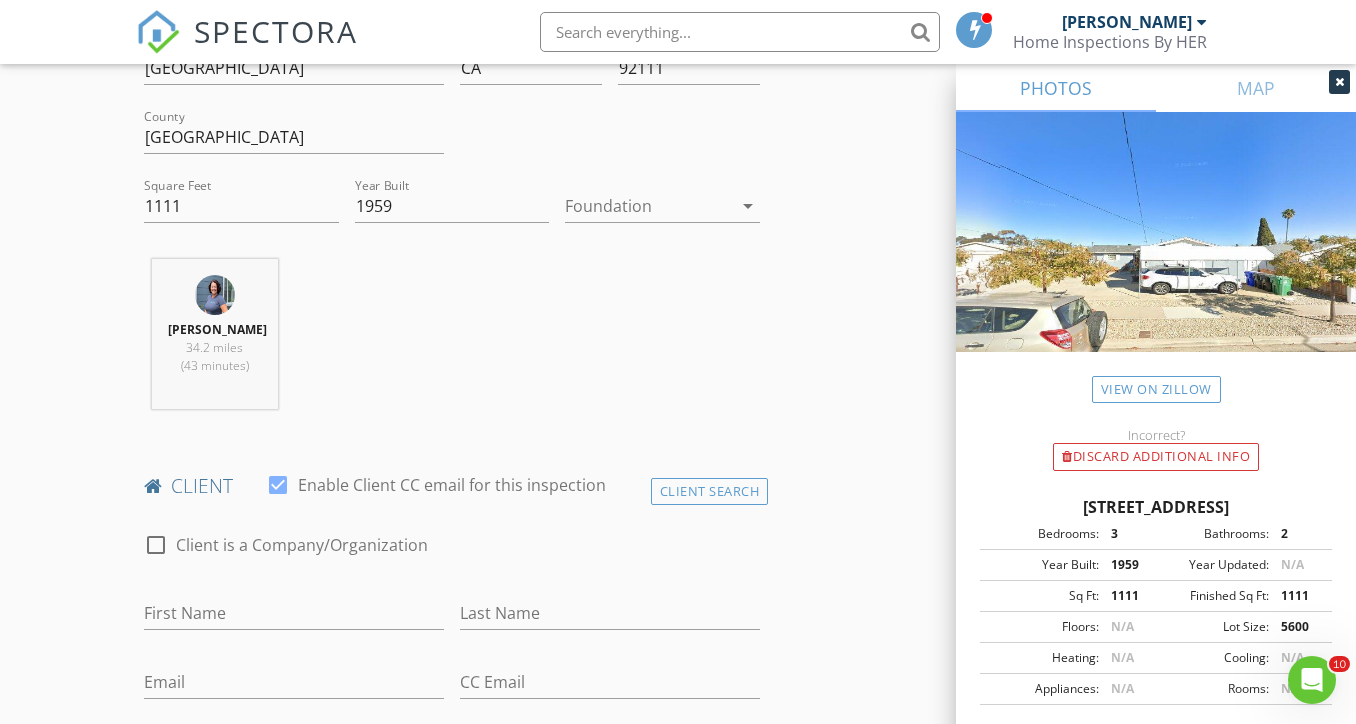 scroll, scrollTop: 599, scrollLeft: 0, axis: vertical 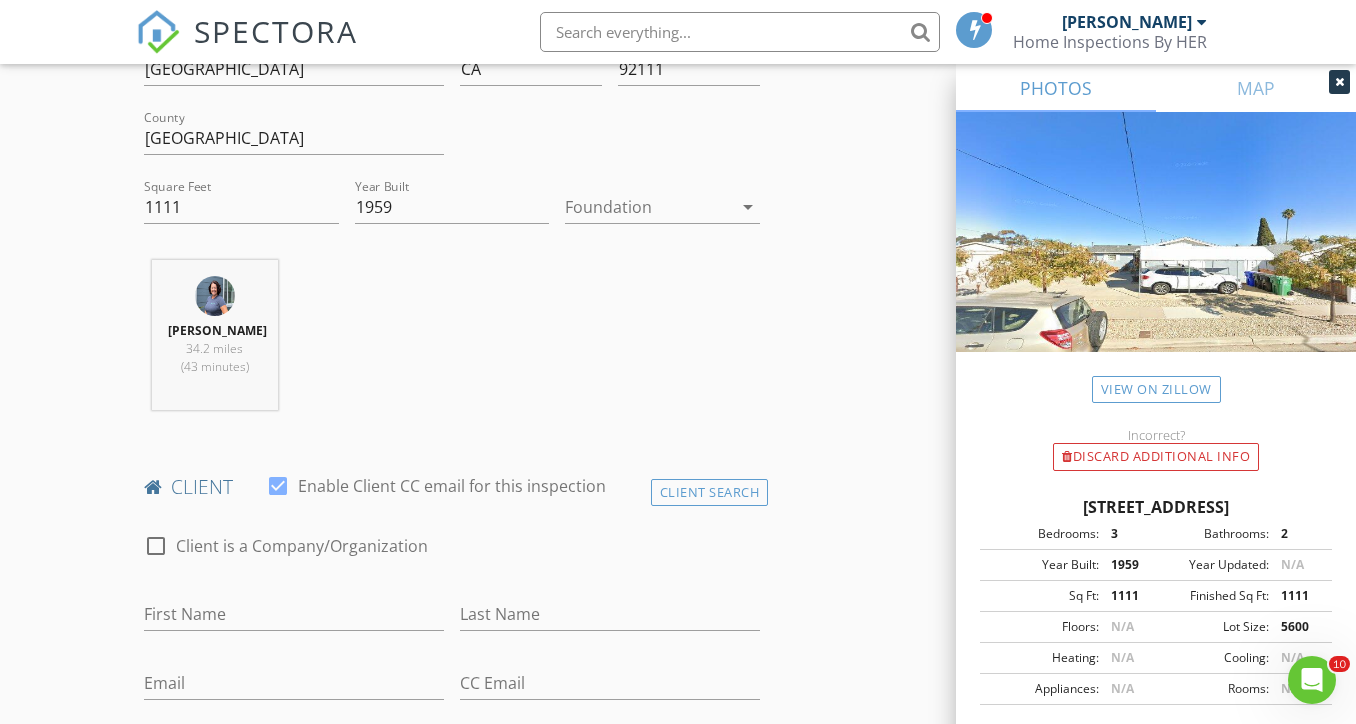 click at bounding box center (648, 207) 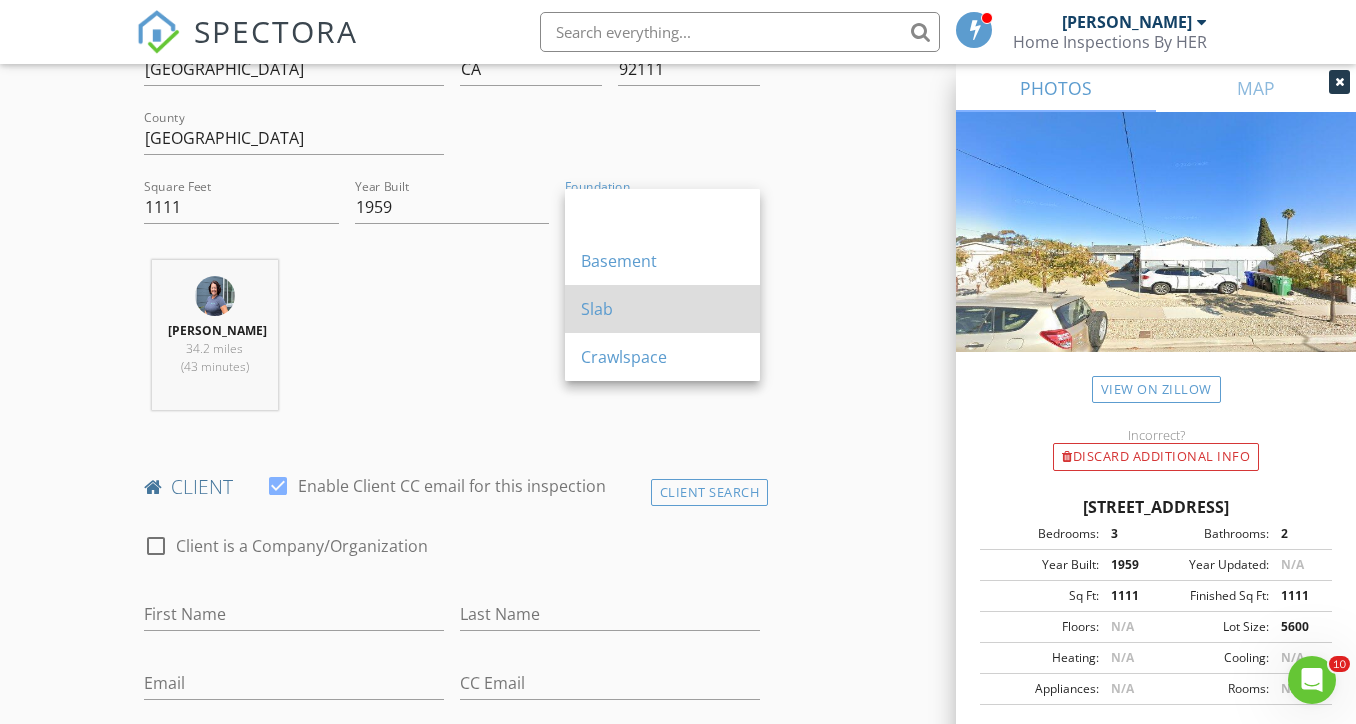 click on "Slab" at bounding box center [662, 309] 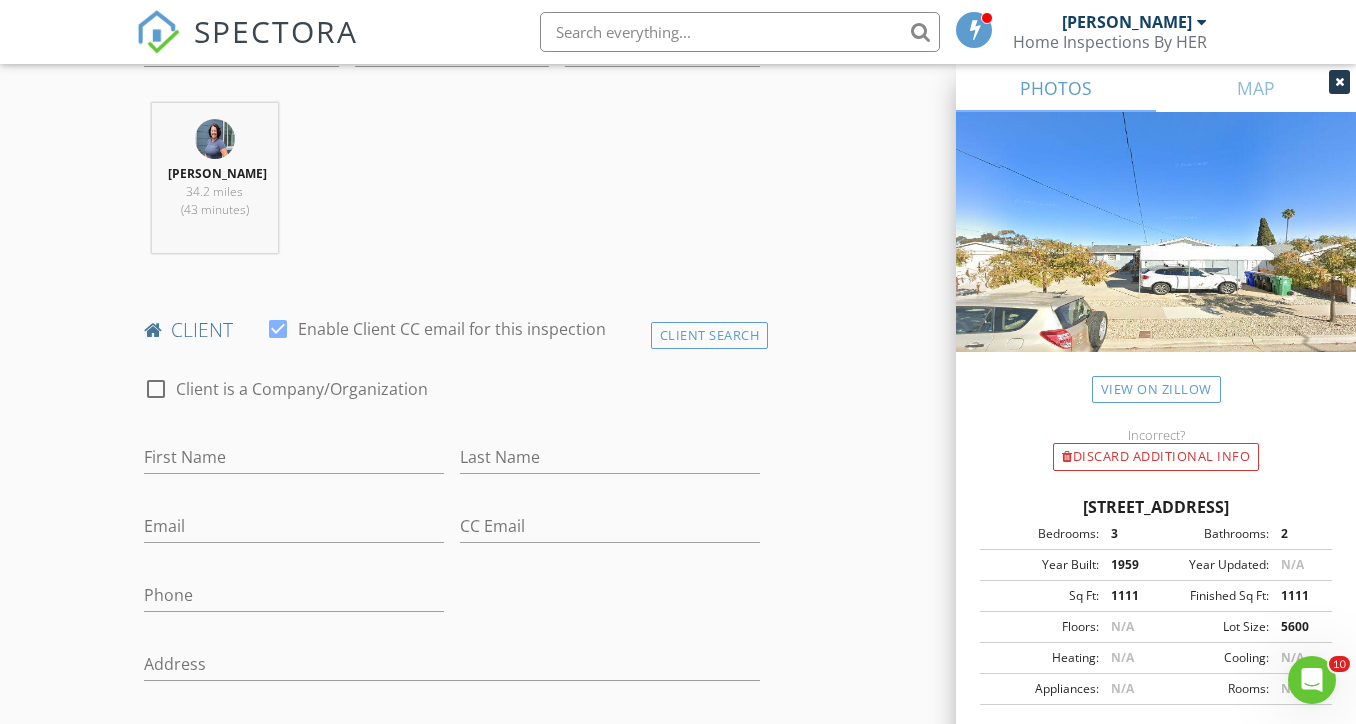 scroll, scrollTop: 795, scrollLeft: 0, axis: vertical 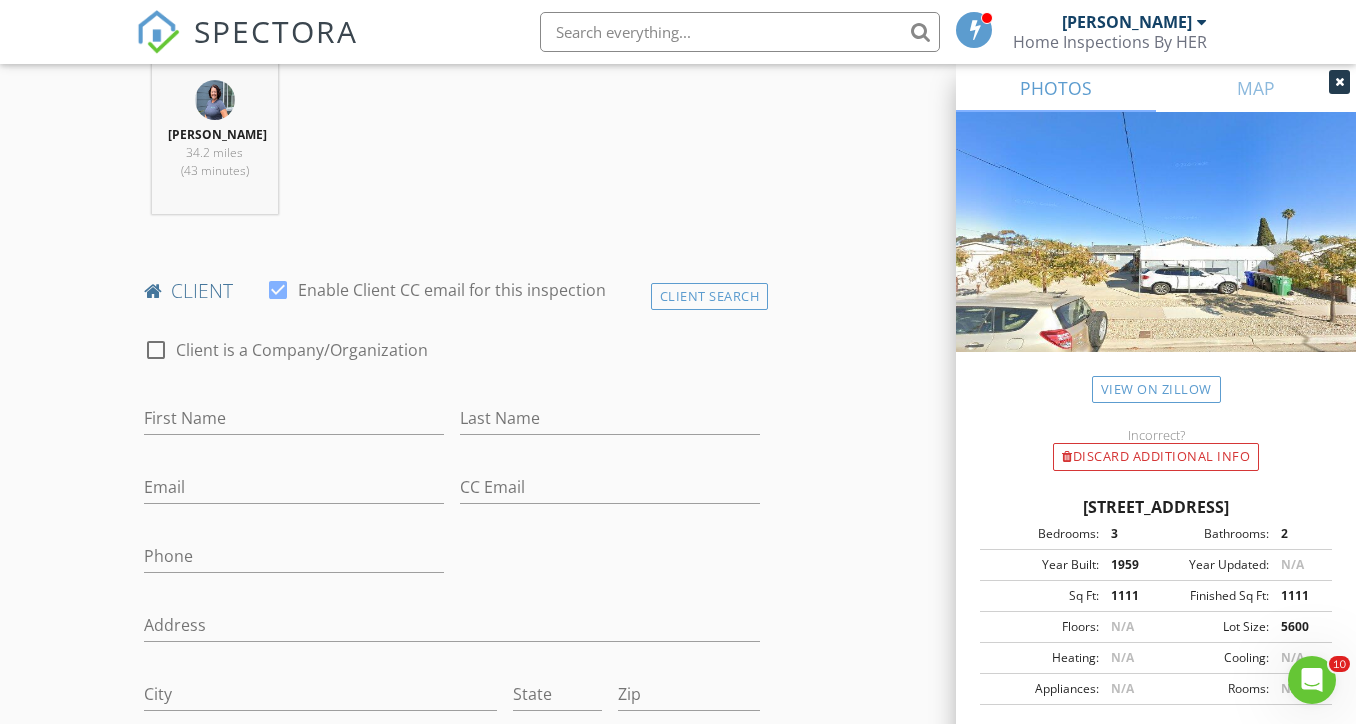 click at bounding box center [1339, 82] 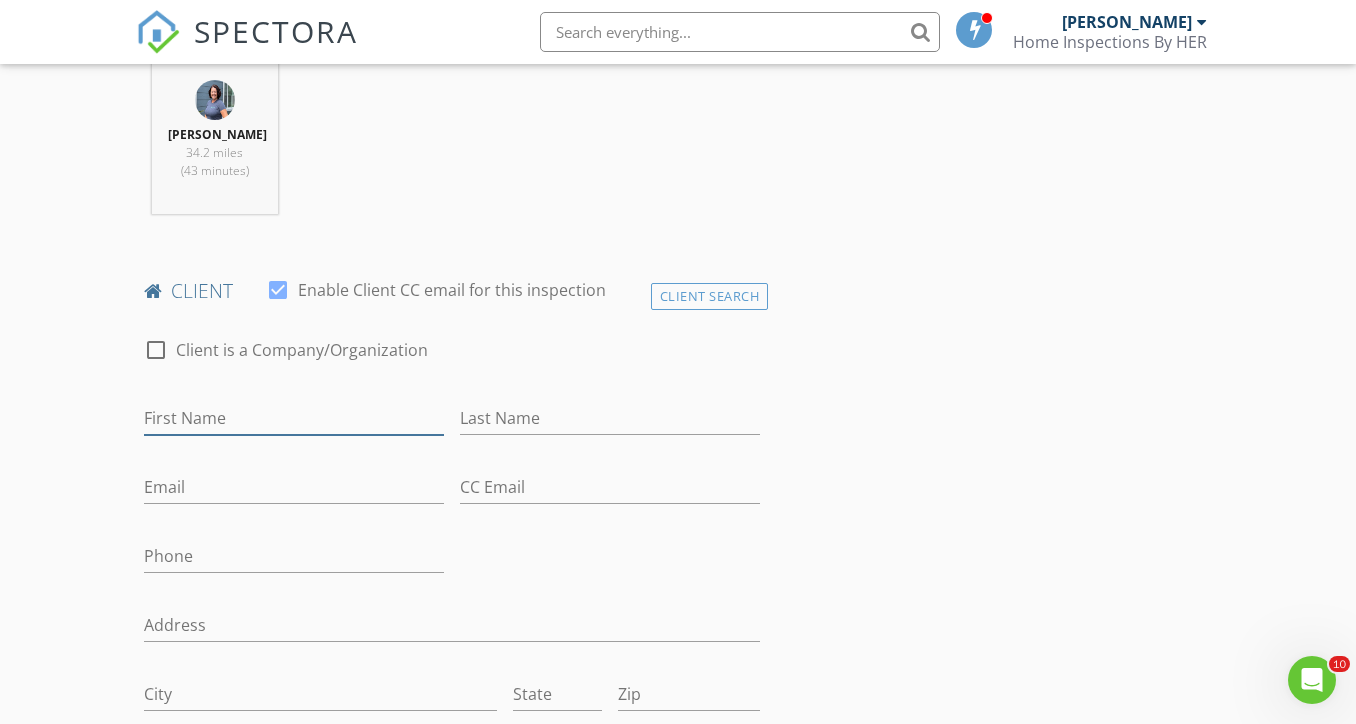 click on "First Name" at bounding box center [294, 418] 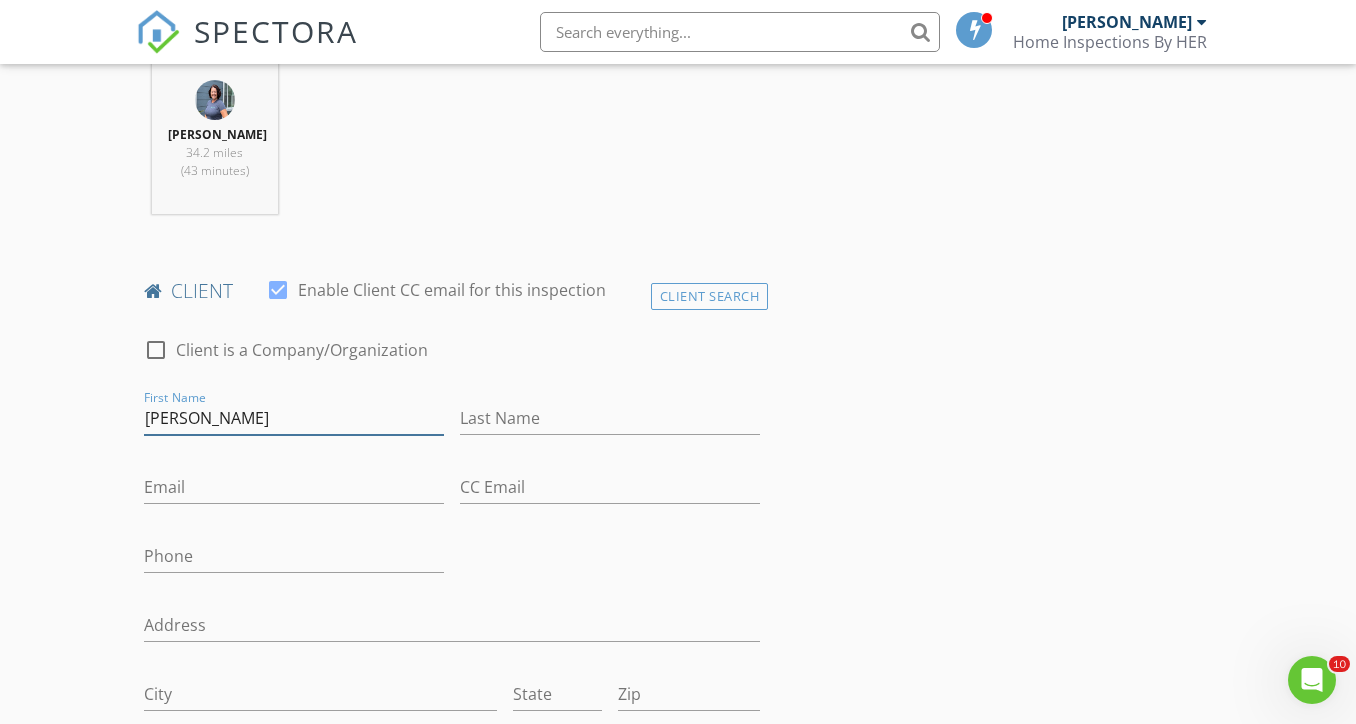 type on "[PERSON_NAME]" 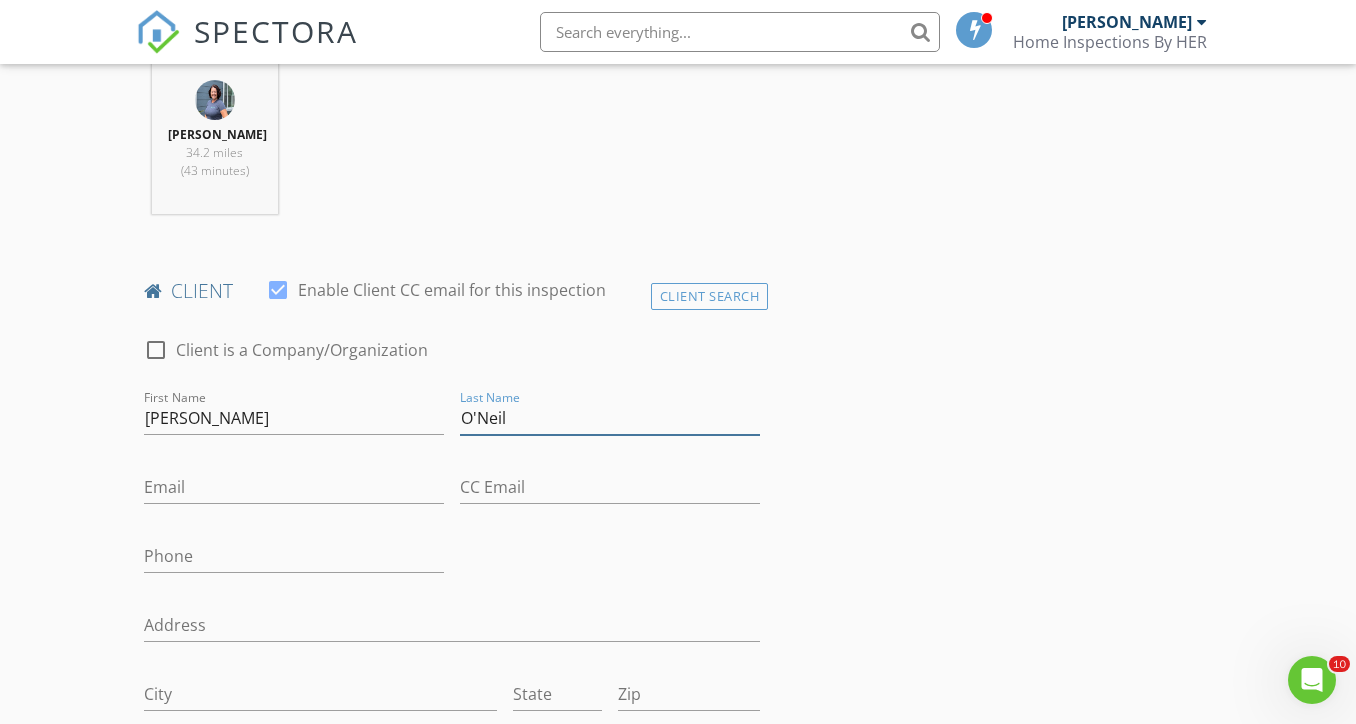 type on "O'Neil" 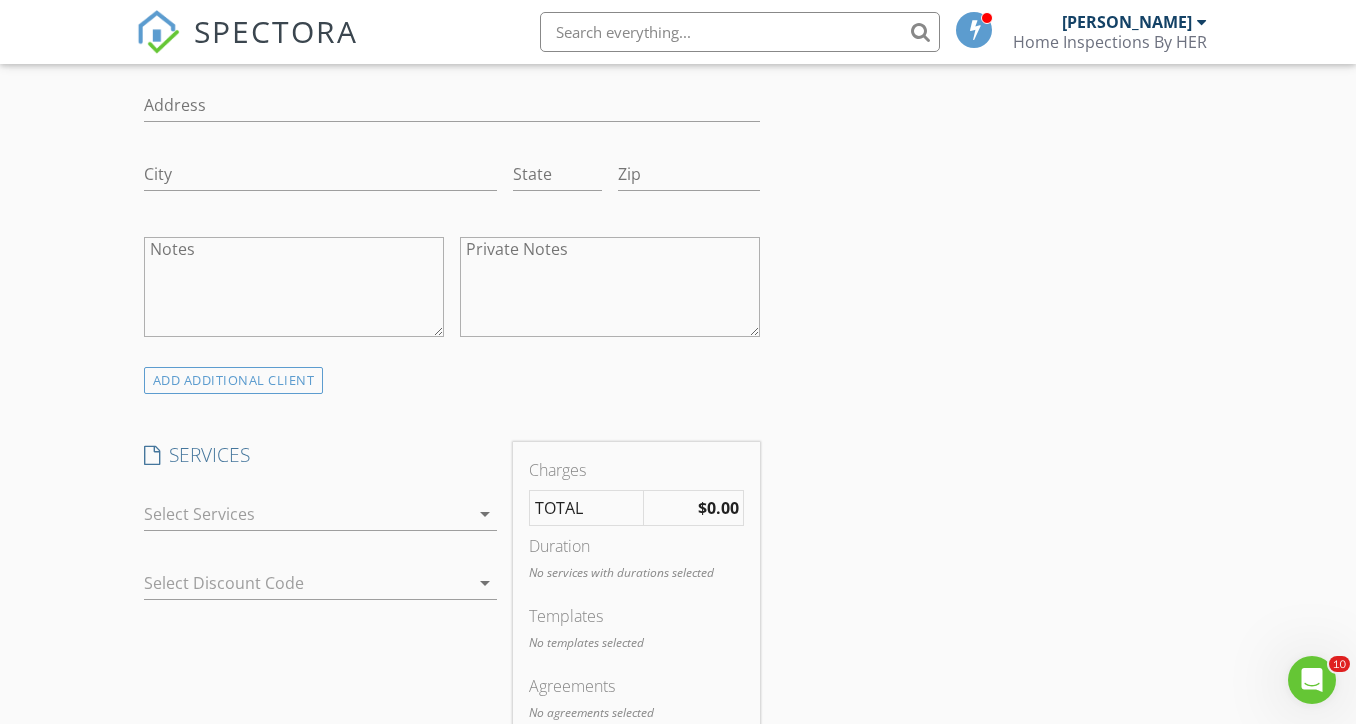 scroll, scrollTop: 1361, scrollLeft: 0, axis: vertical 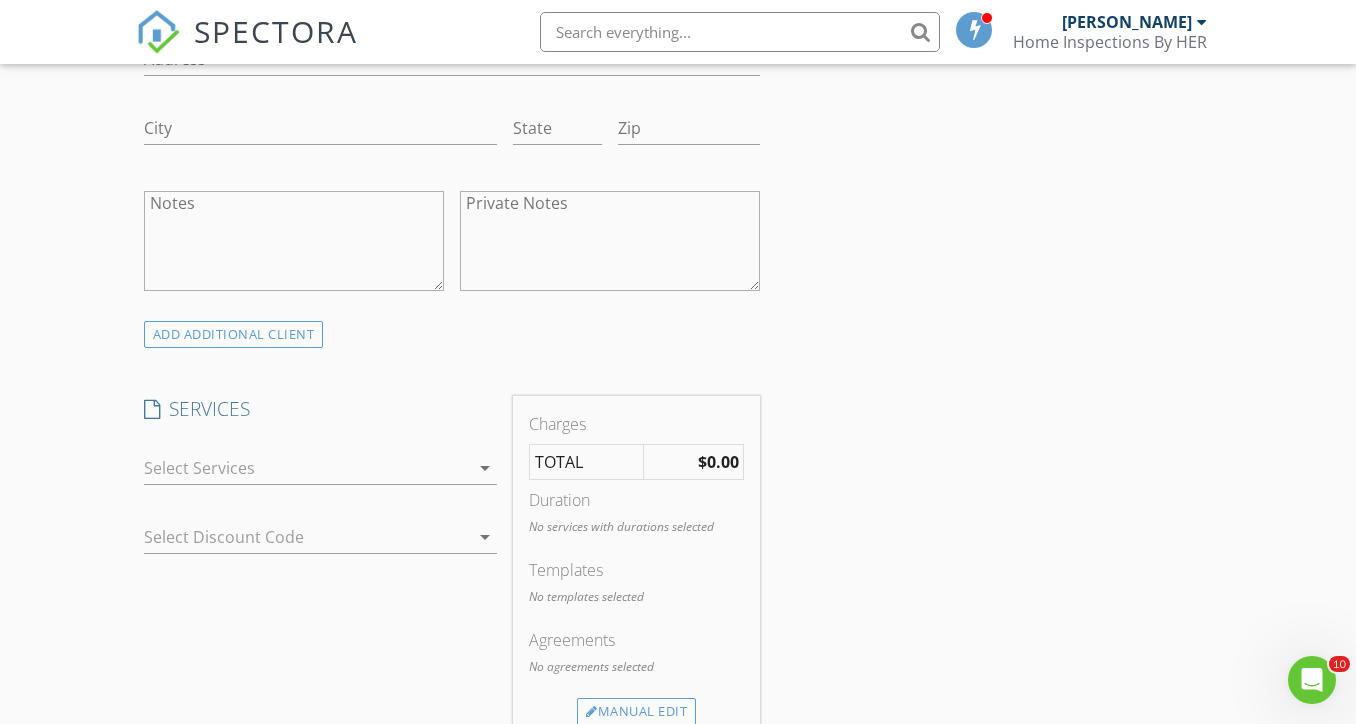 type on "[EMAIL_ADDRESS][DOMAIN_NAME]" 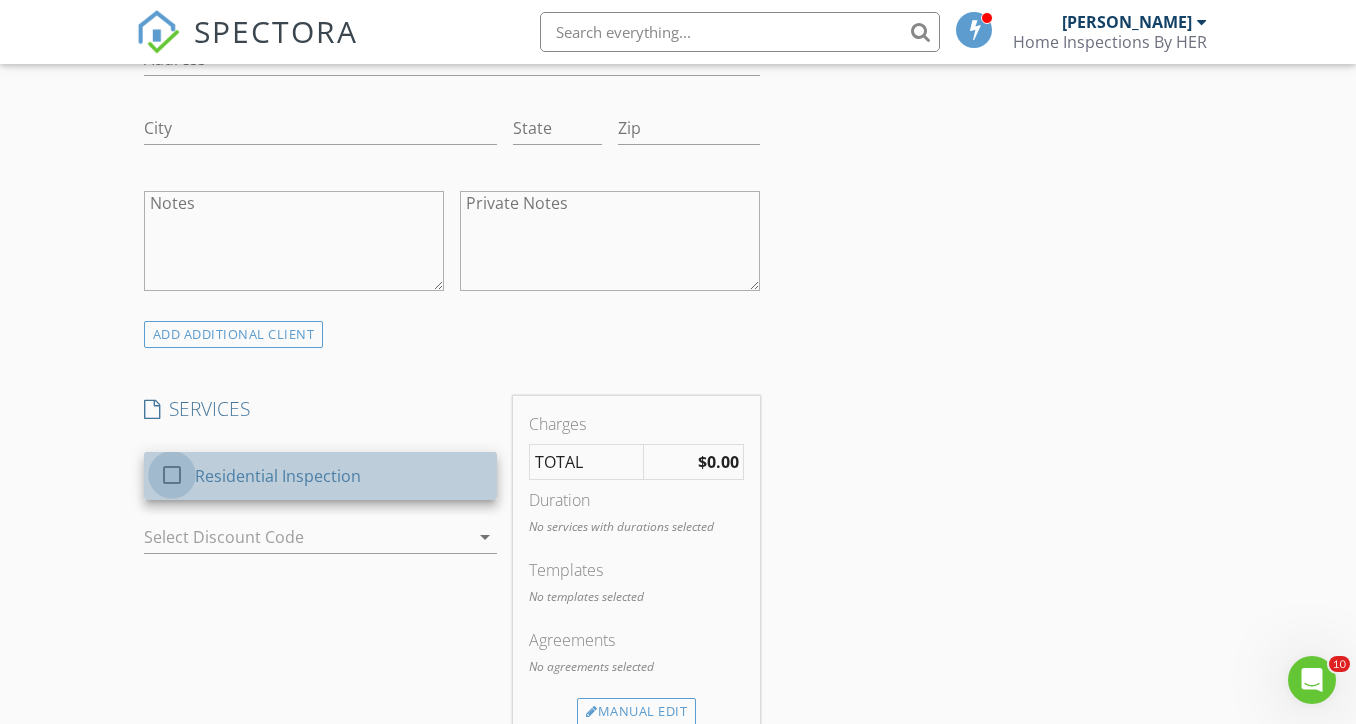 click at bounding box center (172, 475) 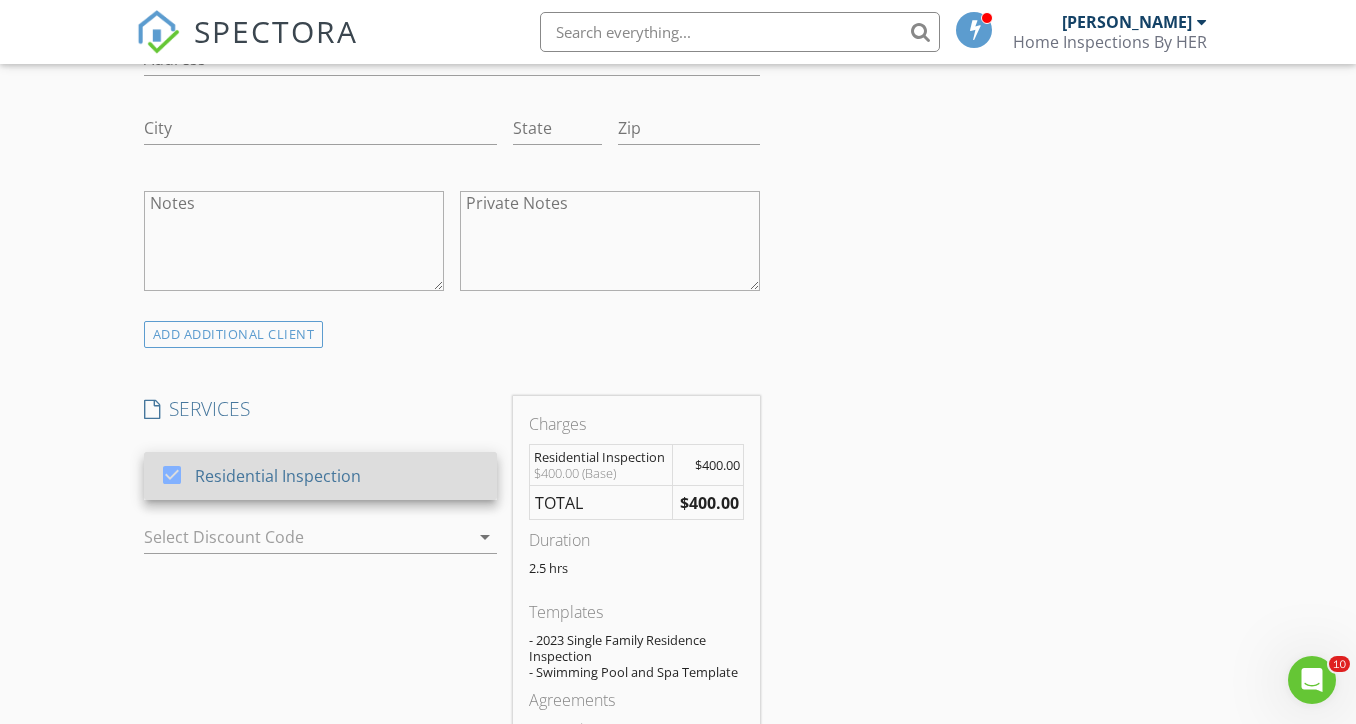click on "Residential Inspection" at bounding box center (337, 476) 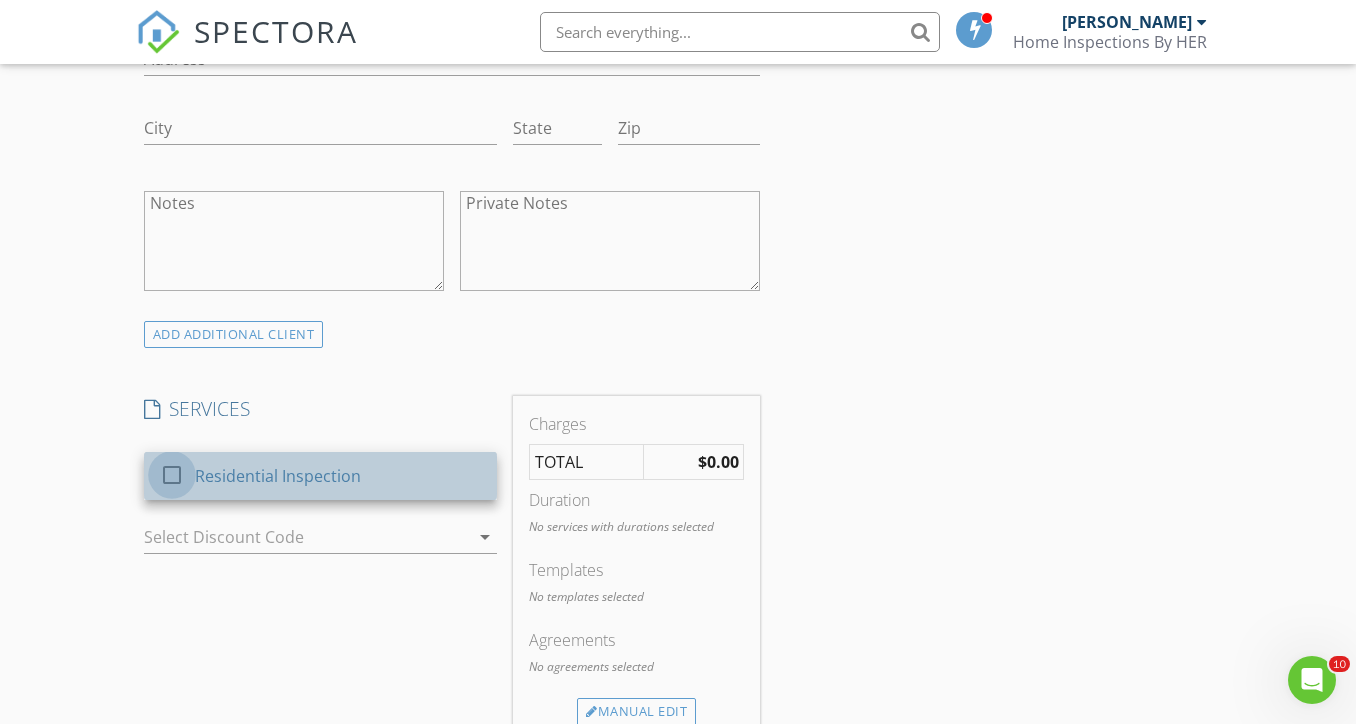 click at bounding box center (172, 475) 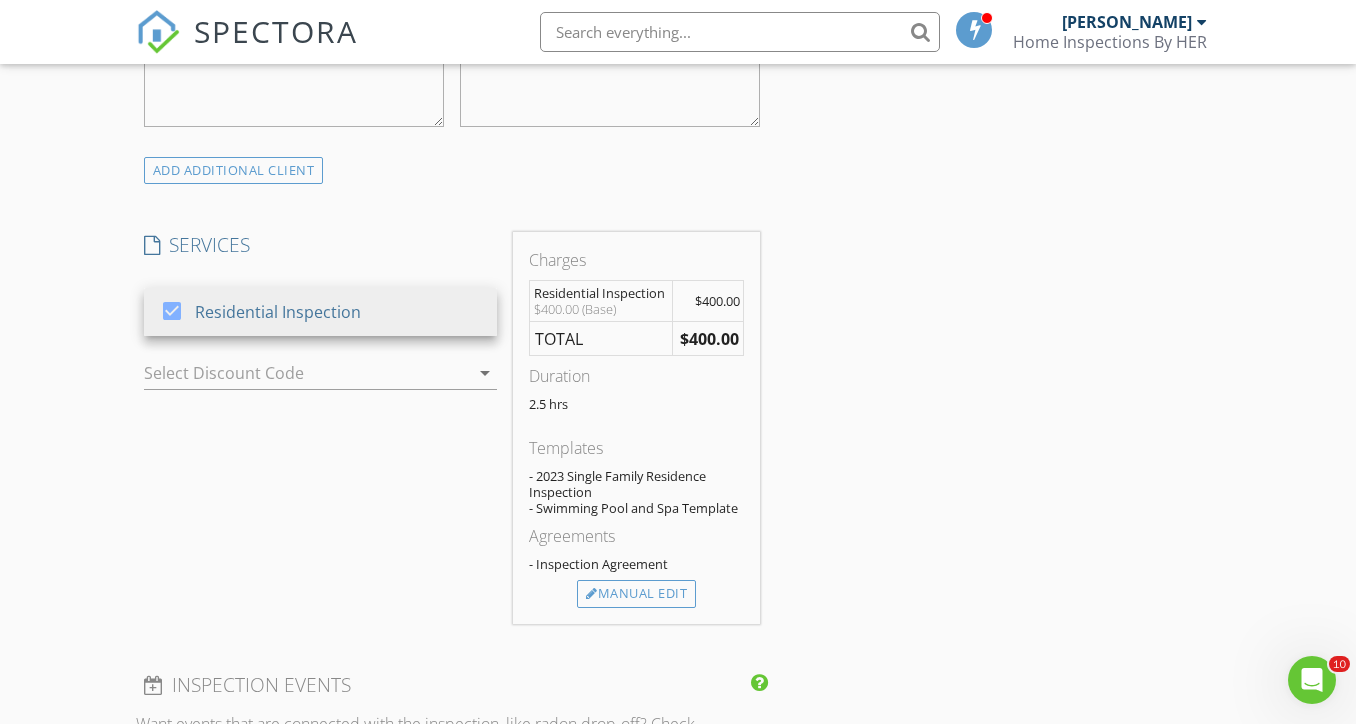 scroll, scrollTop: 1541, scrollLeft: 0, axis: vertical 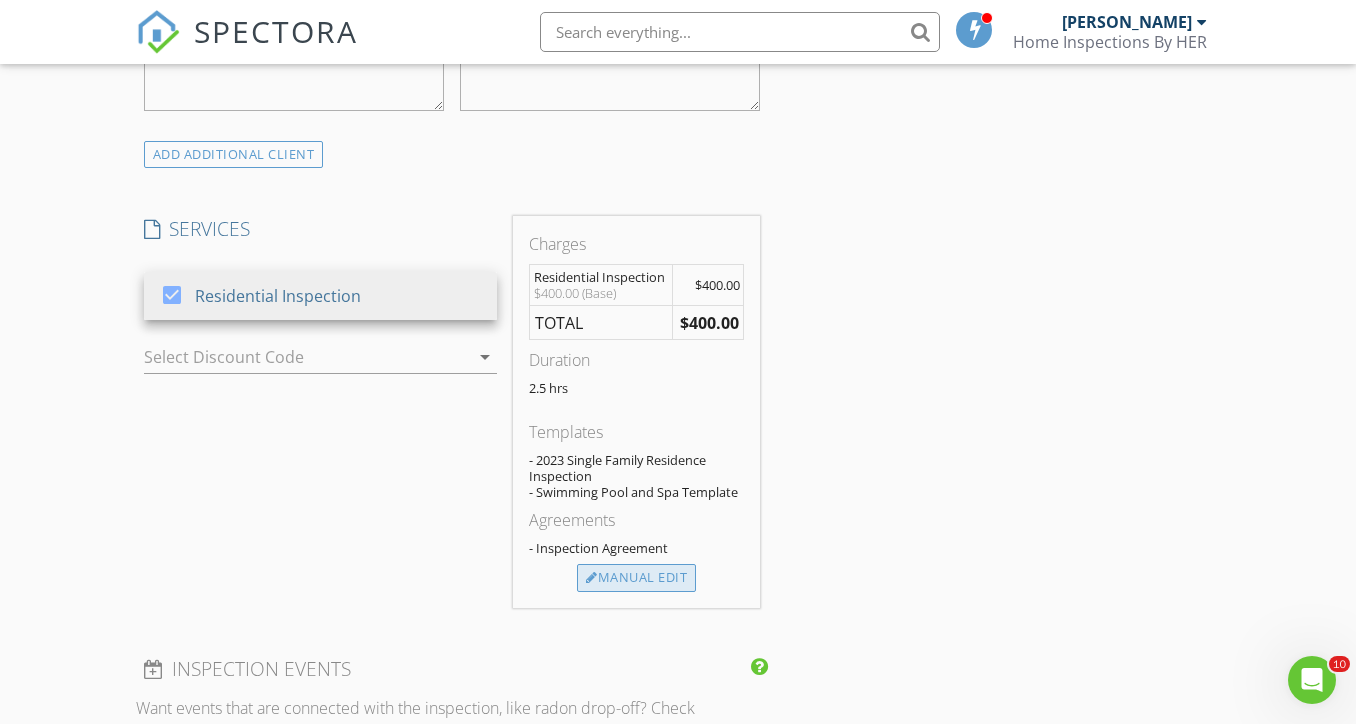 click on "Manual Edit" at bounding box center (636, 578) 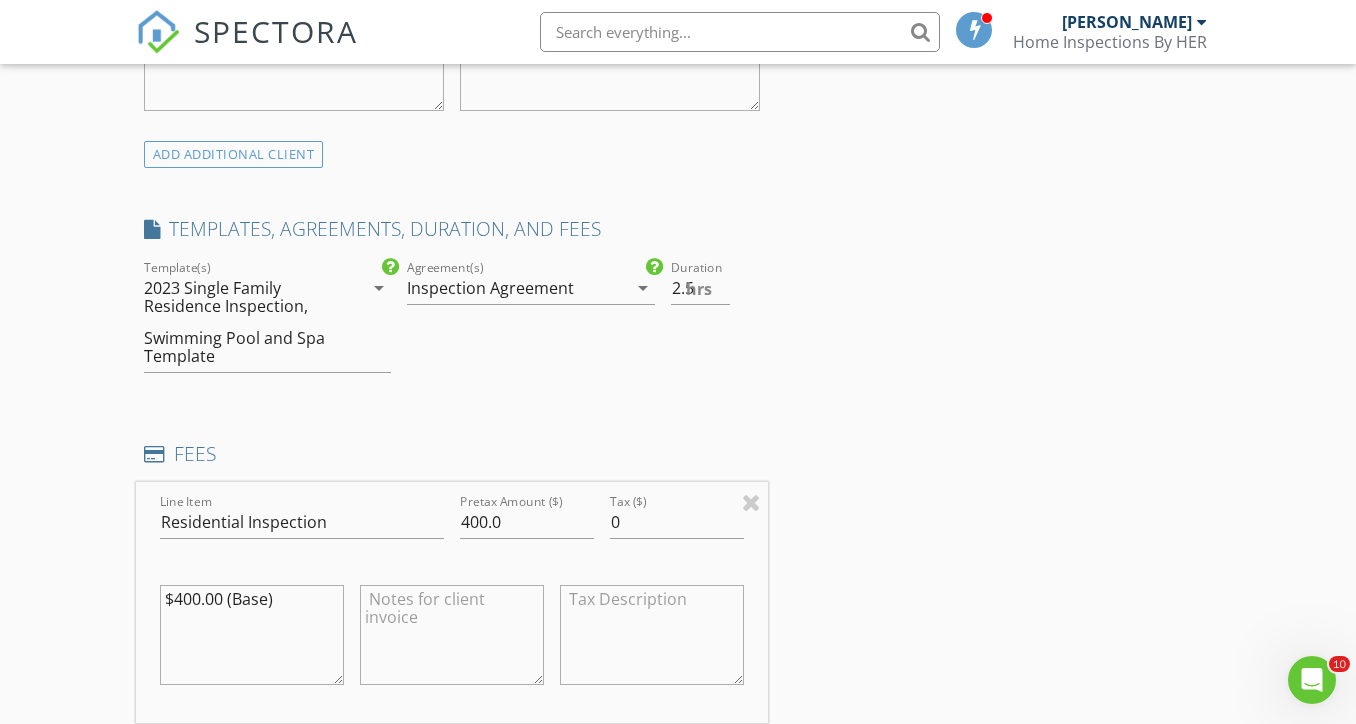click on "Swimming Pool and Spa Template" at bounding box center [243, 347] 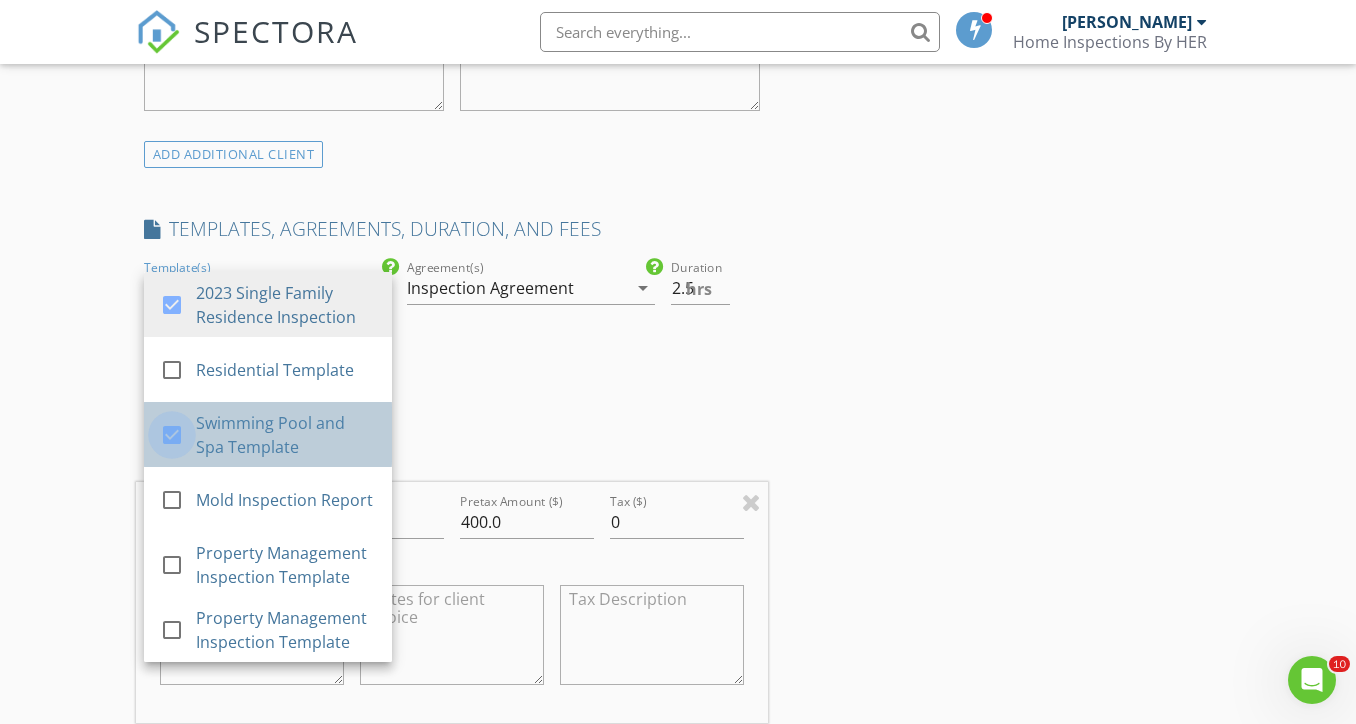 click at bounding box center (172, 435) 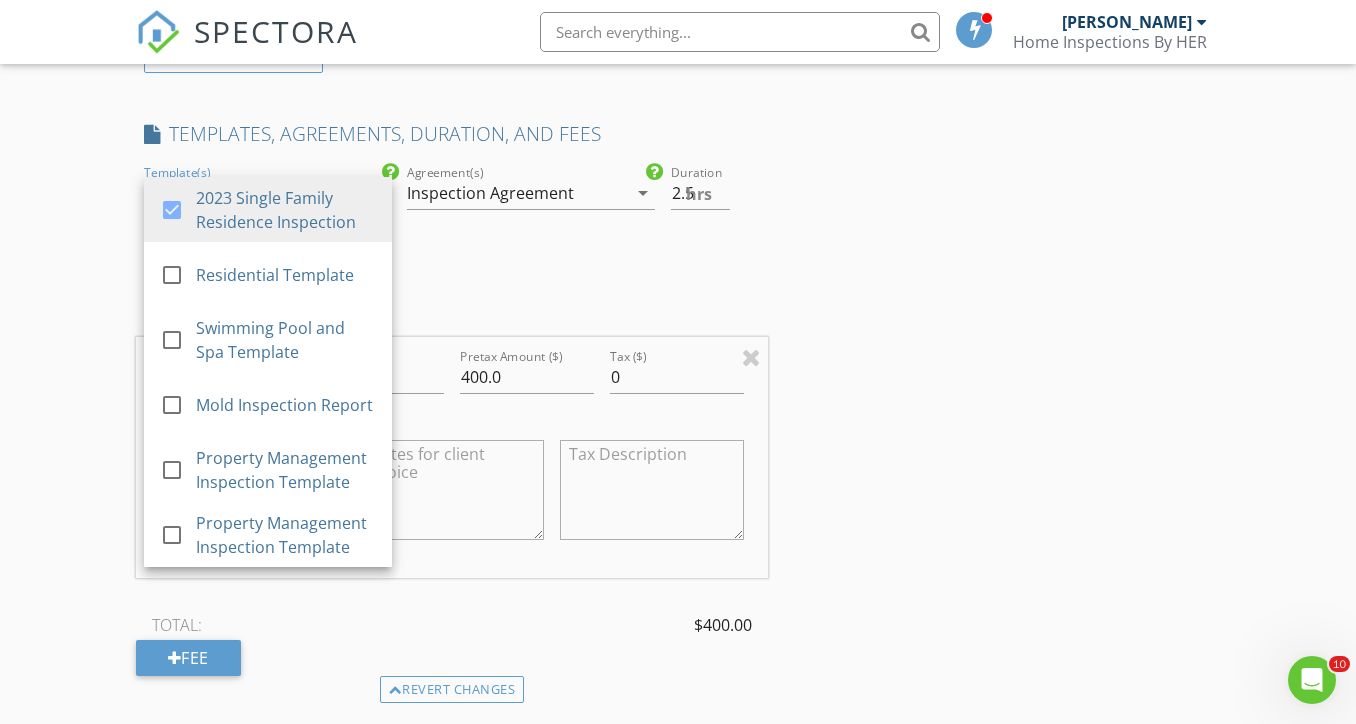 scroll, scrollTop: 1646, scrollLeft: 0, axis: vertical 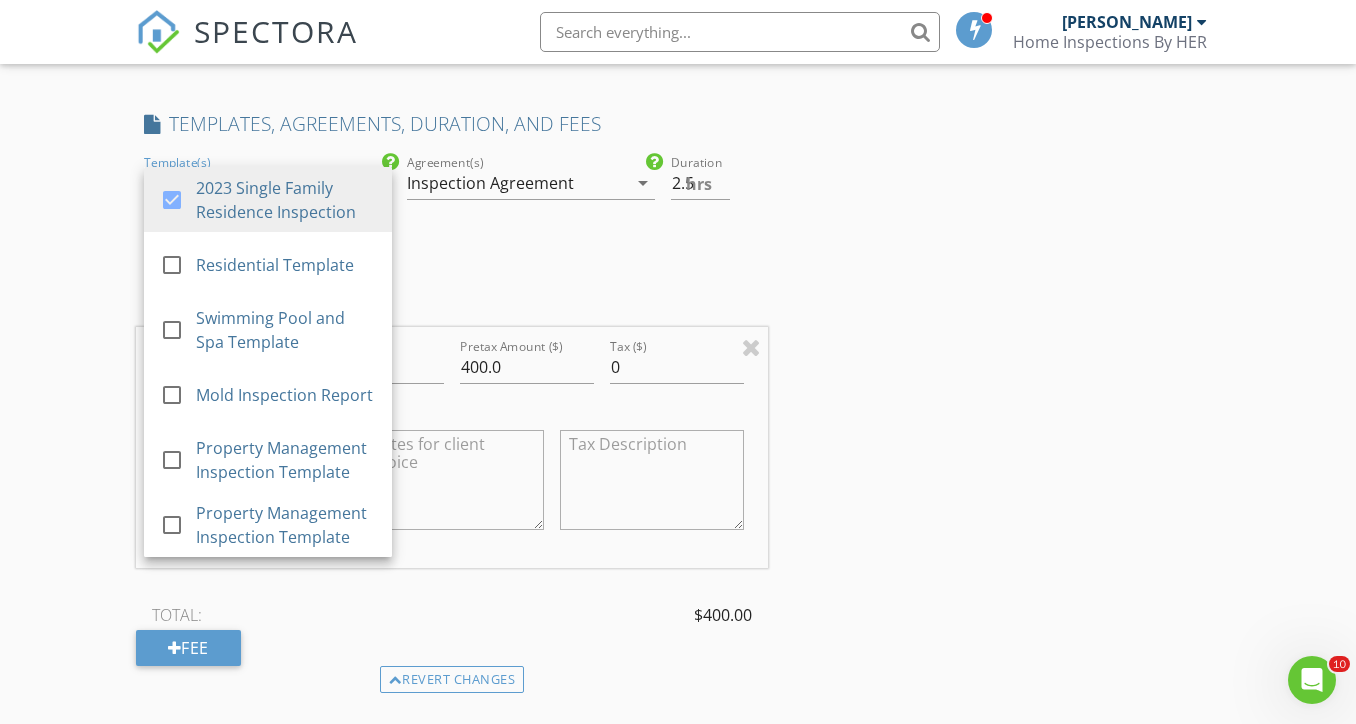 click on "FEES" at bounding box center (452, 299) 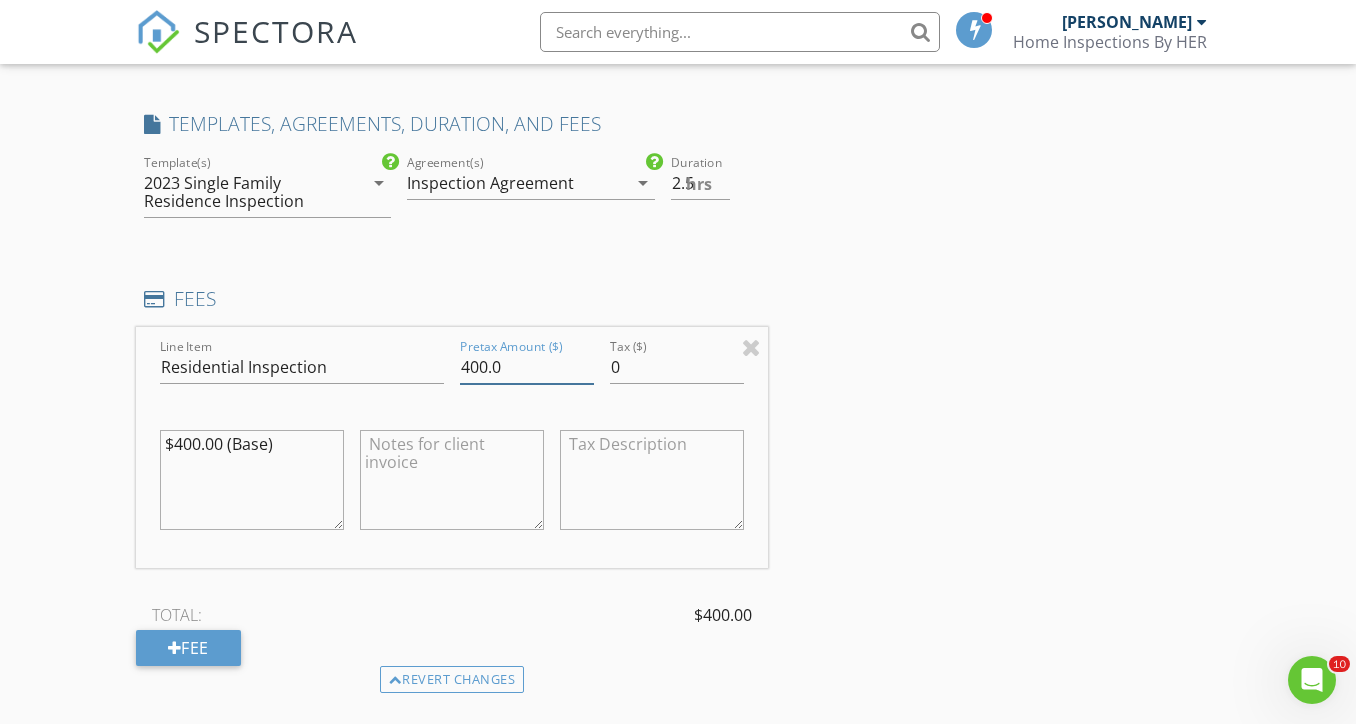 drag, startPoint x: 488, startPoint y: 387, endPoint x: 469, endPoint y: 382, distance: 19.646883 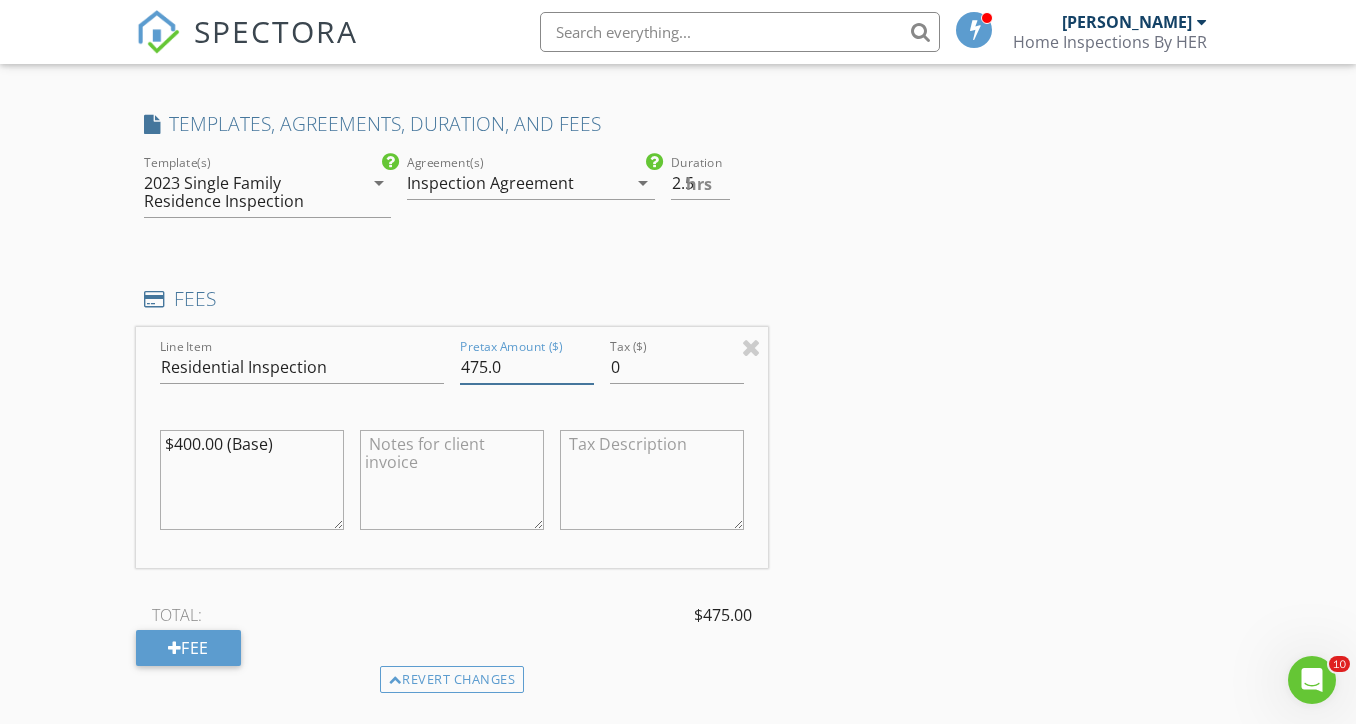 type on "475.0" 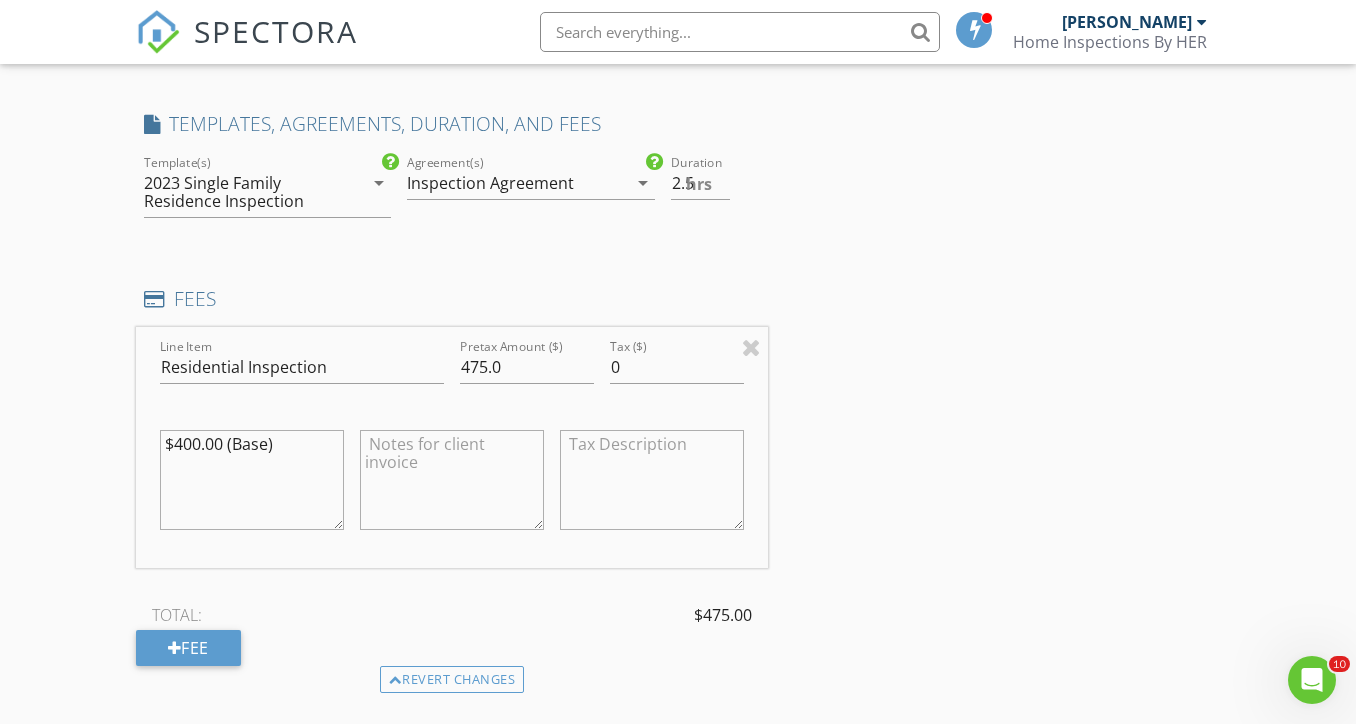 drag, startPoint x: 199, startPoint y: 461, endPoint x: 181, endPoint y: 459, distance: 18.110771 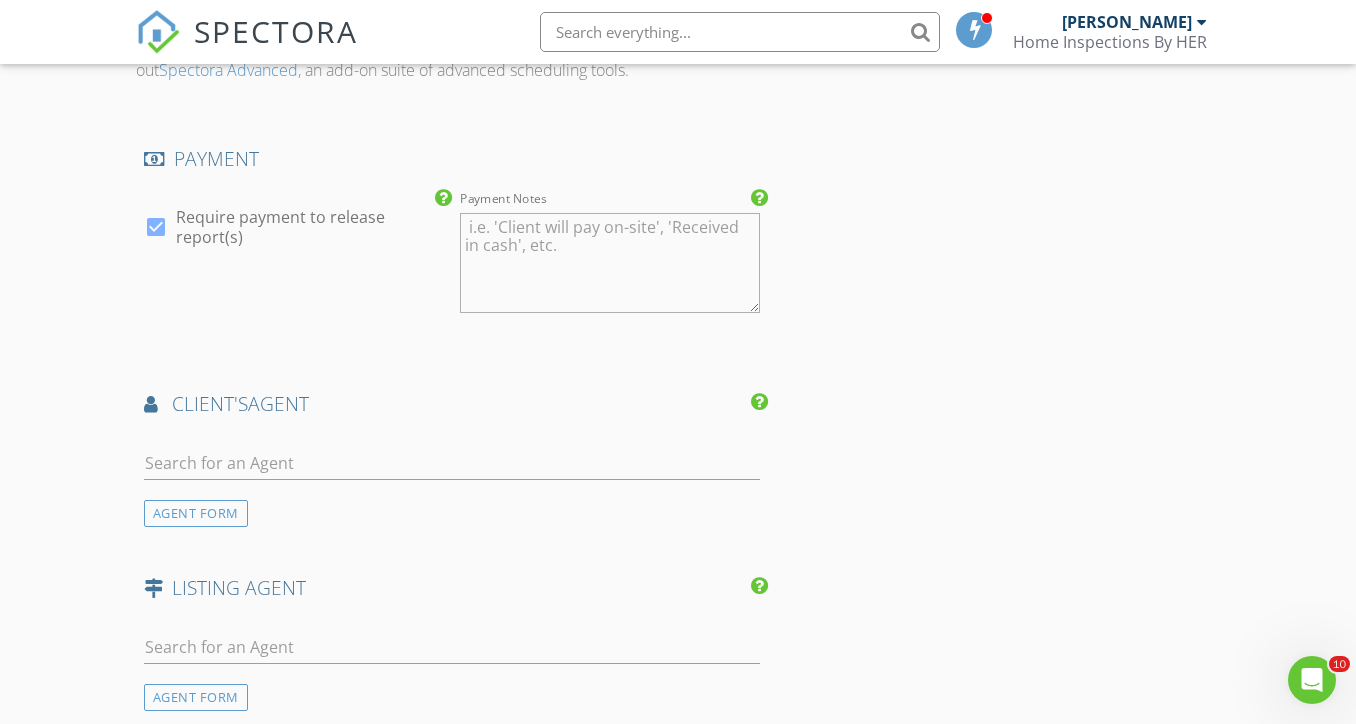 scroll, scrollTop: 2416, scrollLeft: 0, axis: vertical 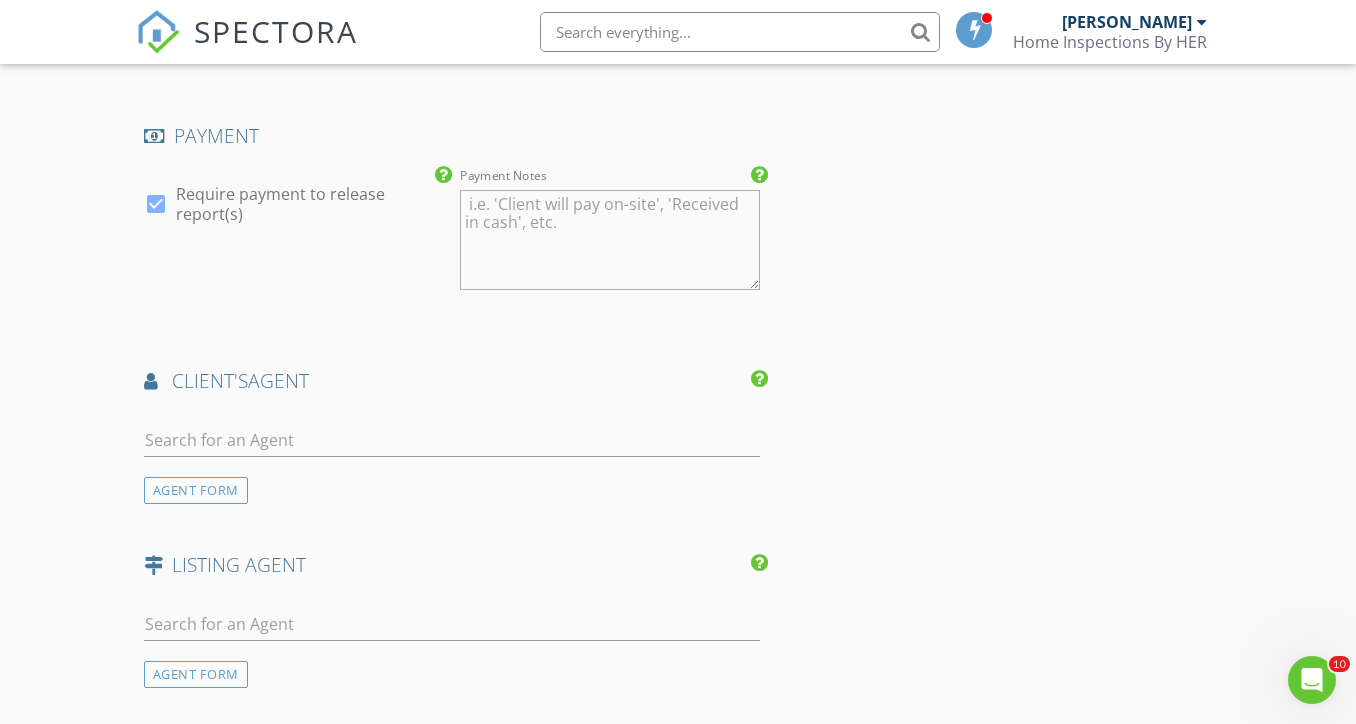 type on "$475.00 (Base)" 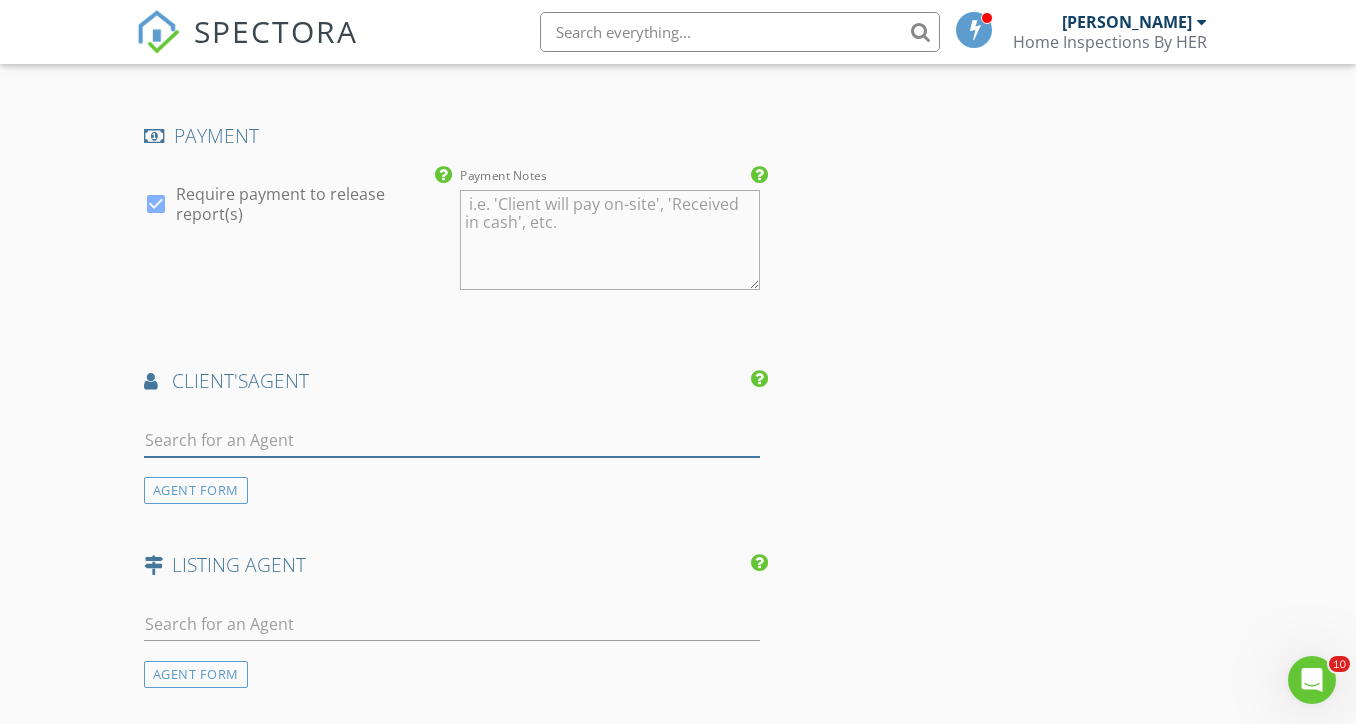 click at bounding box center [452, 440] 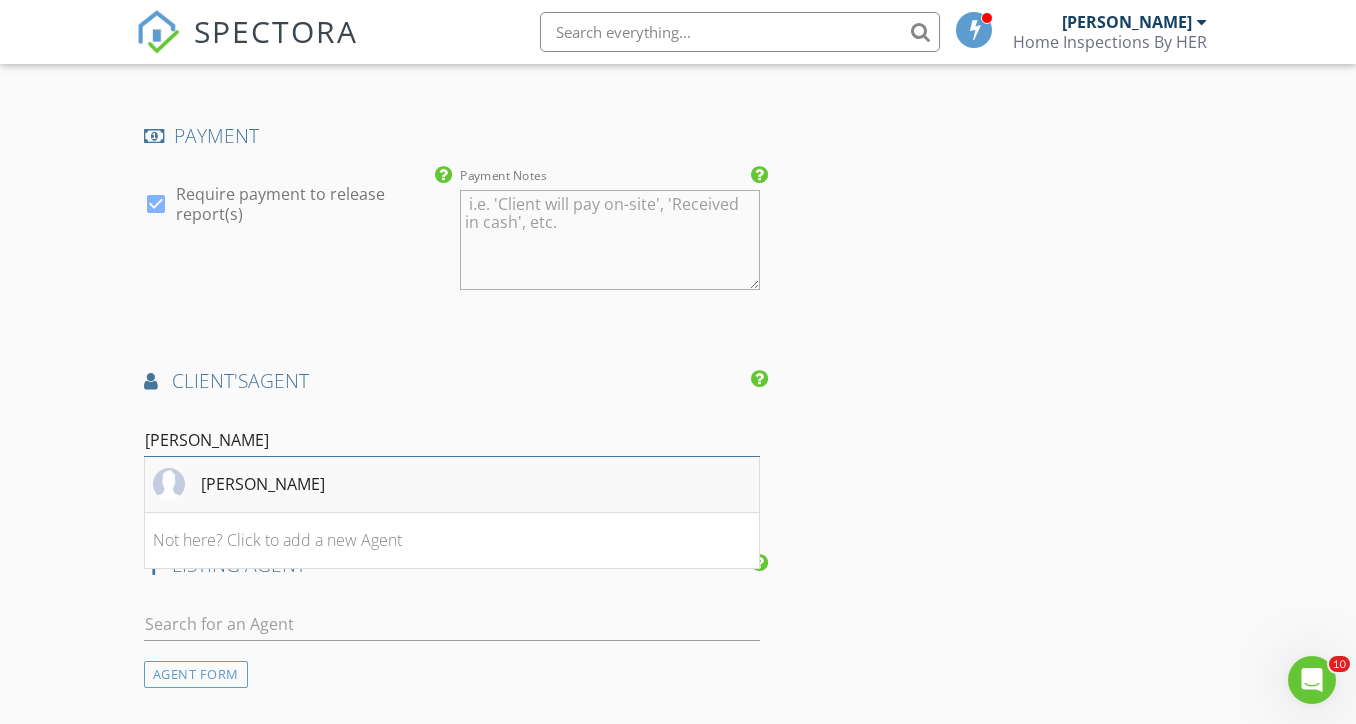 type on "cher" 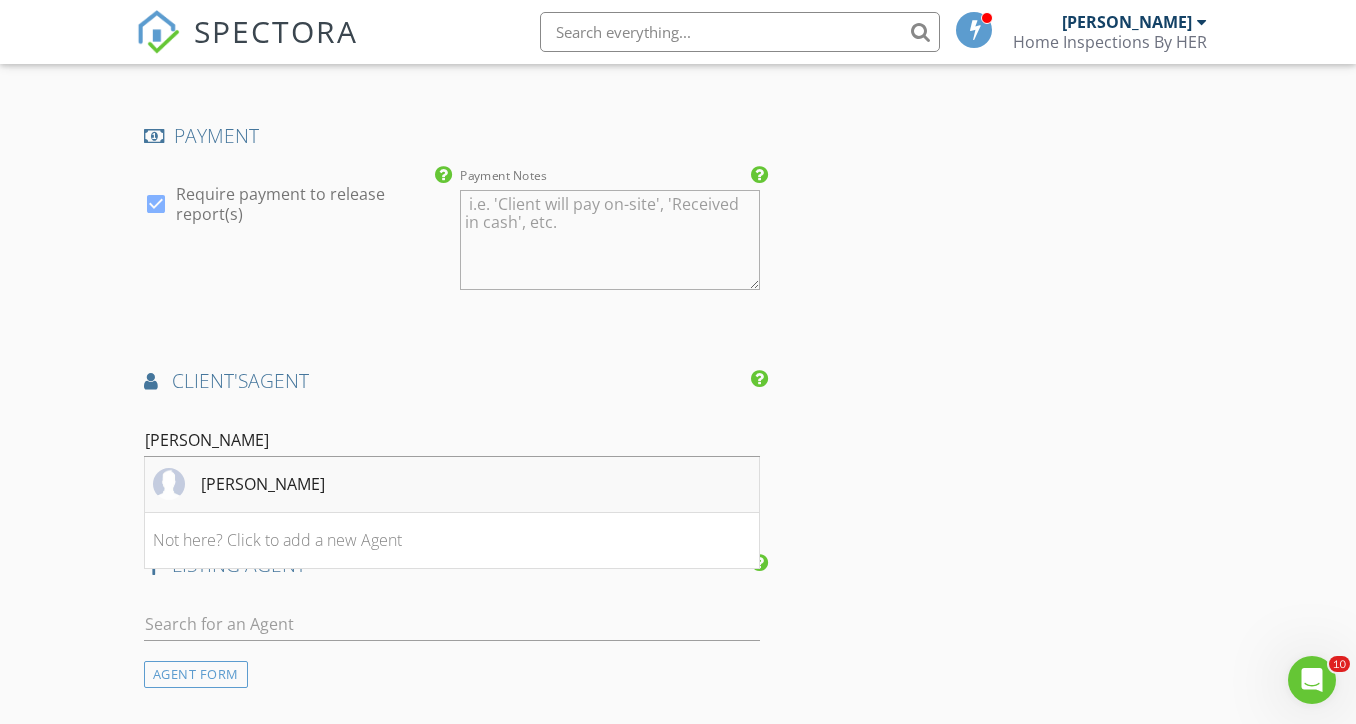 click on "[PERSON_NAME]" at bounding box center (452, 485) 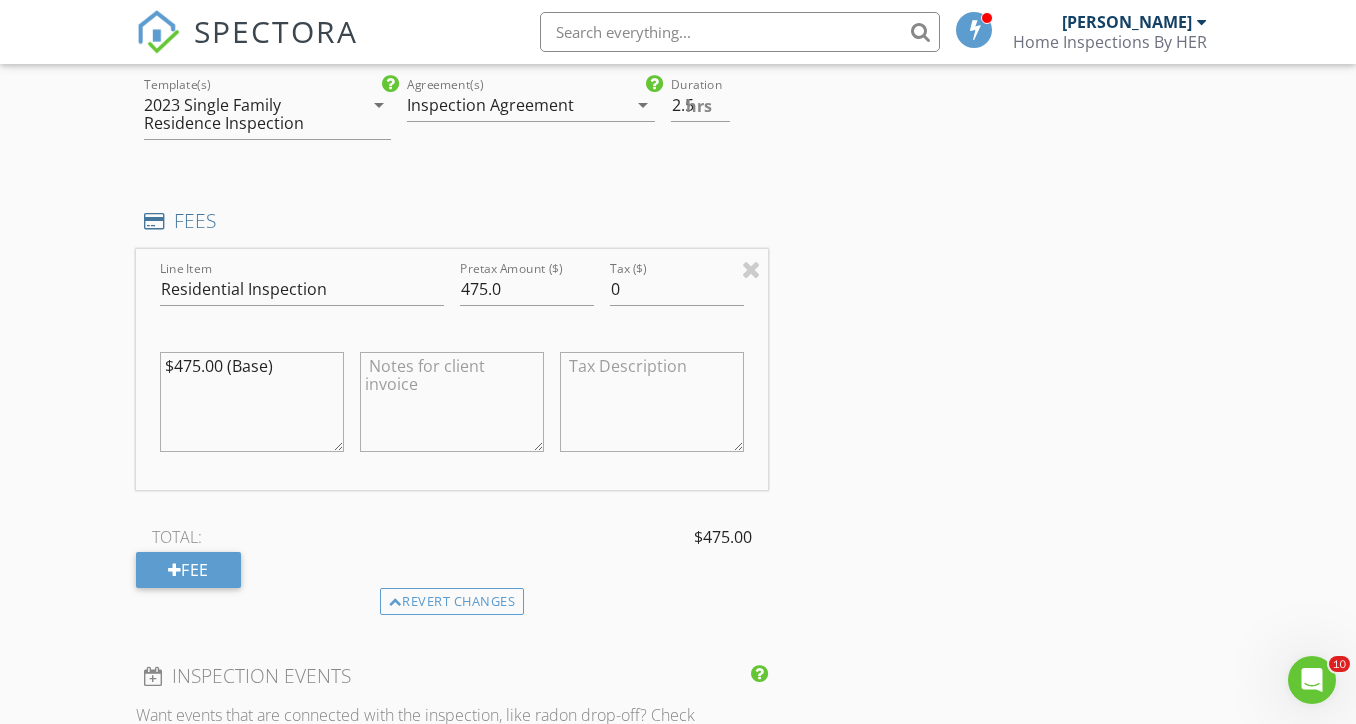 scroll, scrollTop: 1723, scrollLeft: 0, axis: vertical 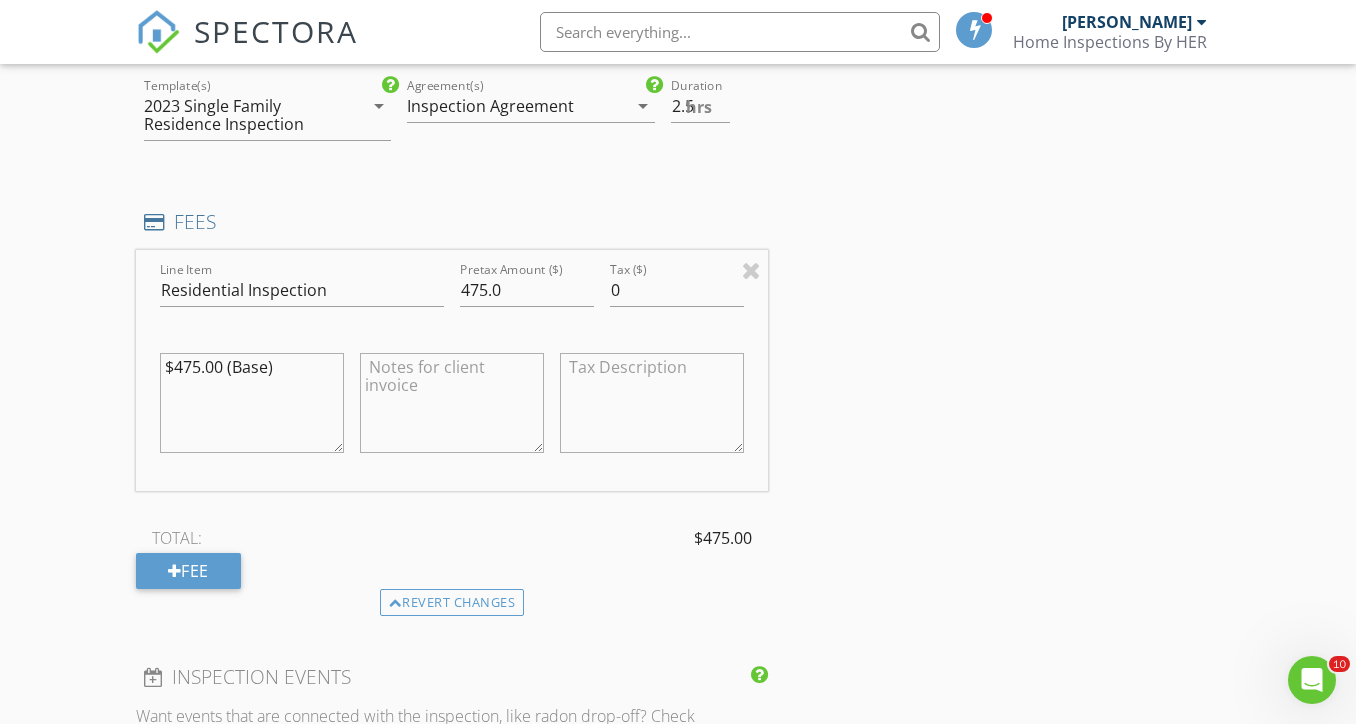 click at bounding box center (452, 403) 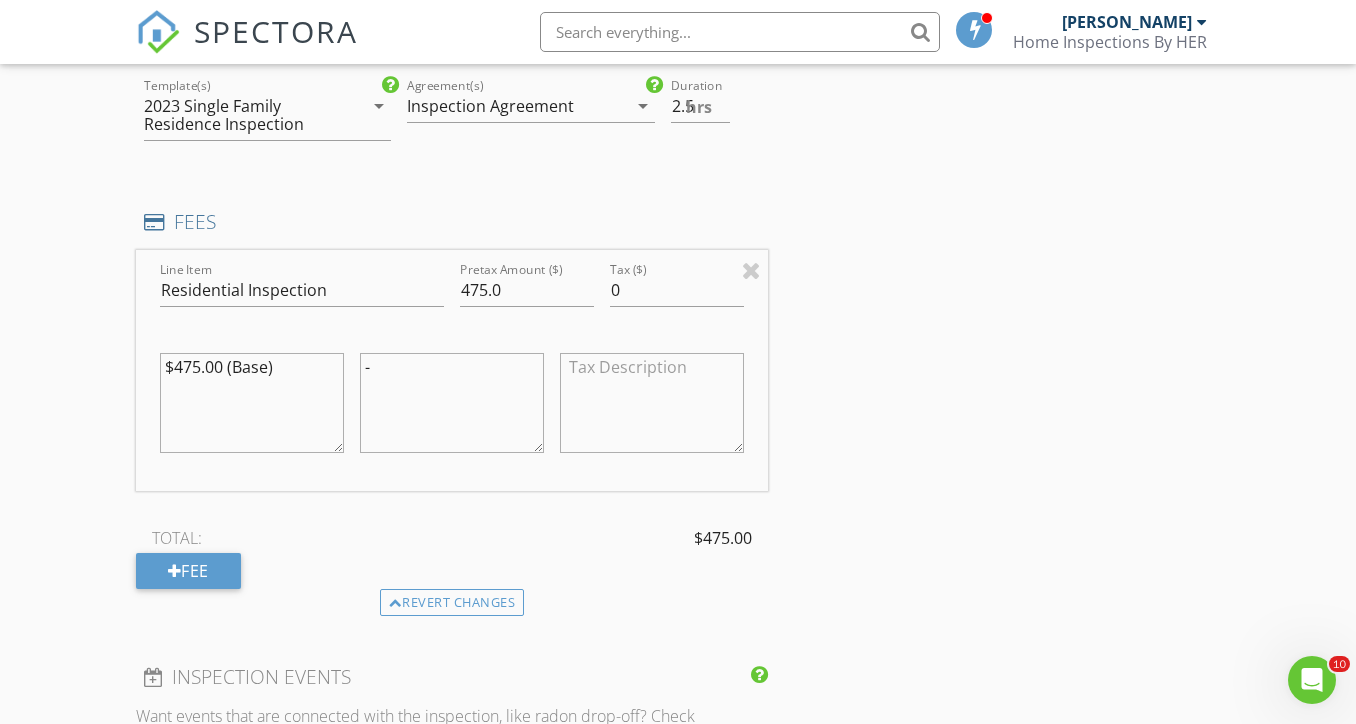 type 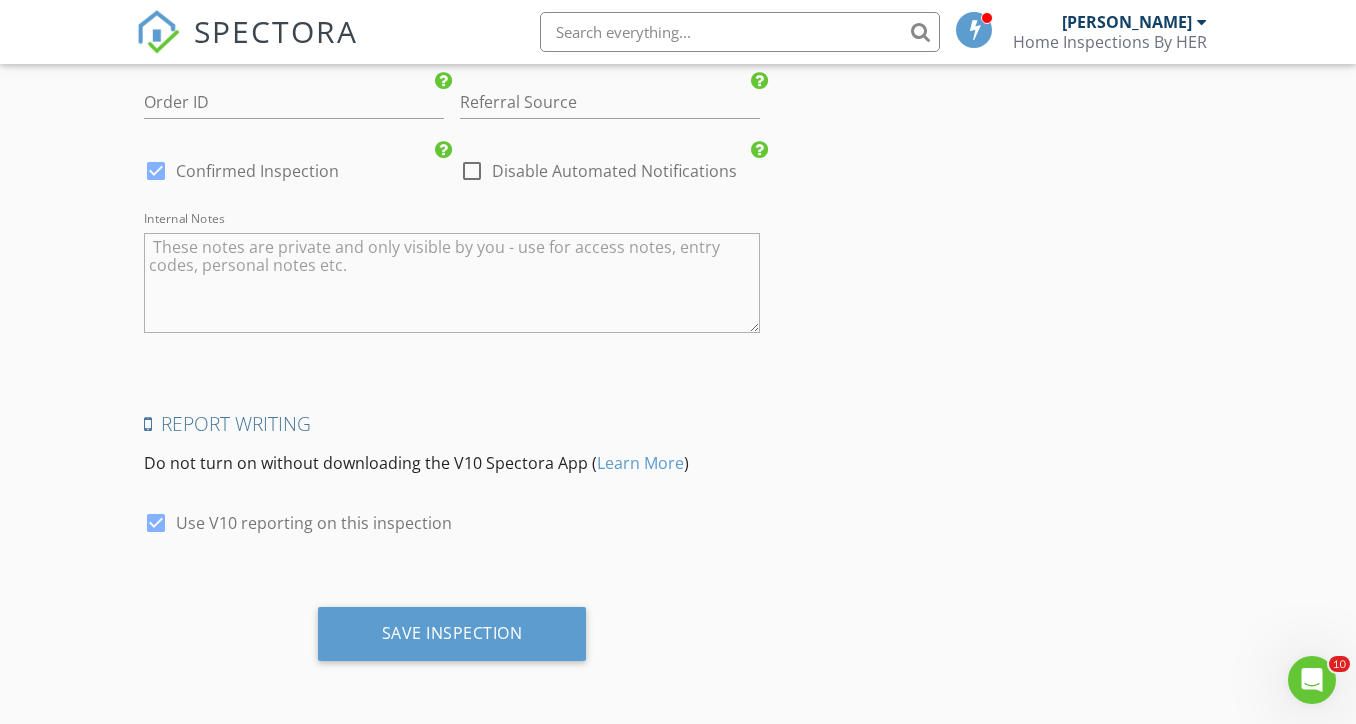 scroll, scrollTop: 3725, scrollLeft: 0, axis: vertical 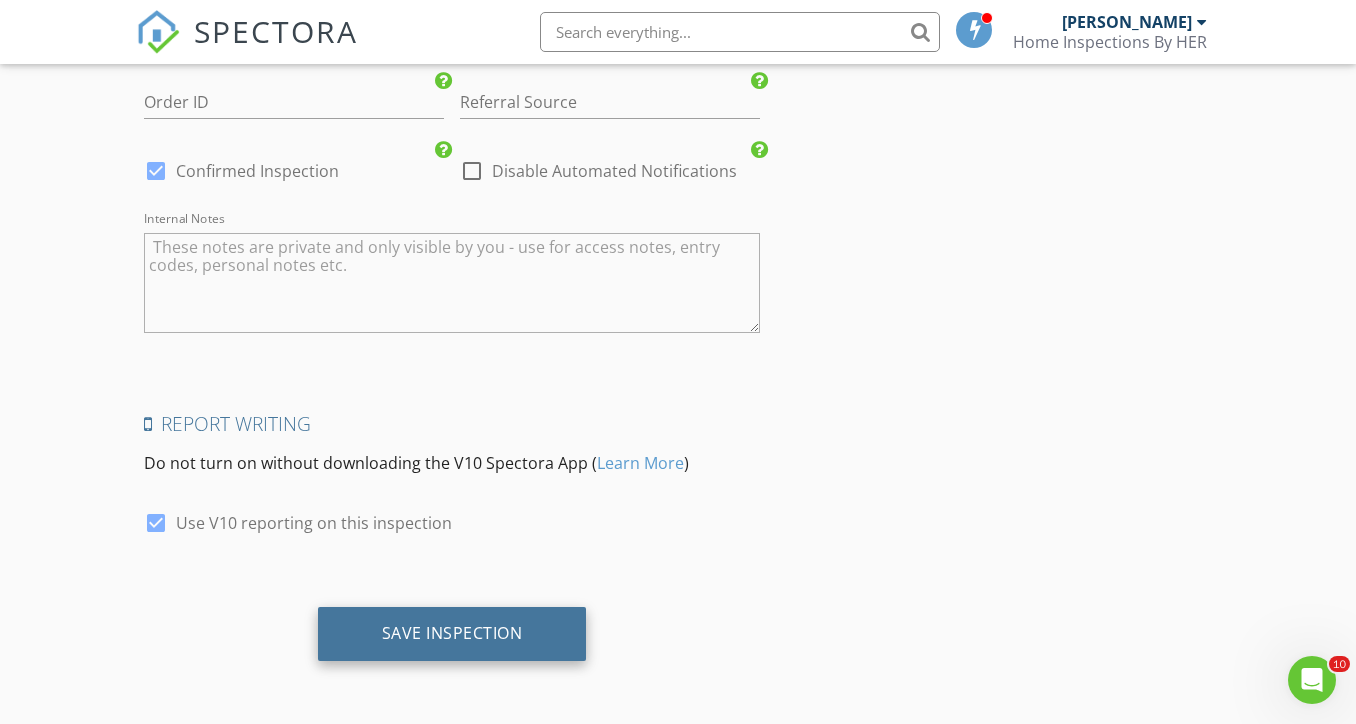 click on "Save Inspection" at bounding box center (452, 633) 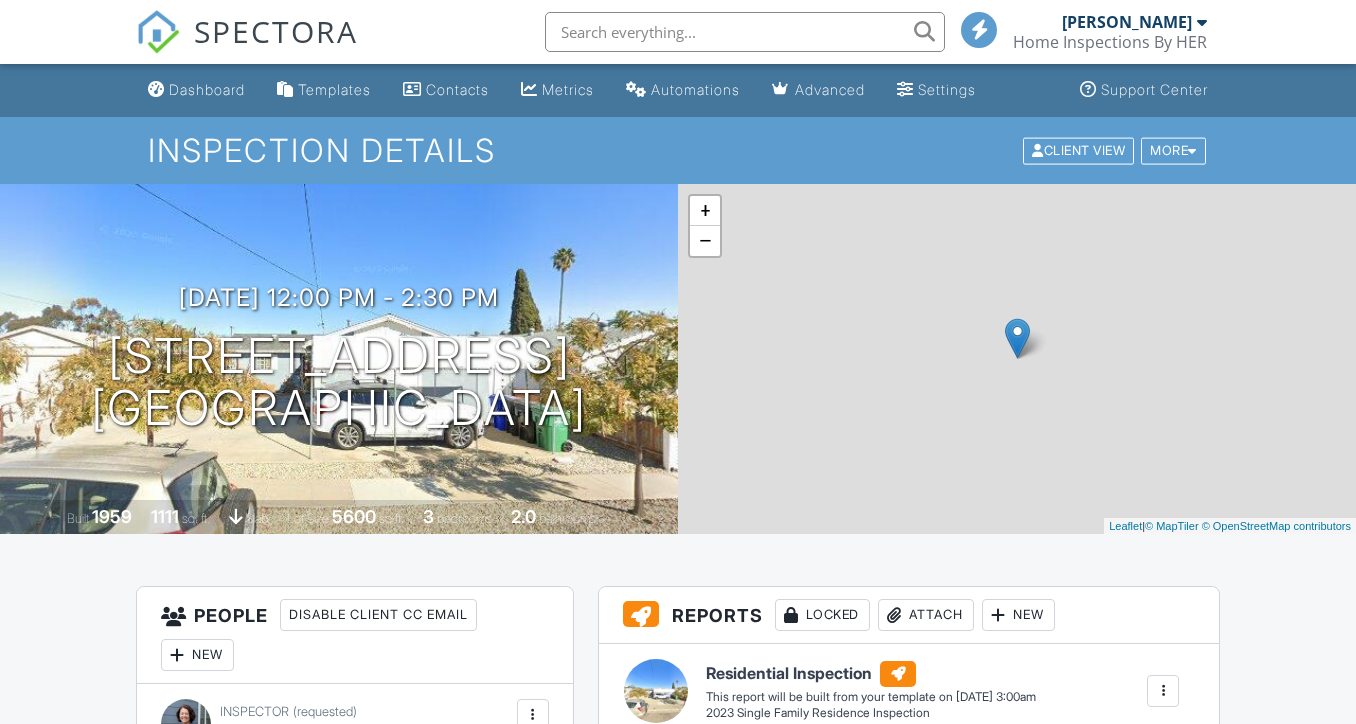 scroll, scrollTop: 0, scrollLeft: 0, axis: both 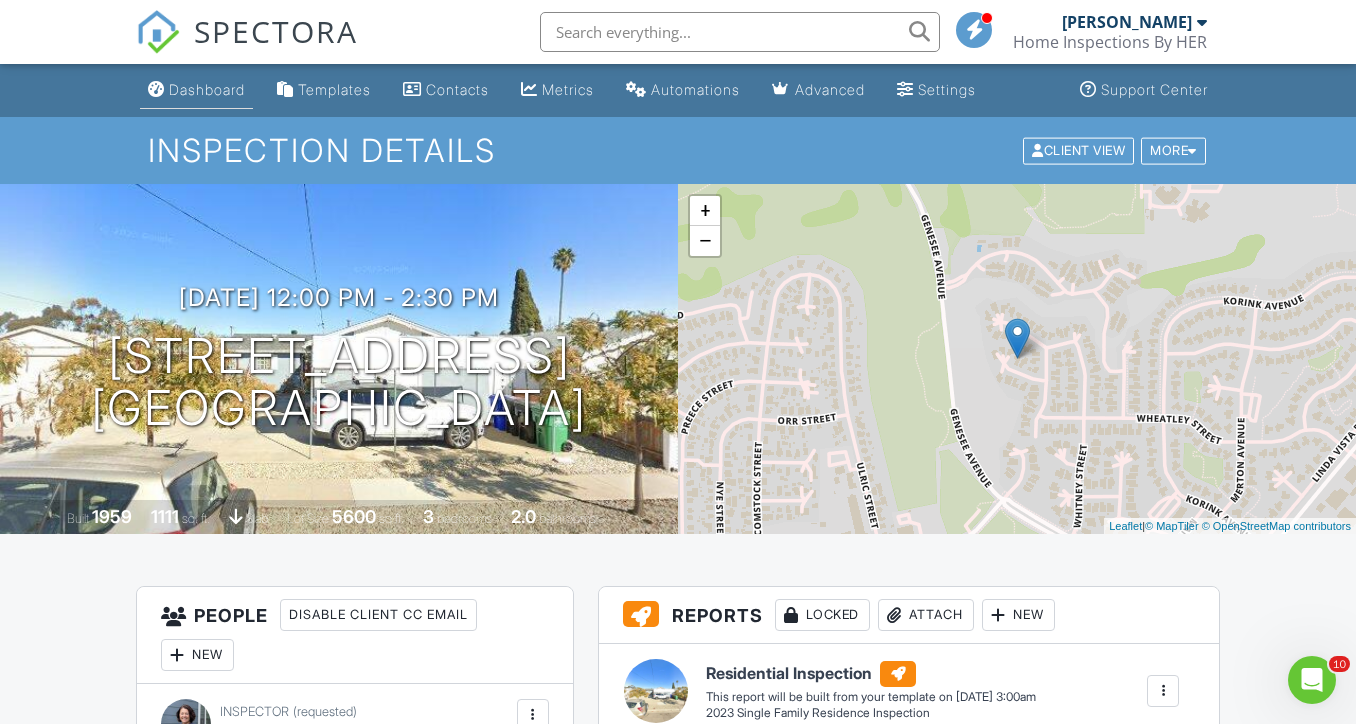 click on "Dashboard" at bounding box center [207, 89] 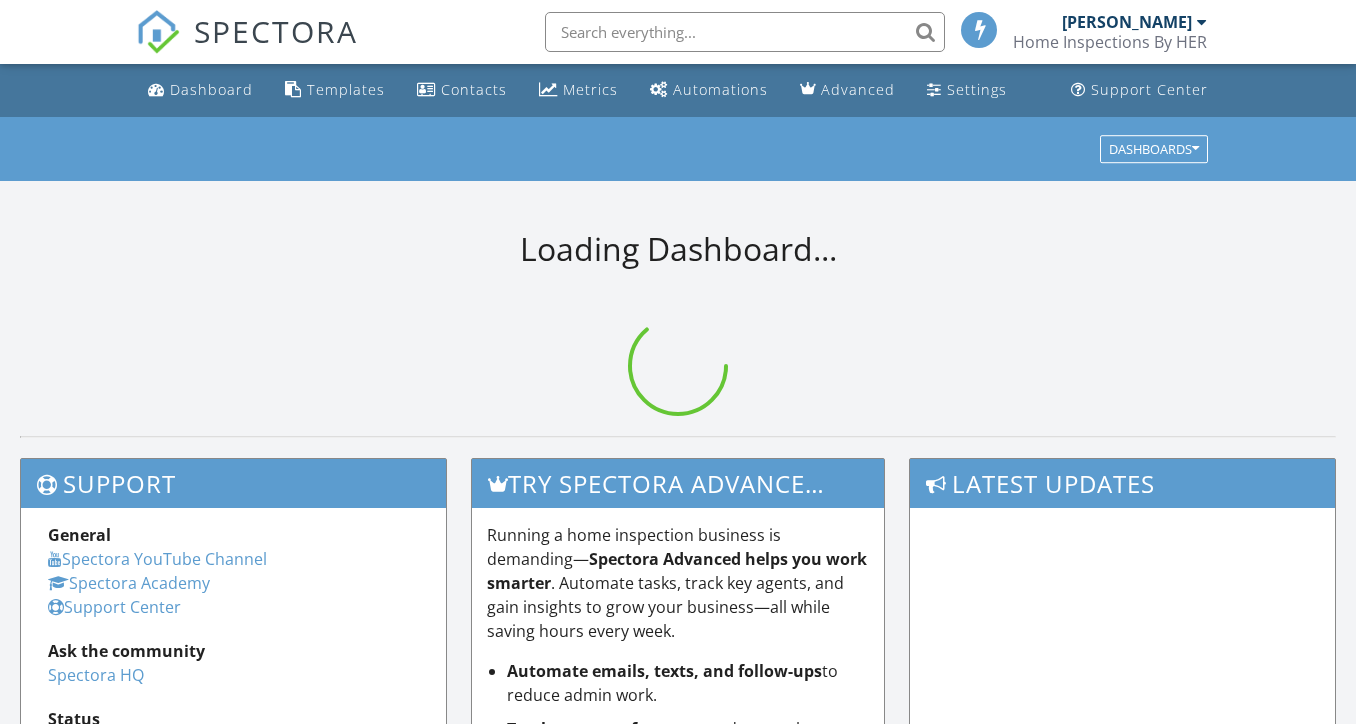 scroll, scrollTop: 0, scrollLeft: 0, axis: both 